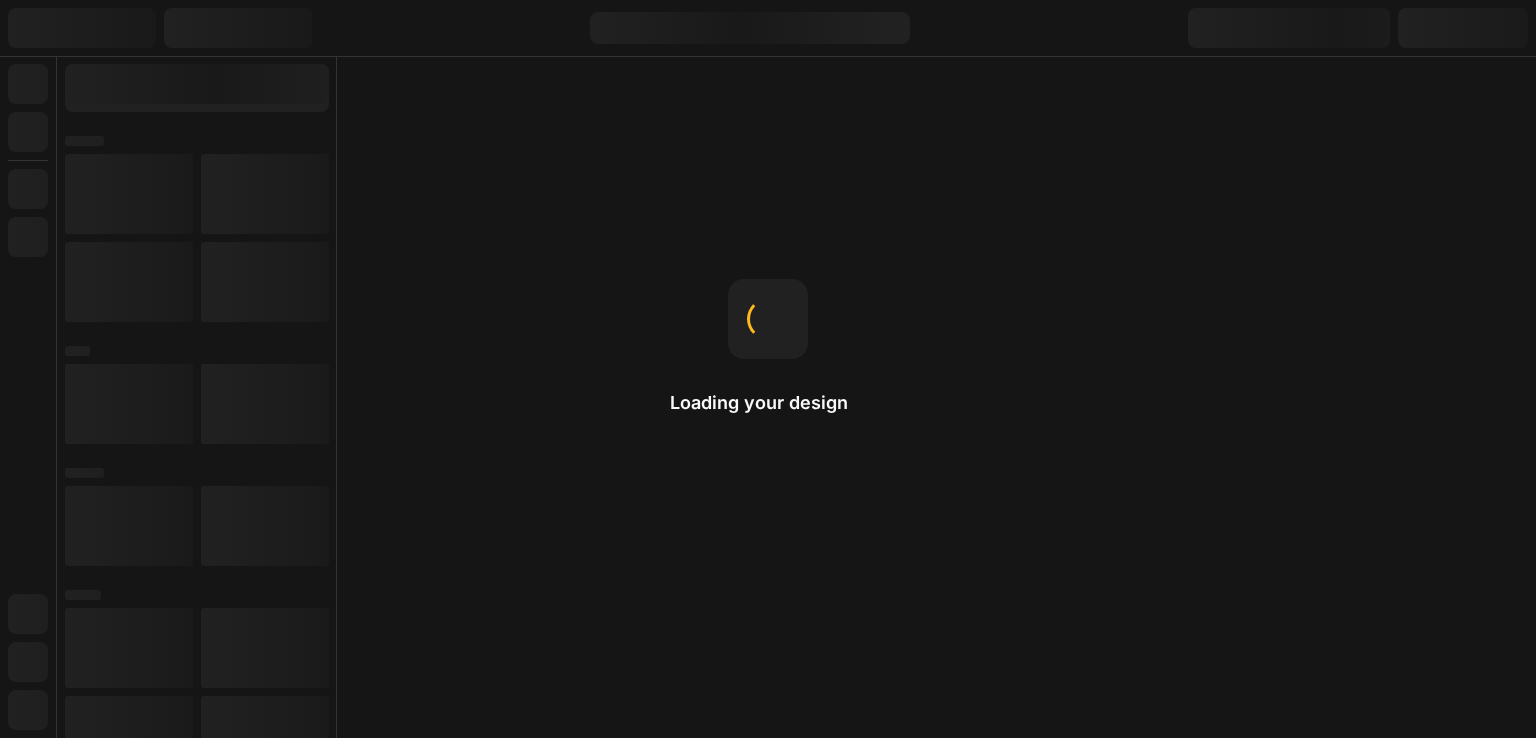 scroll, scrollTop: 0, scrollLeft: 0, axis: both 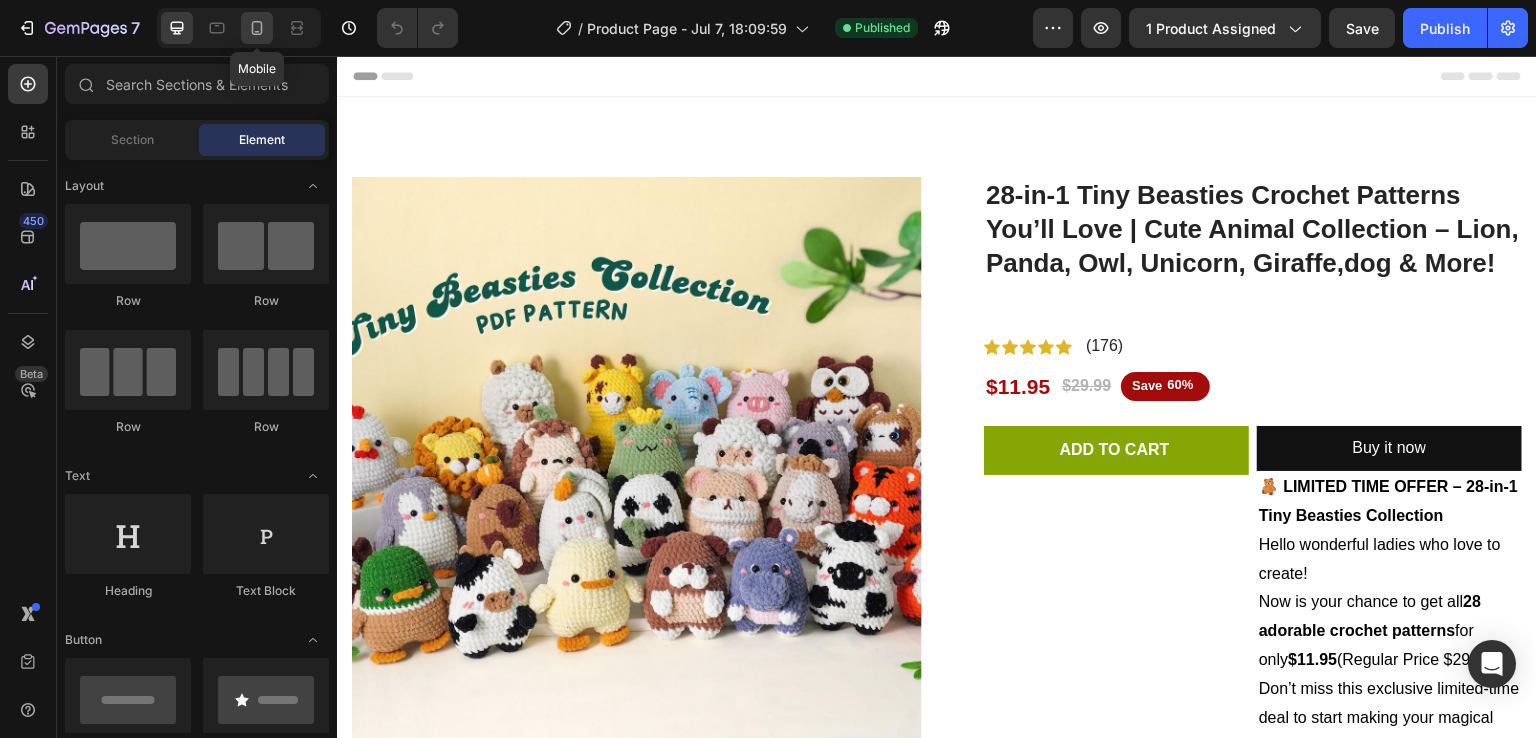click 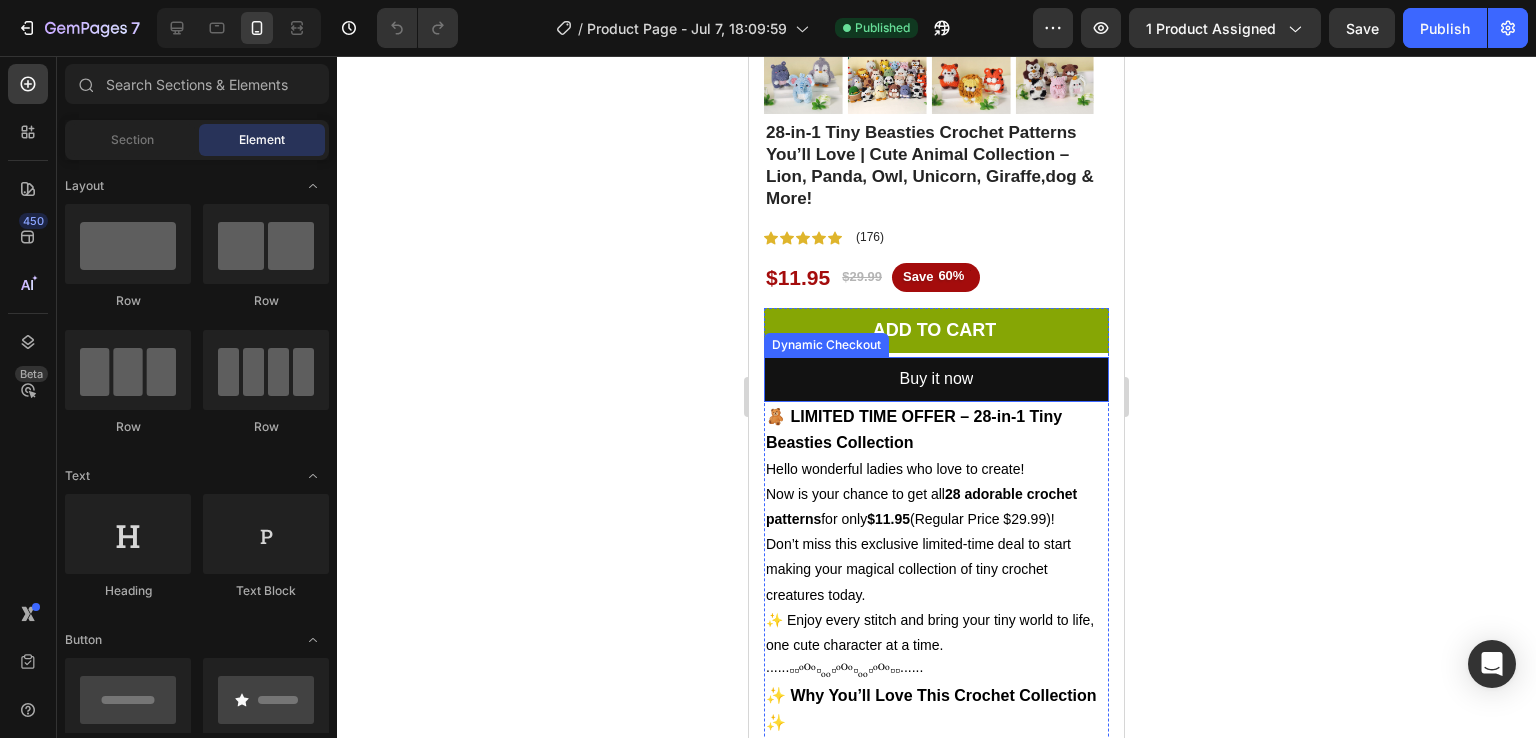 scroll, scrollTop: 418, scrollLeft: 0, axis: vertical 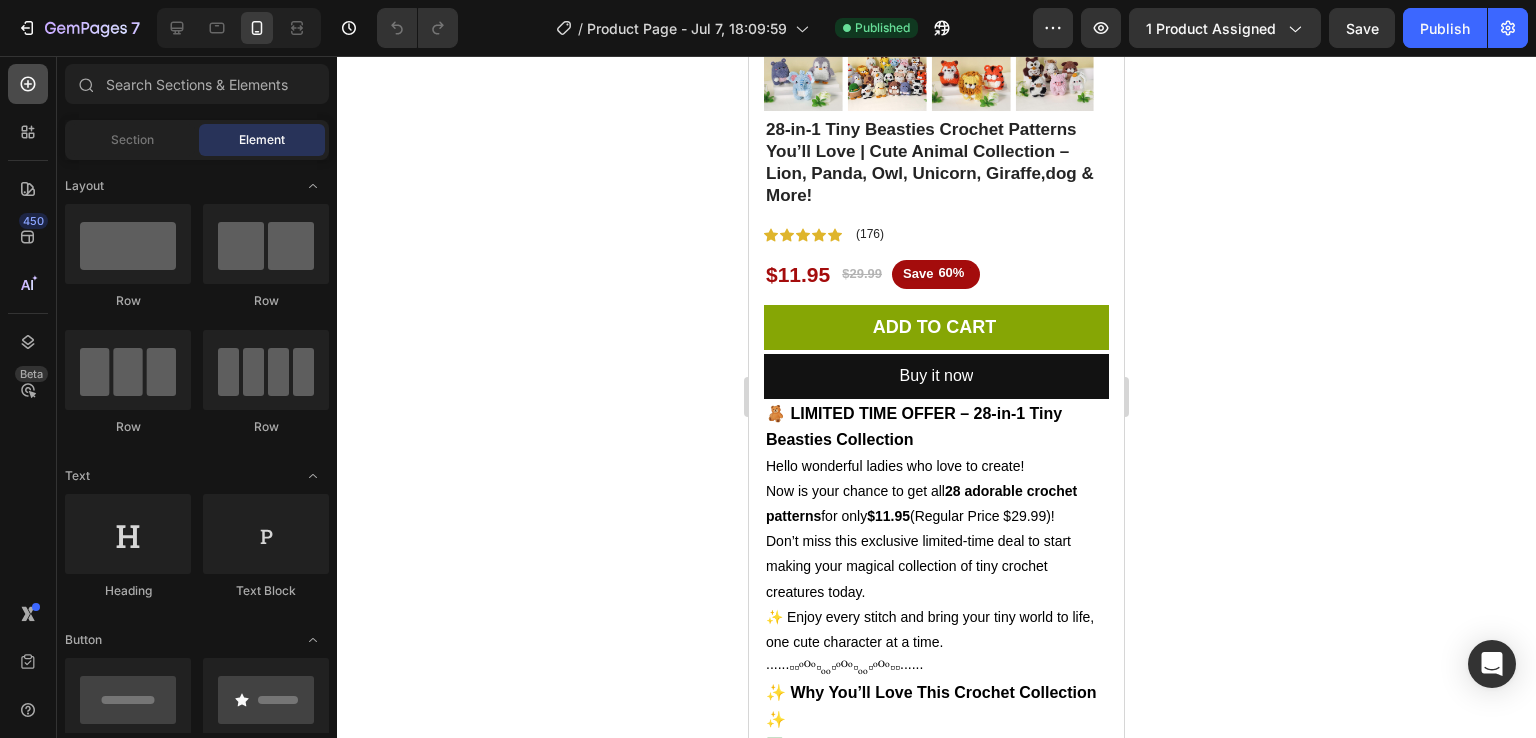 click 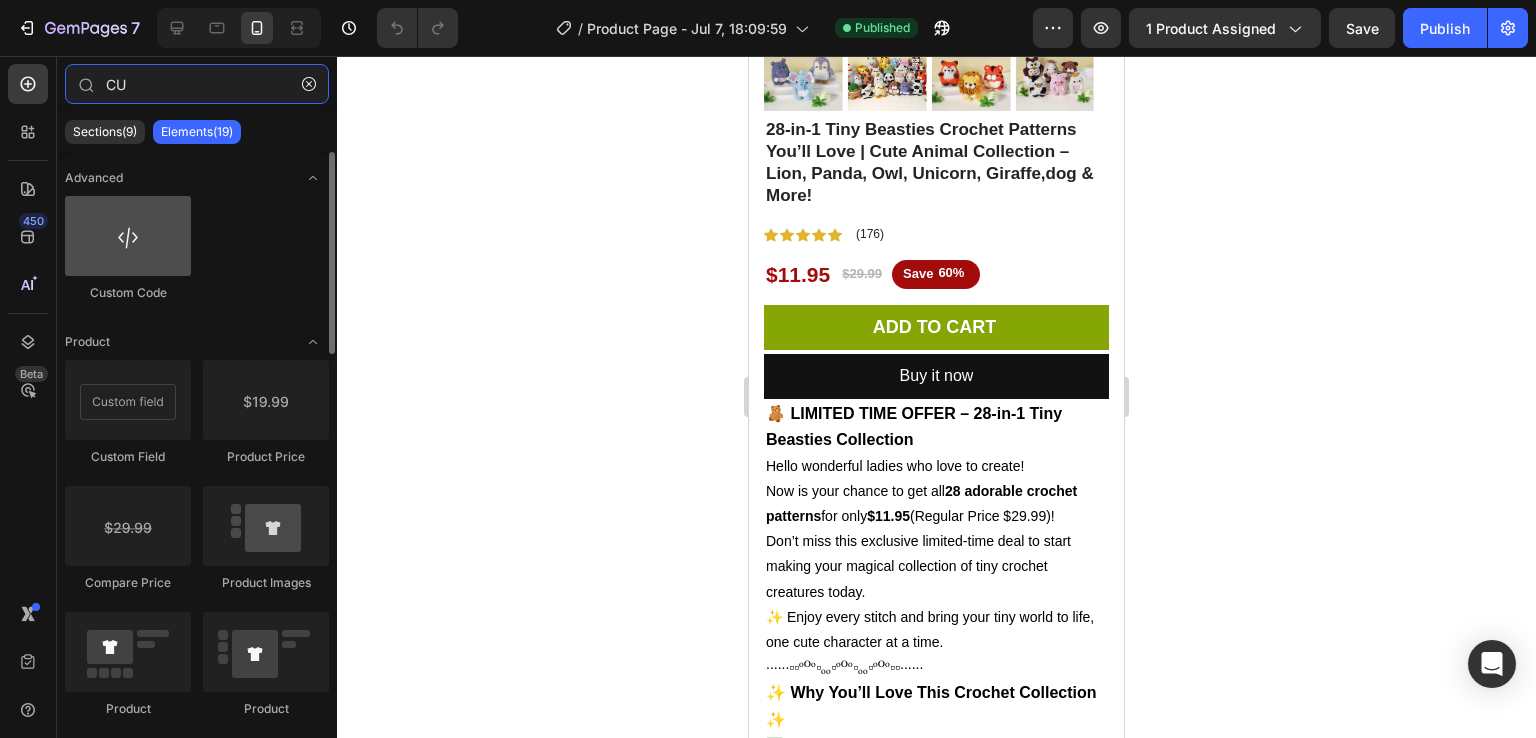 type on "CU" 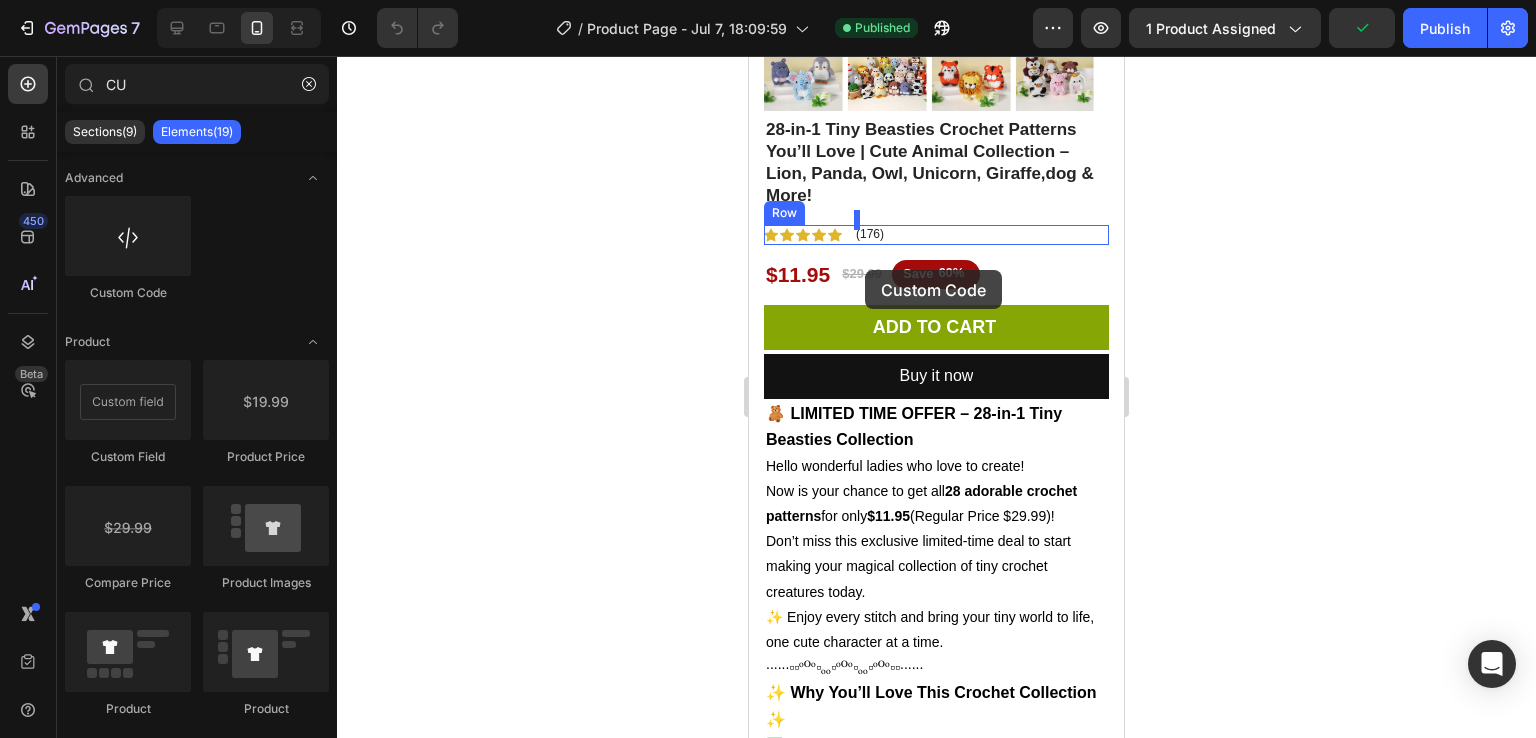 drag, startPoint x: 863, startPoint y: 313, endPoint x: 865, endPoint y: 270, distance: 43.046486 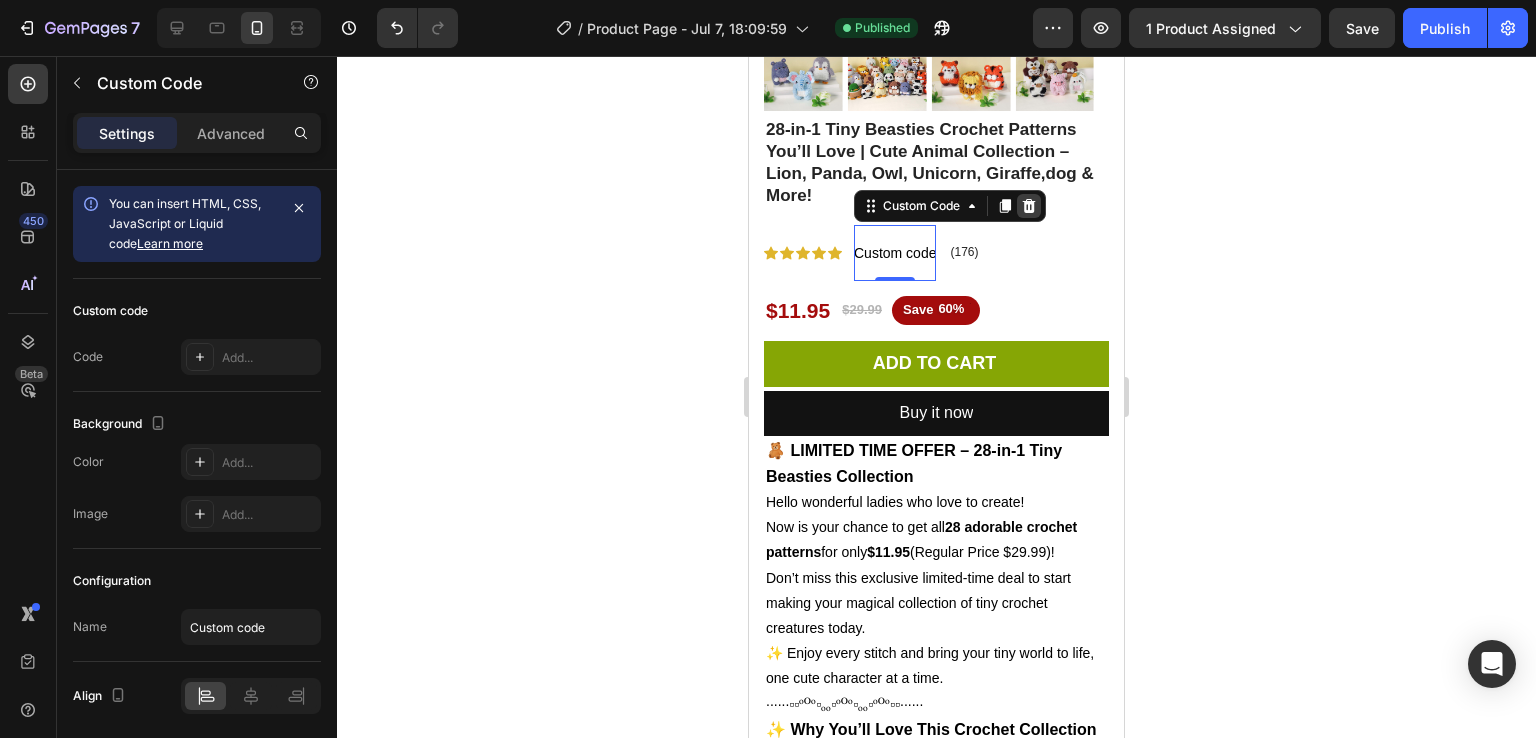 click 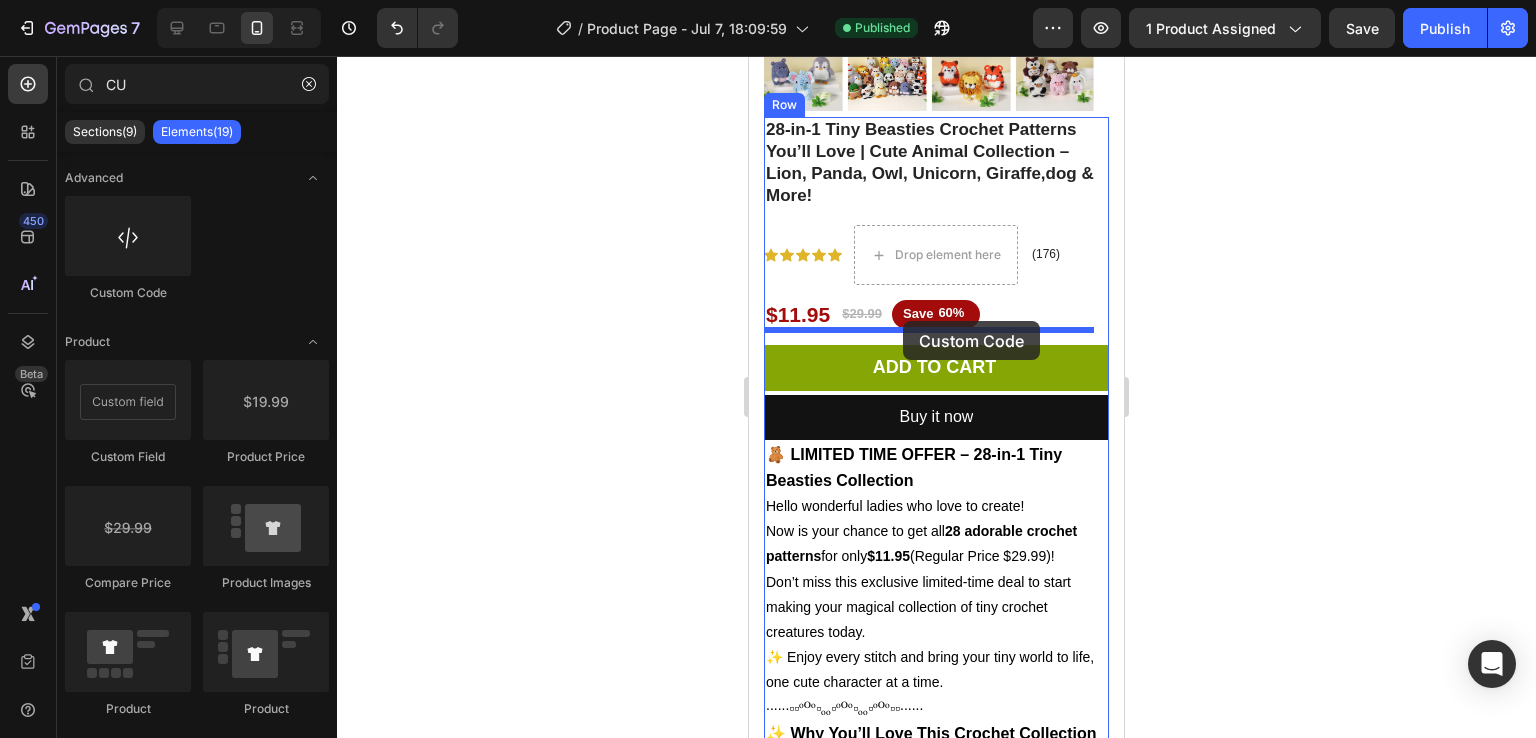 drag, startPoint x: 876, startPoint y: 280, endPoint x: 903, endPoint y: 321, distance: 49.09175 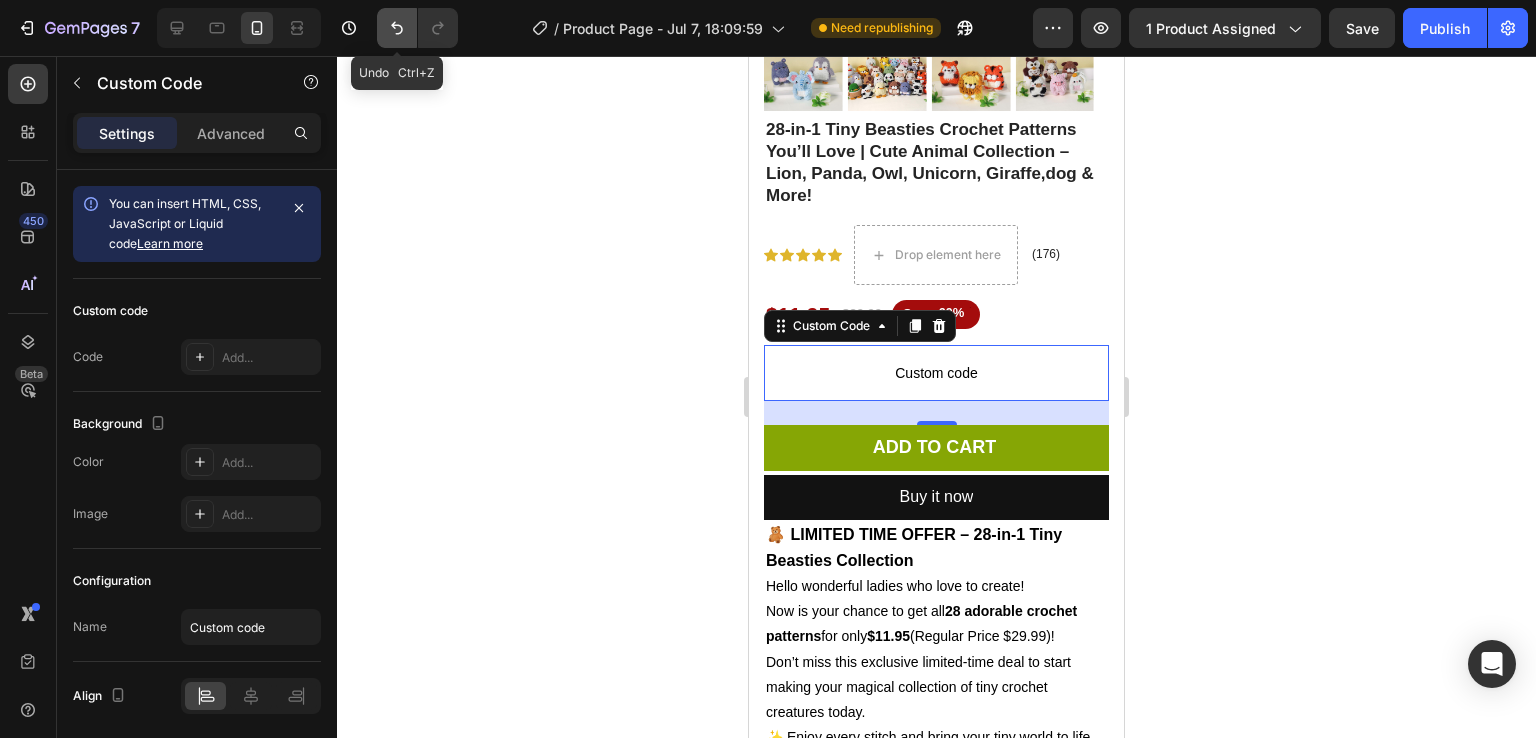 click 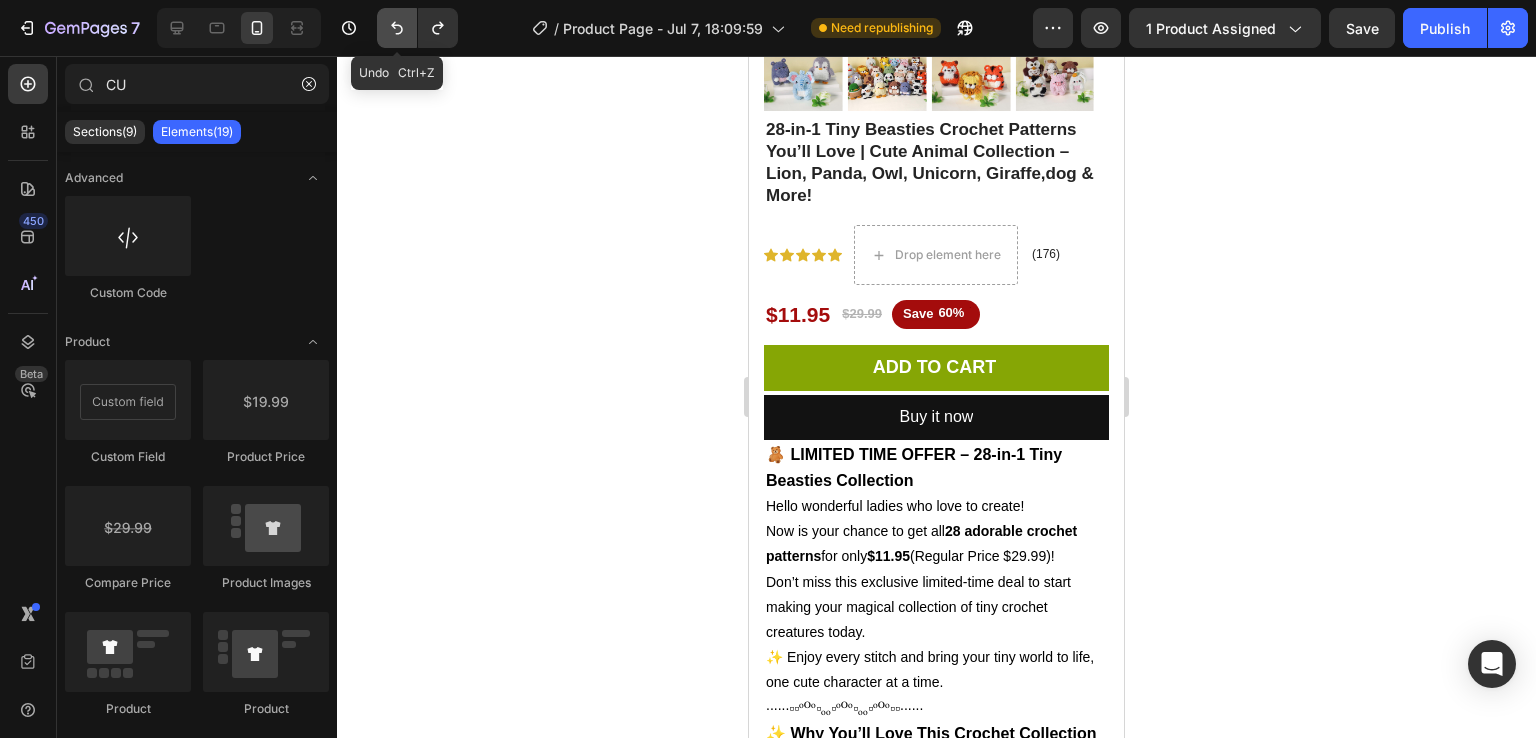 click 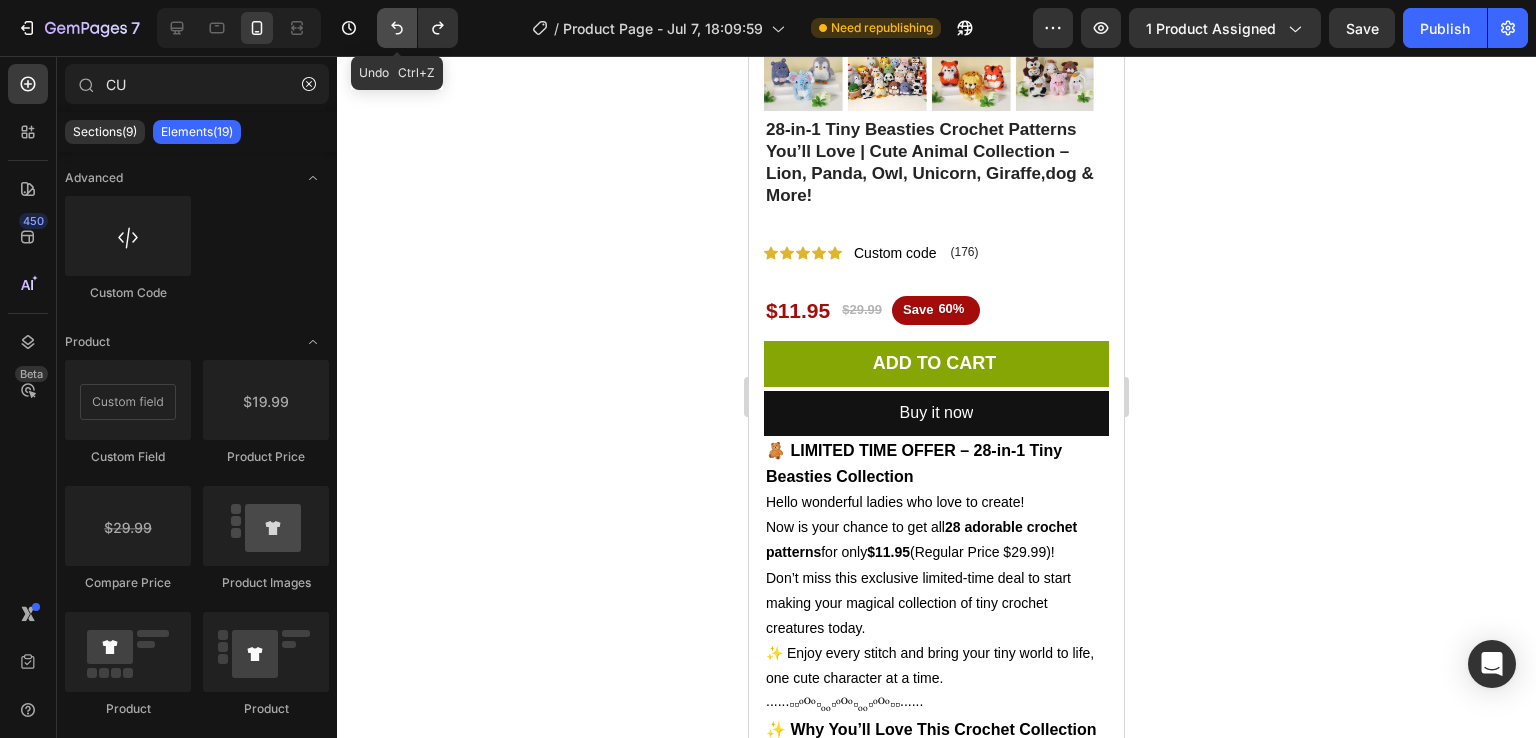 click 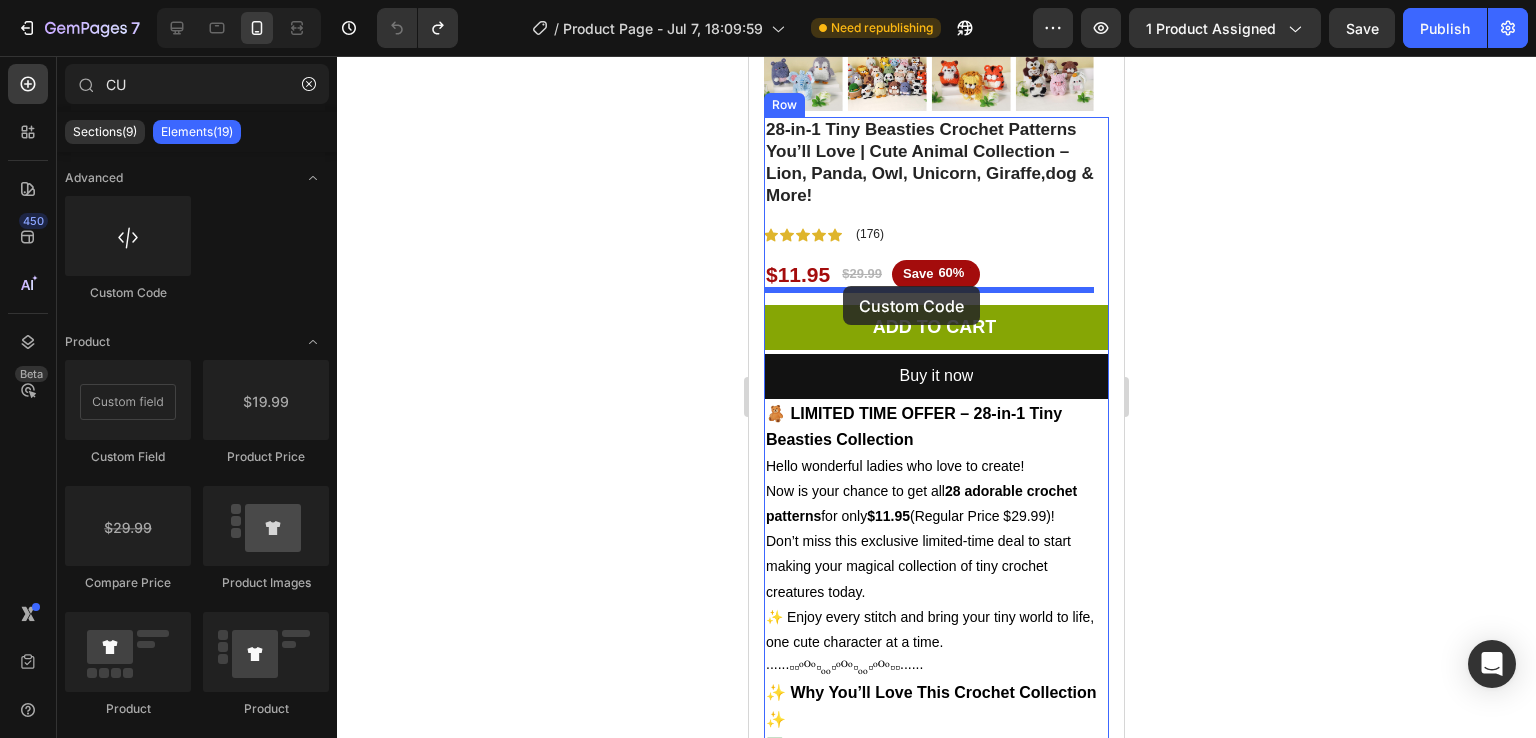 drag, startPoint x: 872, startPoint y: 275, endPoint x: 843, endPoint y: 286, distance: 31.016125 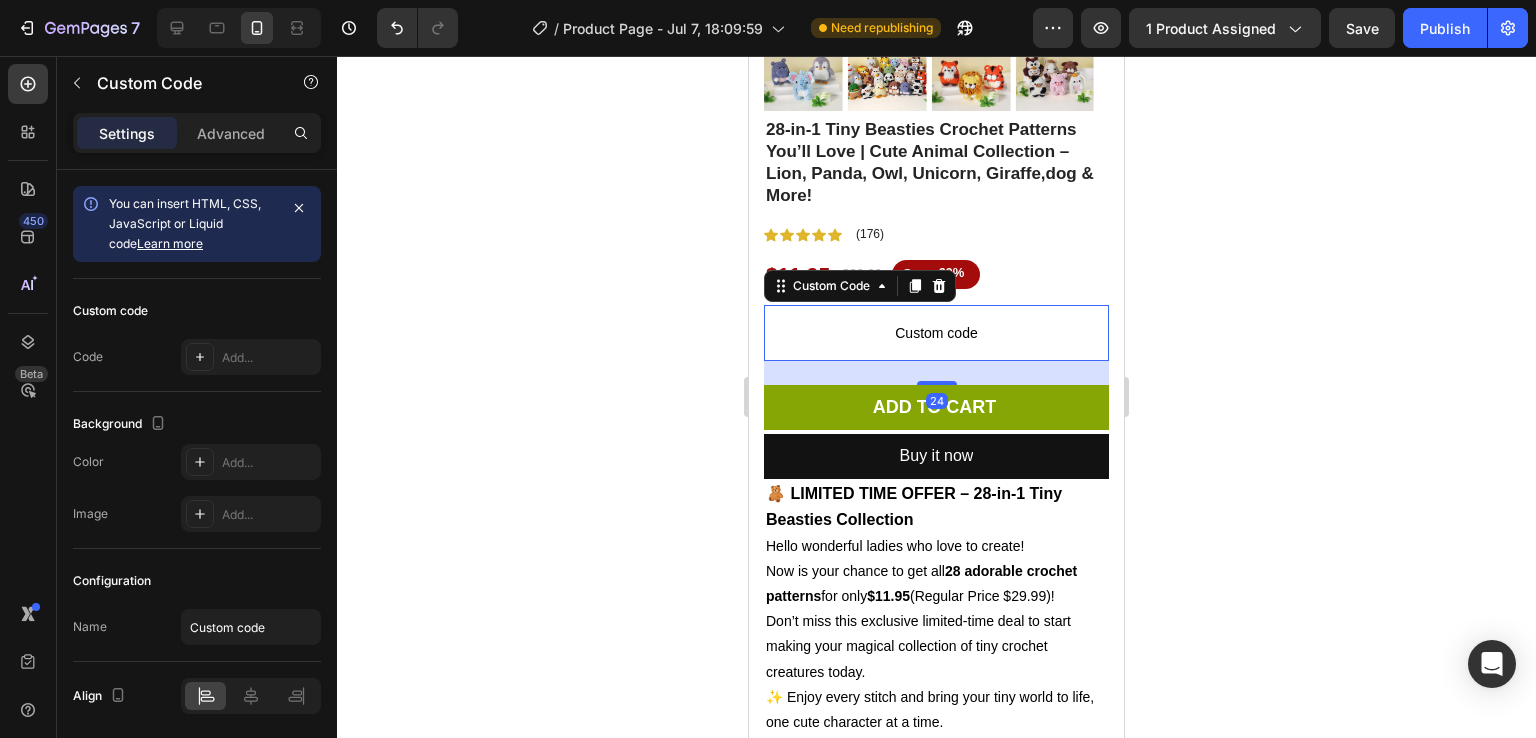 click on "Custom code" at bounding box center (936, 333) 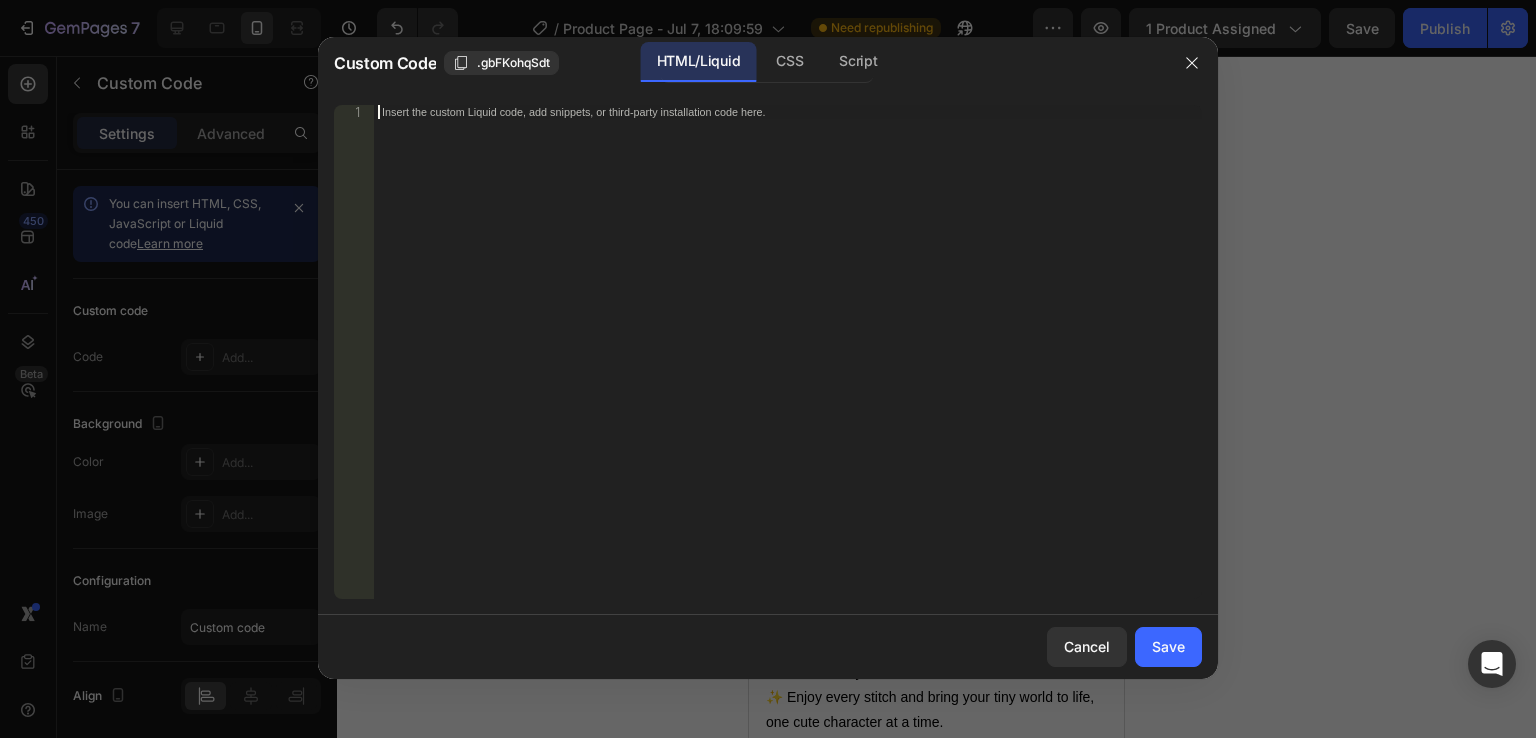 click on "Insert the custom Liquid code, add snippets, or third-party installation code here." at bounding box center (788, 366) 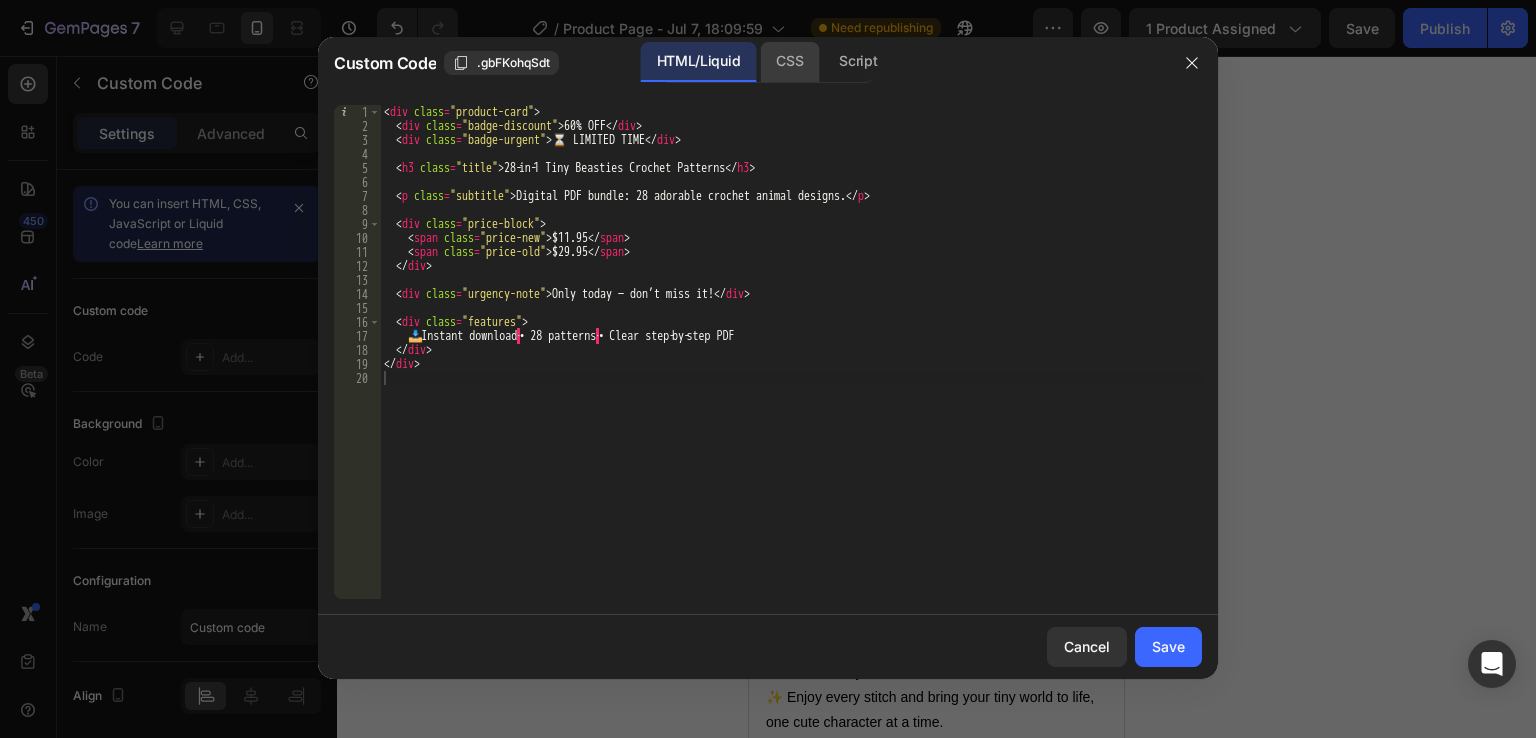 click on "CSS" 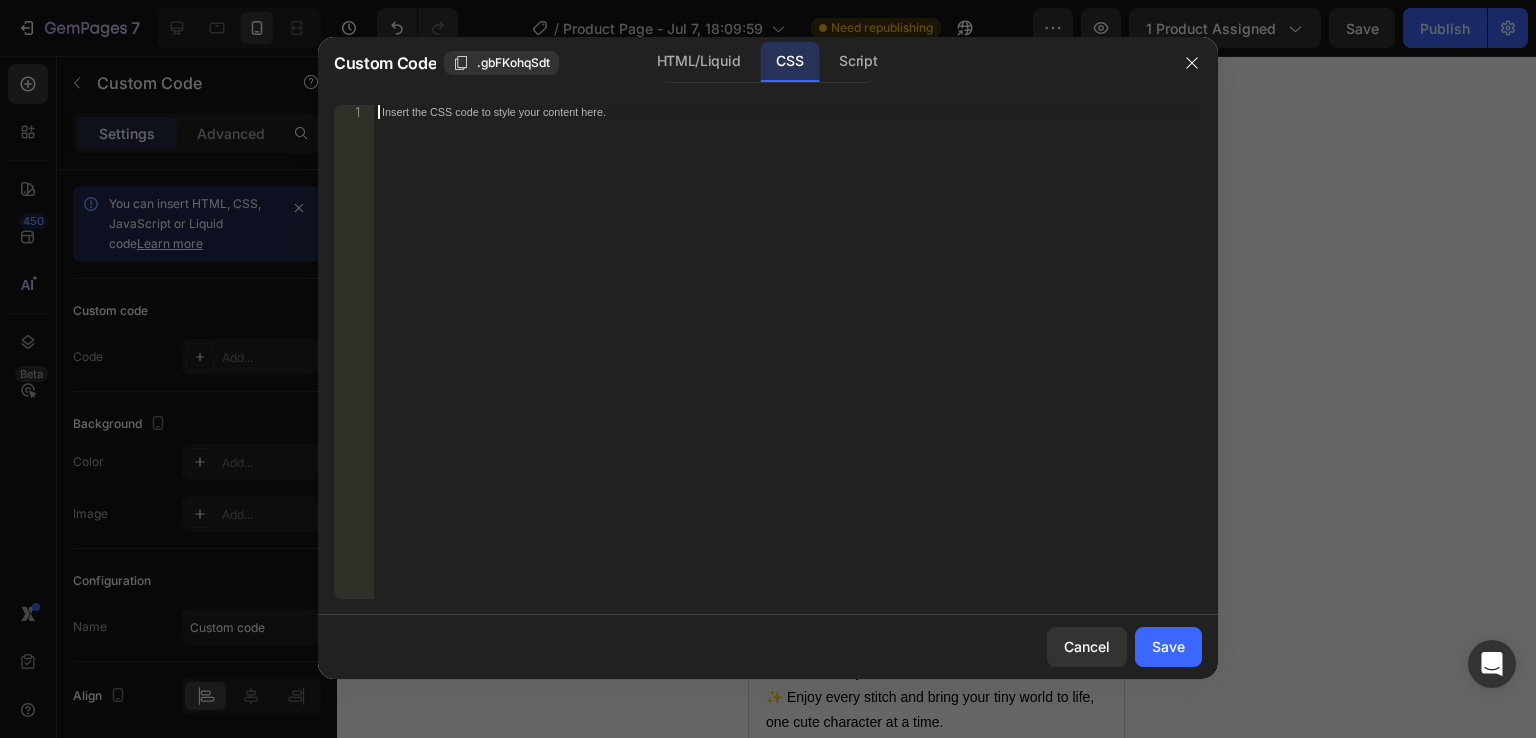 click on "Insert the CSS code to style your content here." at bounding box center [788, 366] 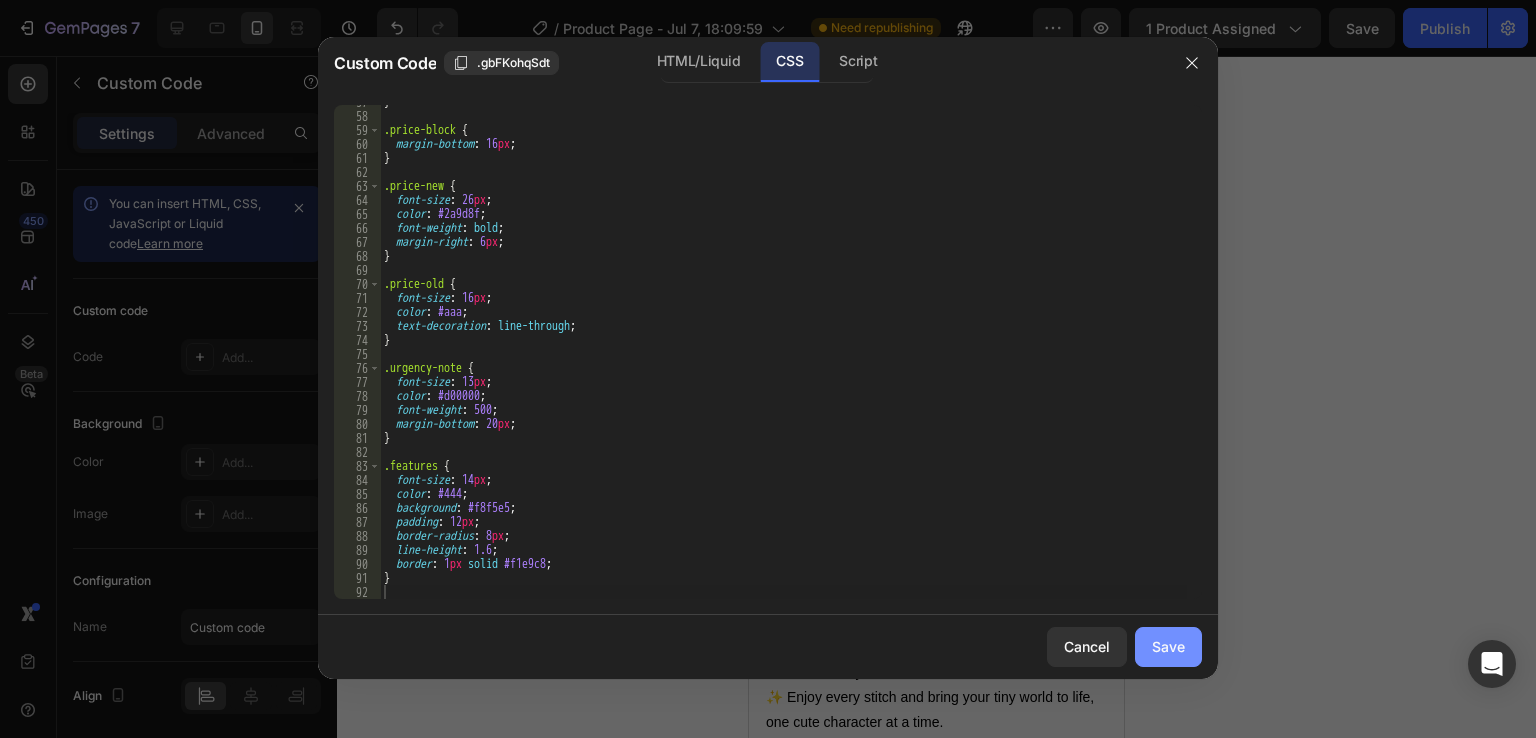 click on "Save" at bounding box center [1168, 646] 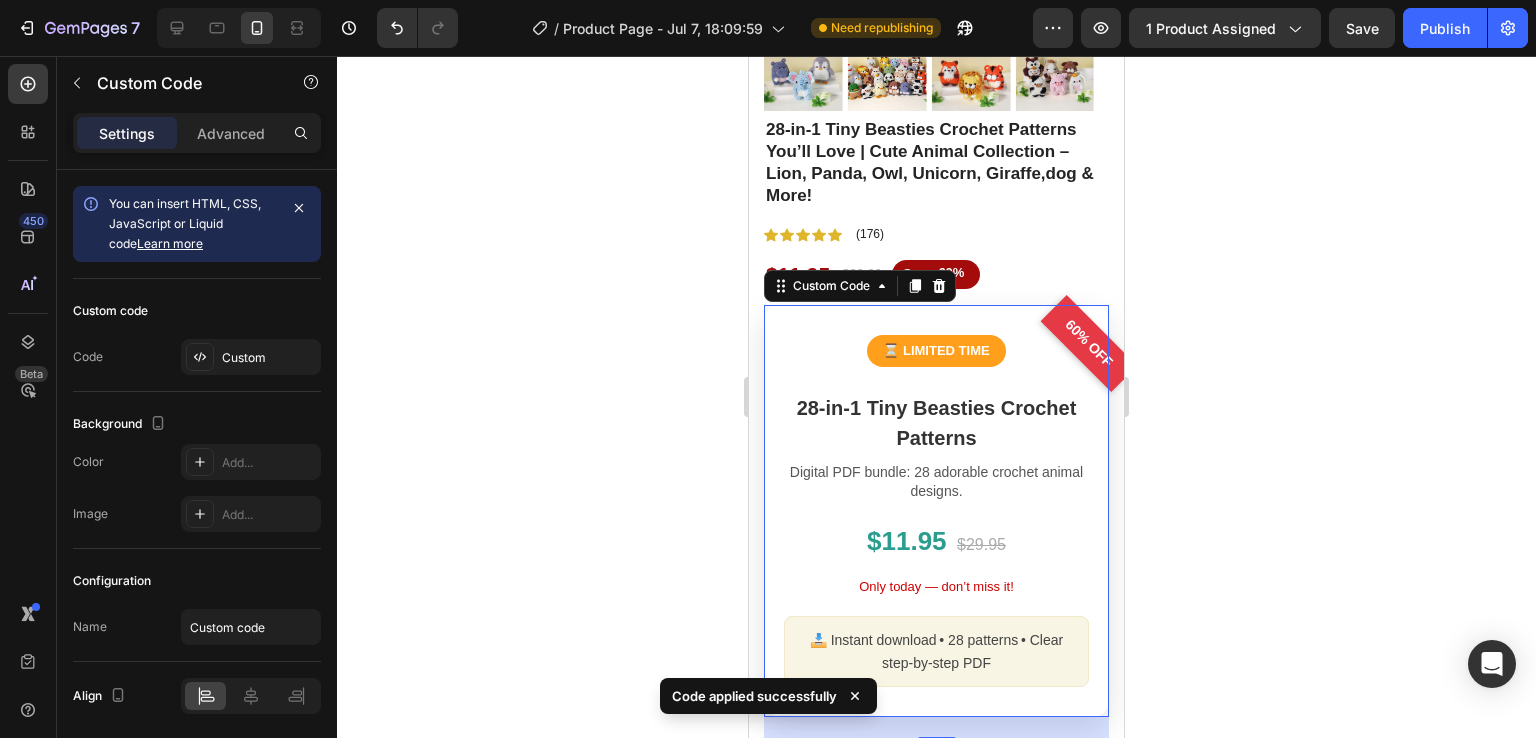click 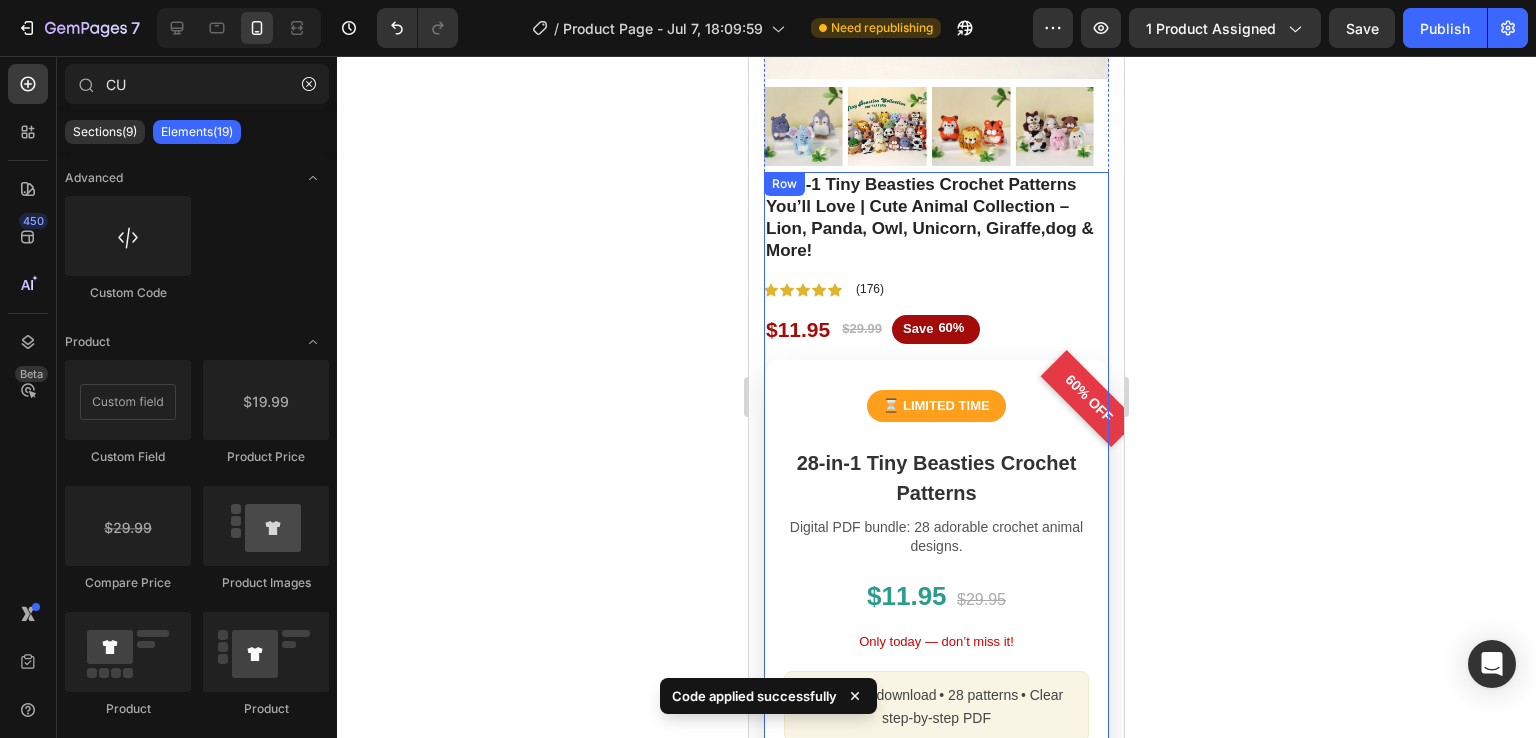 scroll, scrollTop: 438, scrollLeft: 0, axis: vertical 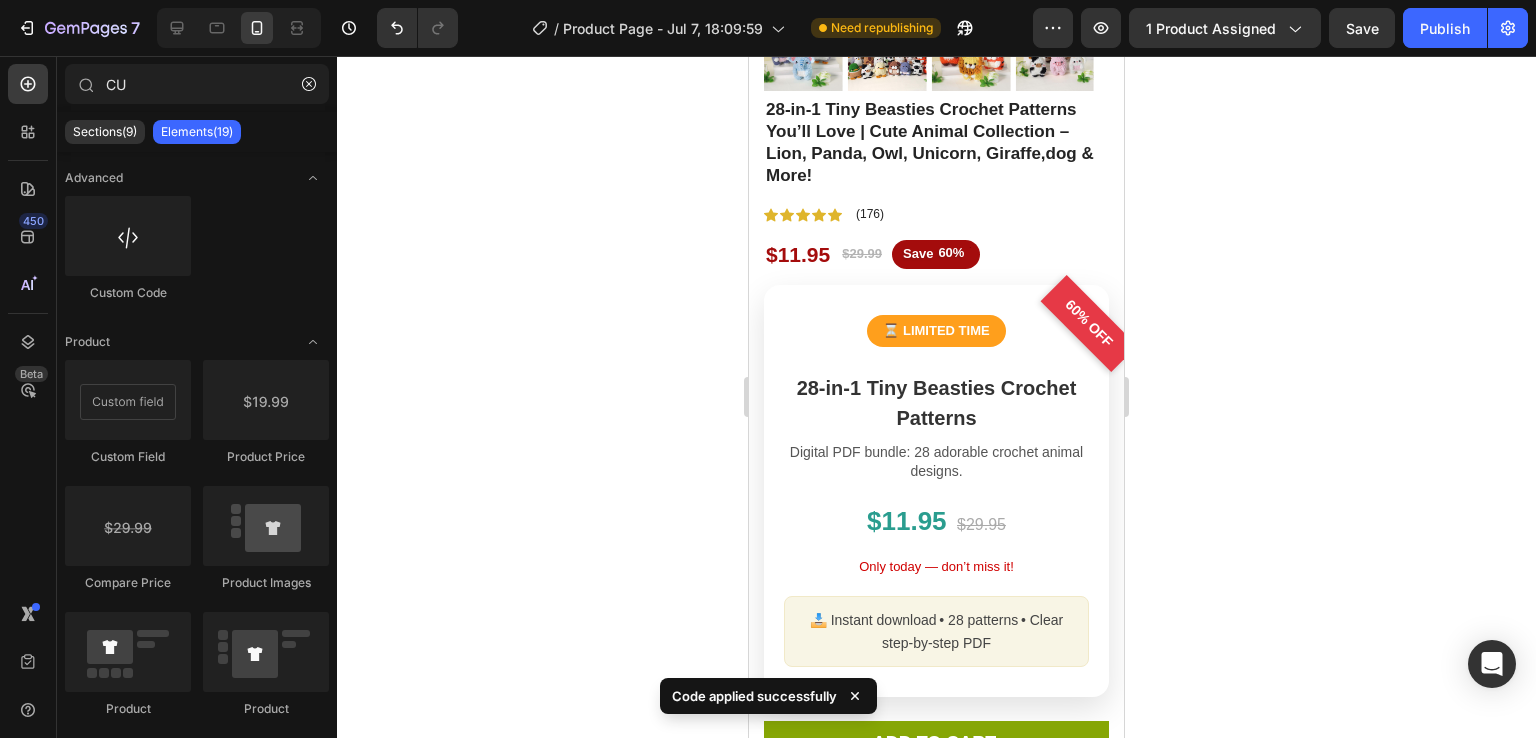 click 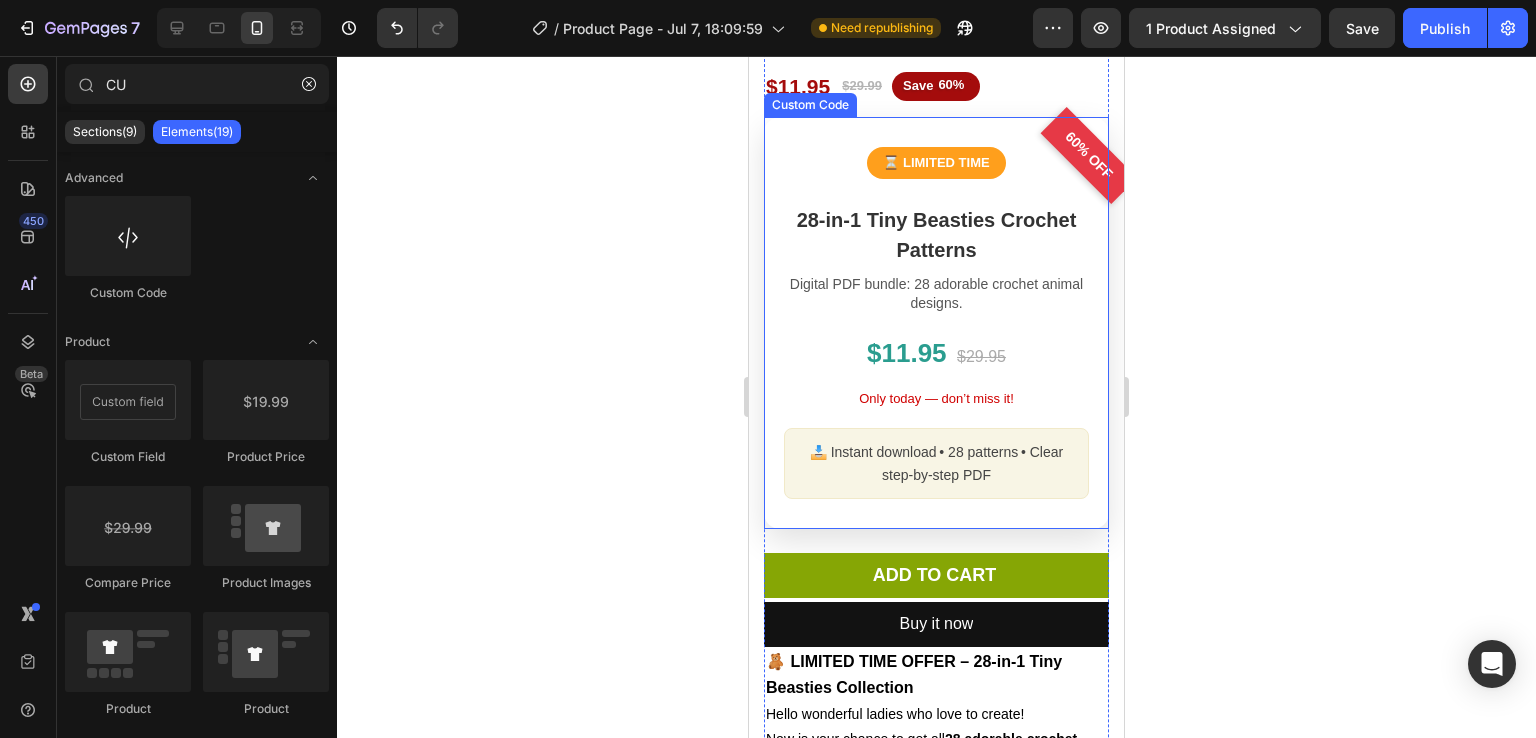 scroll, scrollTop: 646, scrollLeft: 0, axis: vertical 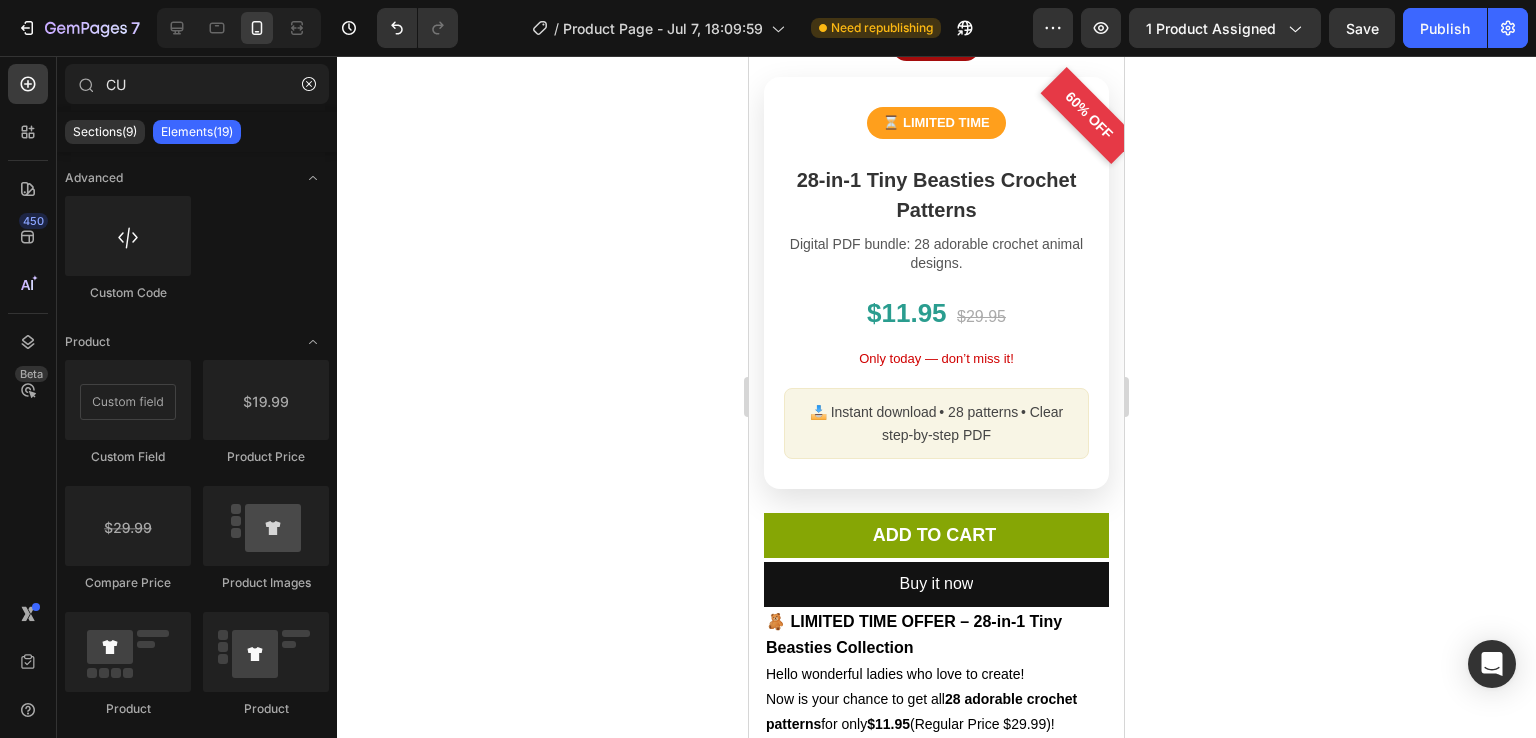 click 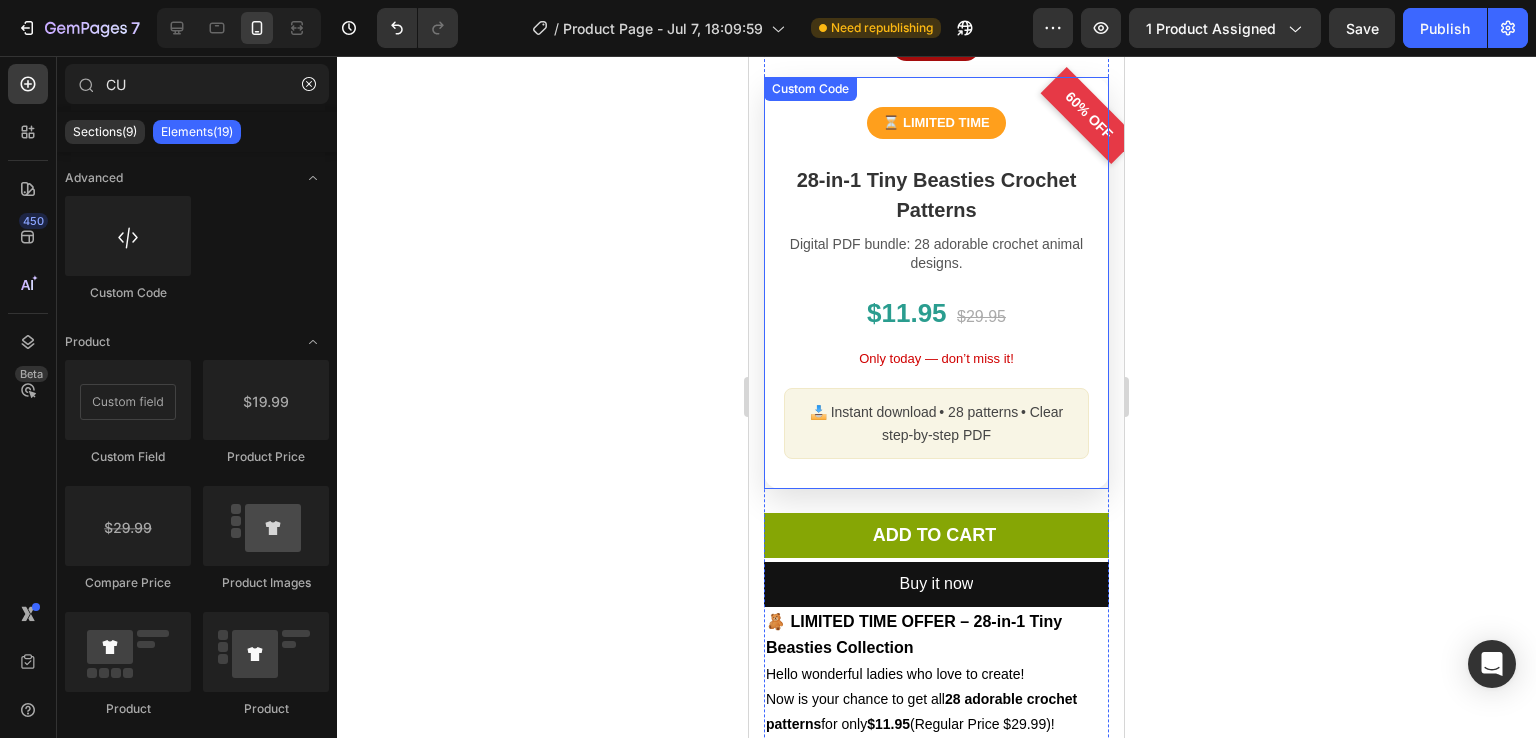 scroll, scrollTop: 527, scrollLeft: 0, axis: vertical 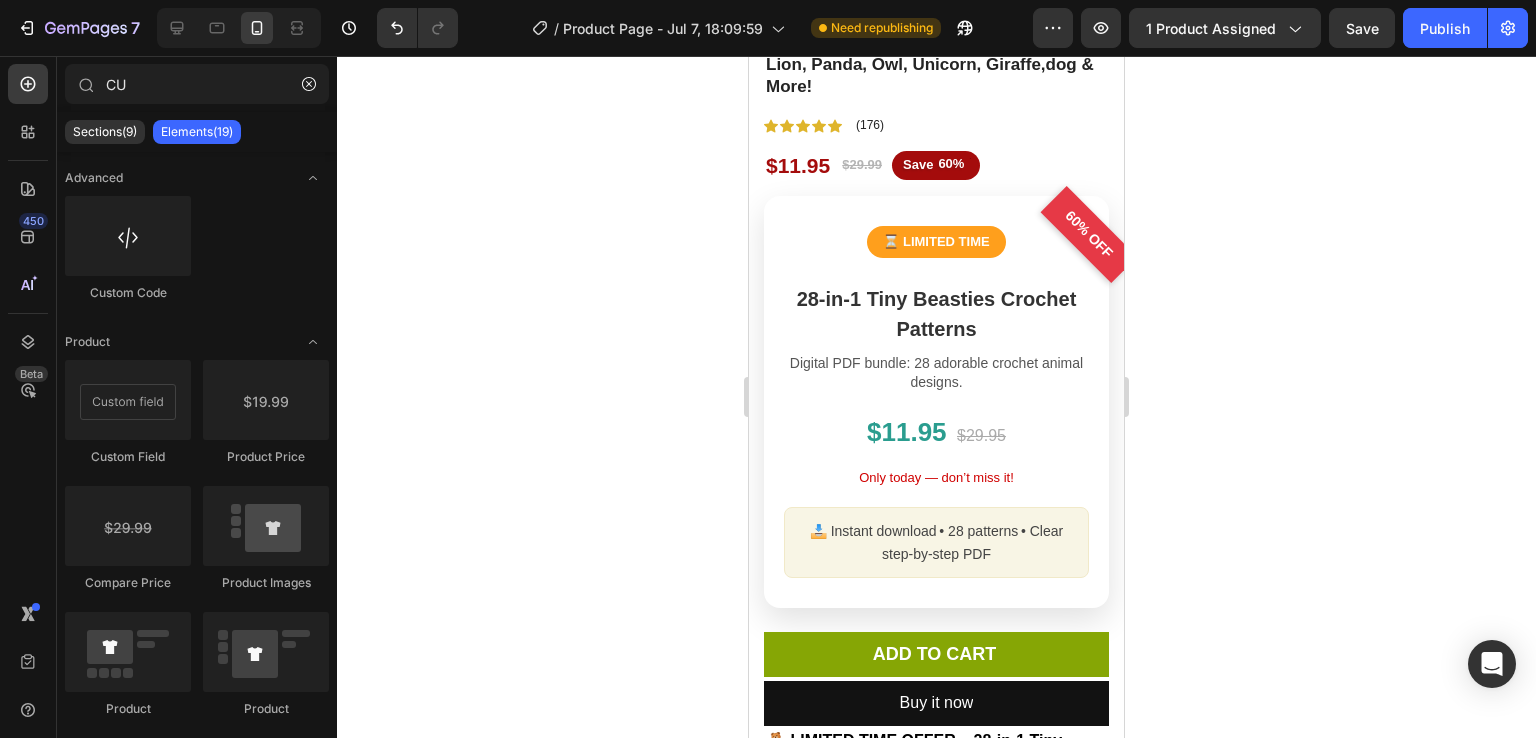 click 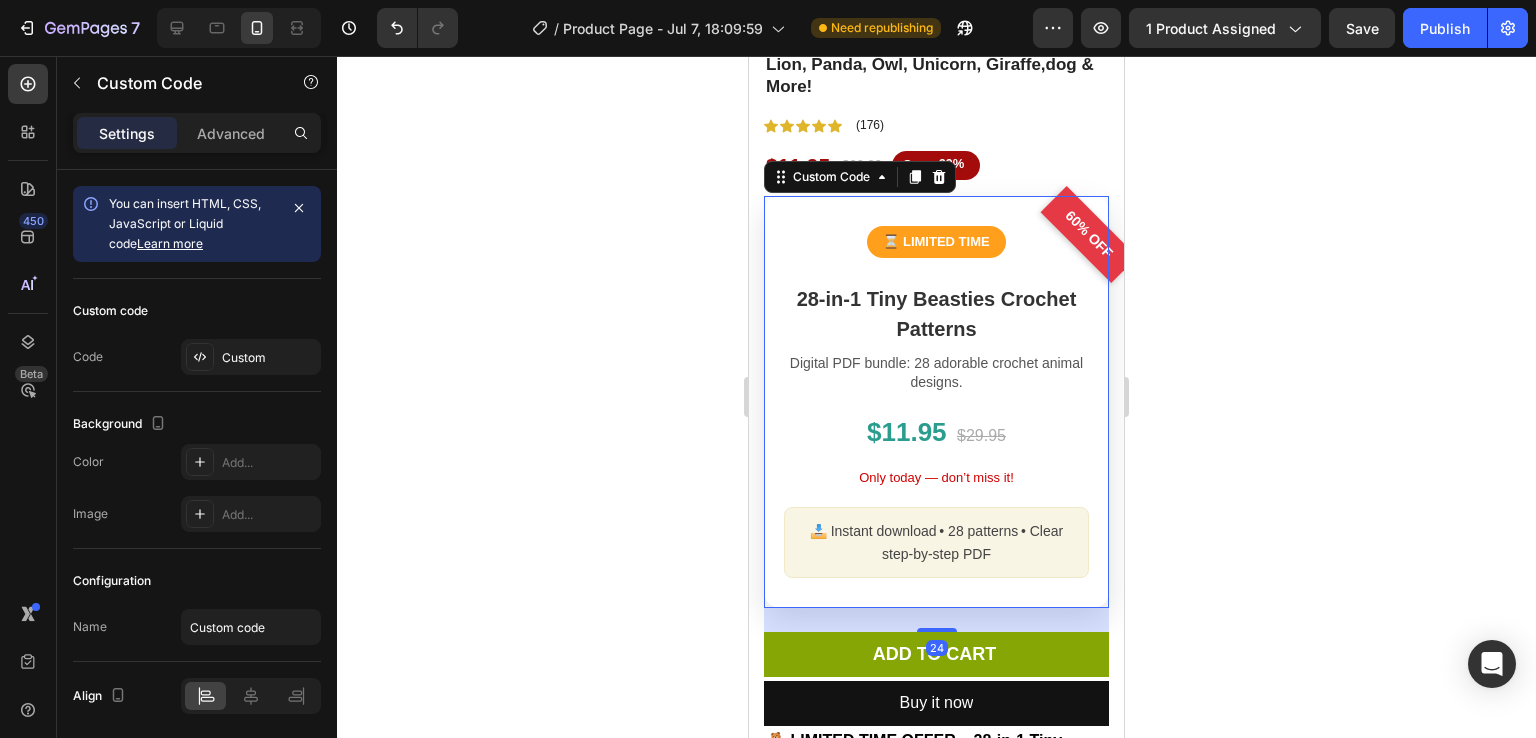 click on "$11.95
$29.95" at bounding box center [936, 432] 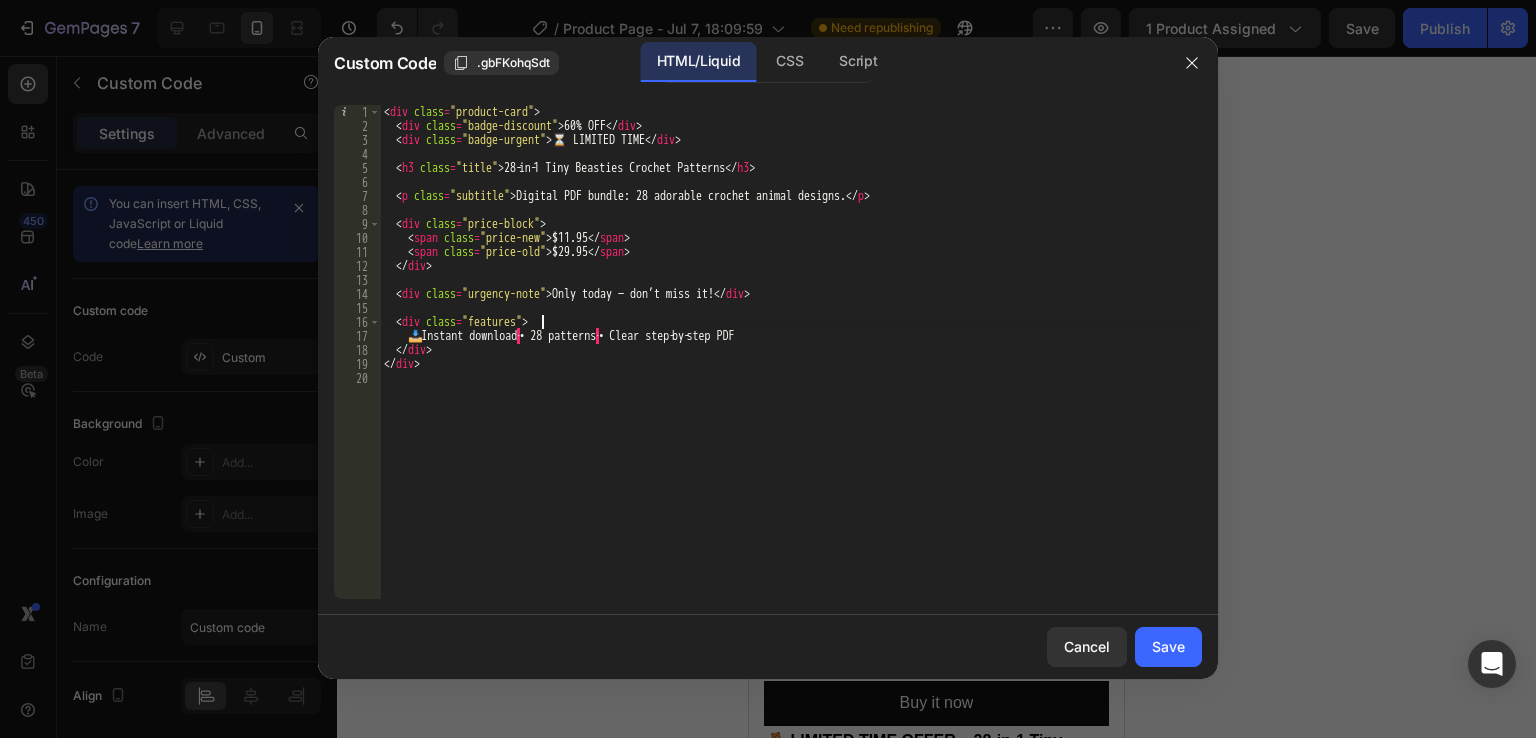click on "< div   class = "product-card" >    < div   class = "badge-discount" > 60% OFF </ div >    < div   class = "badge-urgent" > ⏳ LIMITED TIME </ div >    < h3   class = "title" > 28‑in‑1 Tiny Beasties Crochet Patterns </ h3 >    < p   class = "subtitle" > Digital PDF bundle: 28 adorable crochet animal designs. </ p >    < div   class = "price-block" >      < span   class = "price-new" > $11.95 </ span >      < span   class = "price-old" > $29.95 </ span >    </ div >    < div   class = "urgency-note" > Only today — don’t miss it! </ div >    < div   class = "features" >      📥  Instant download · • 28 patterns · • Clear step‑by‑step PDF    </ div > </ div >" at bounding box center [791, 366] 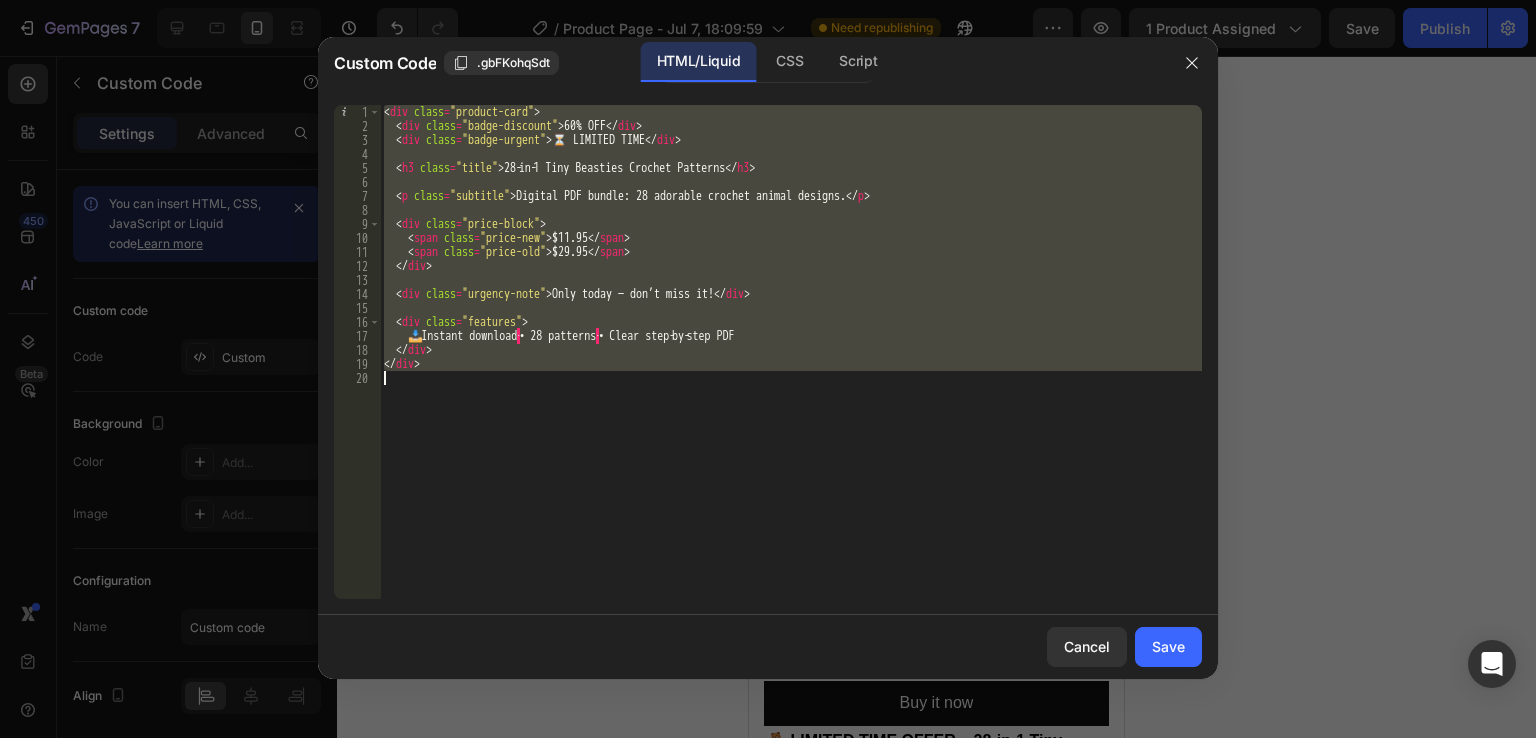 type 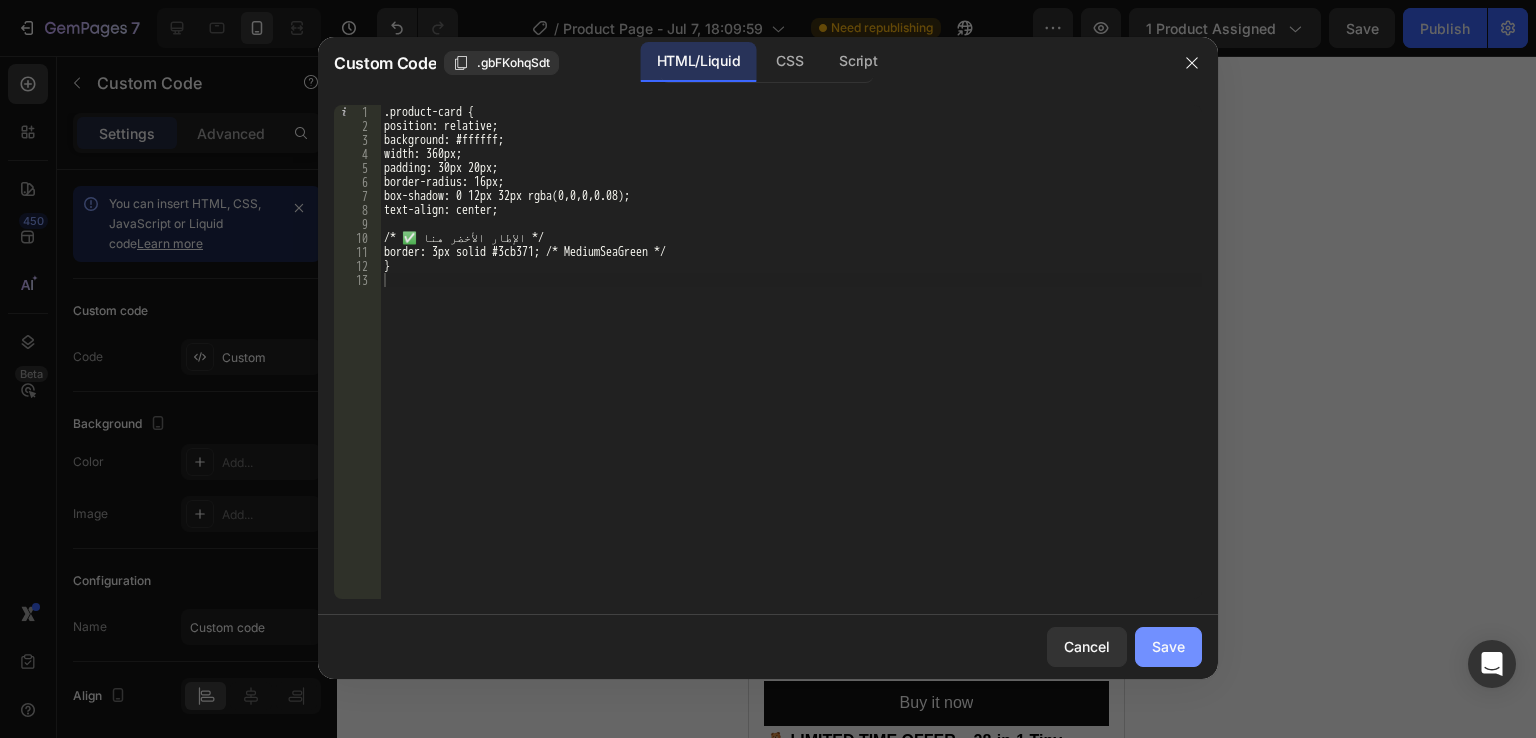 click on "Save" at bounding box center (1168, 646) 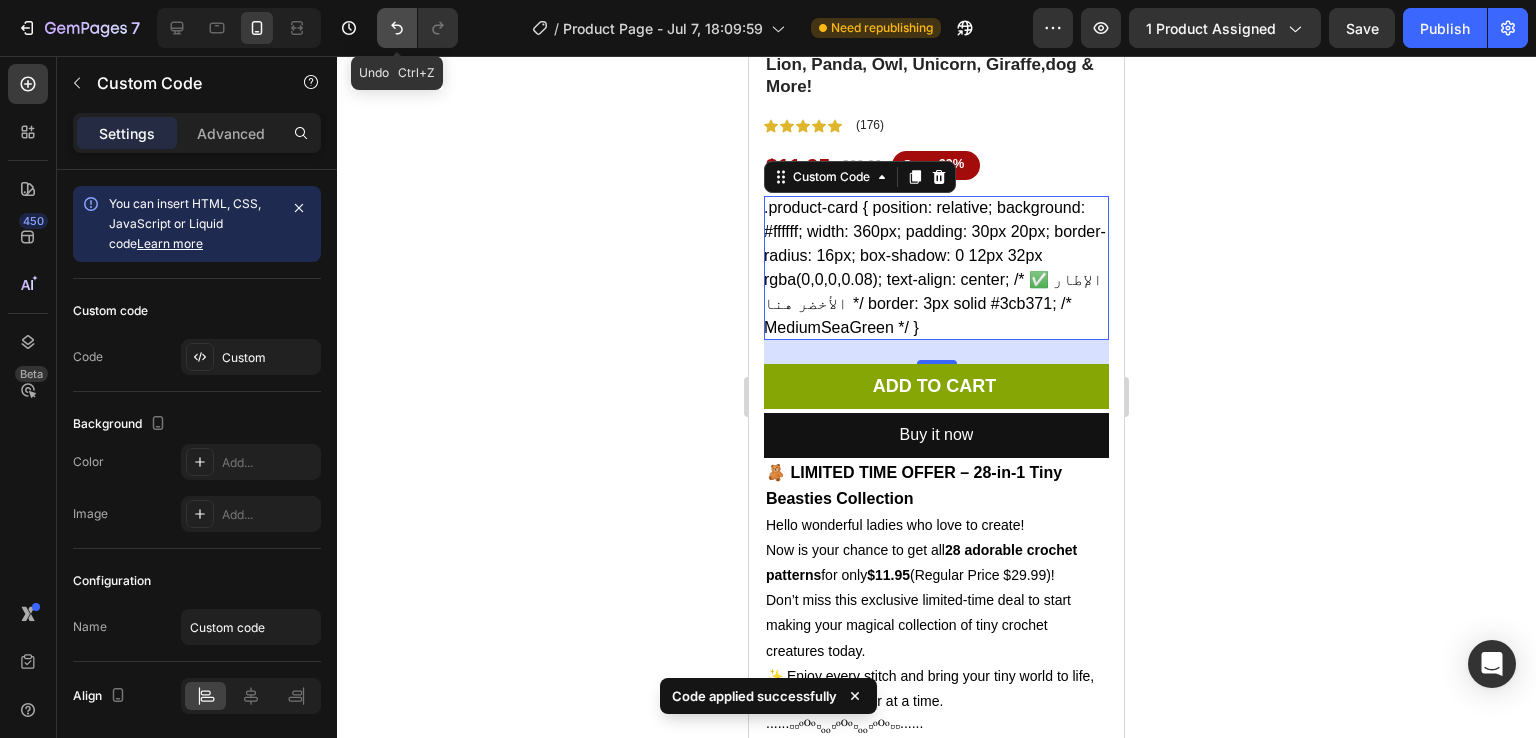 click 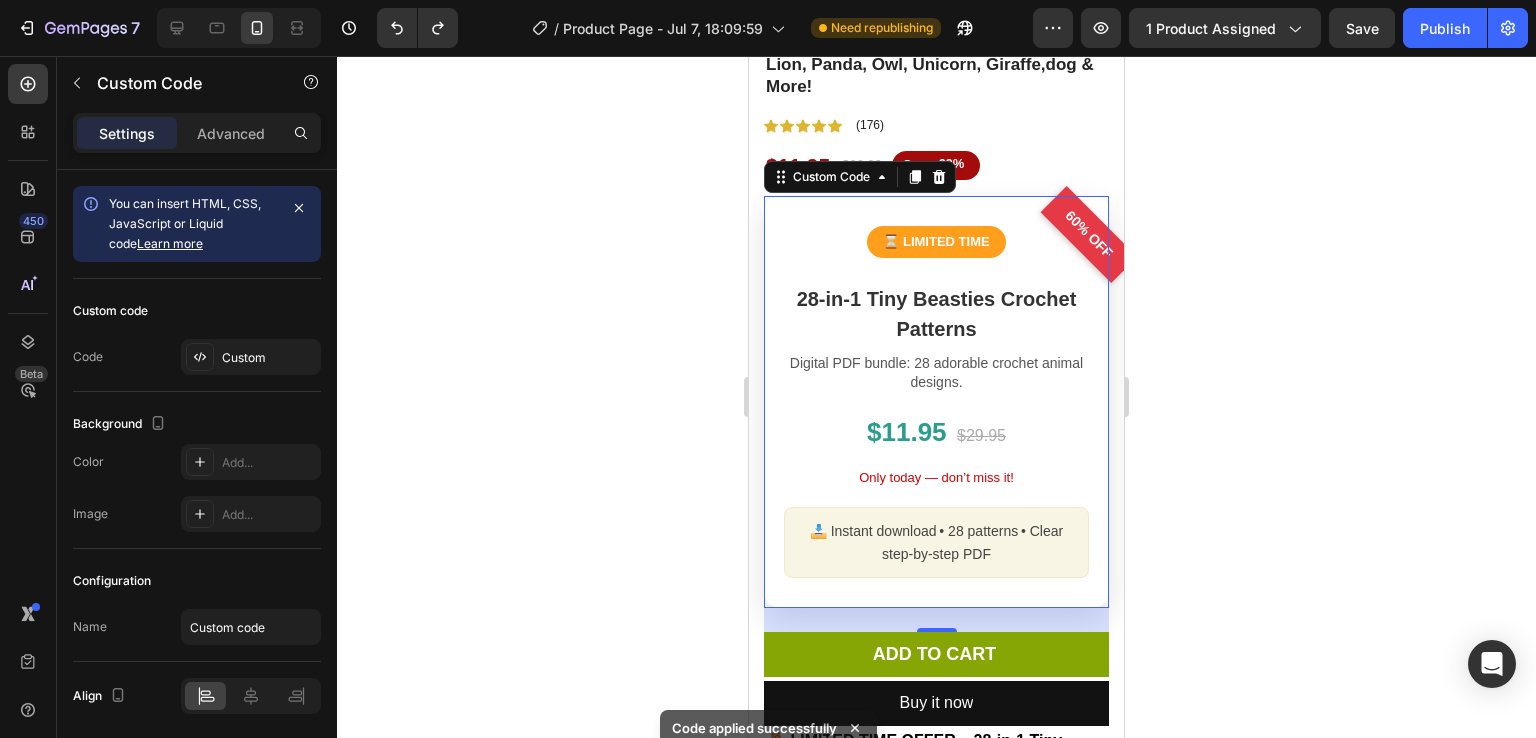 click on "60% OFF
⏳ LIMITED TIME
28‑in‑1 Tiny Beasties Crochet Patterns
Digital PDF bundle: 28 adorable crochet animal designs.
$11.95
$29.95
Only today — don’t miss it!
📥 Instant download • 28 patterns • Clear step‑by‑step PDF" at bounding box center (936, 402) 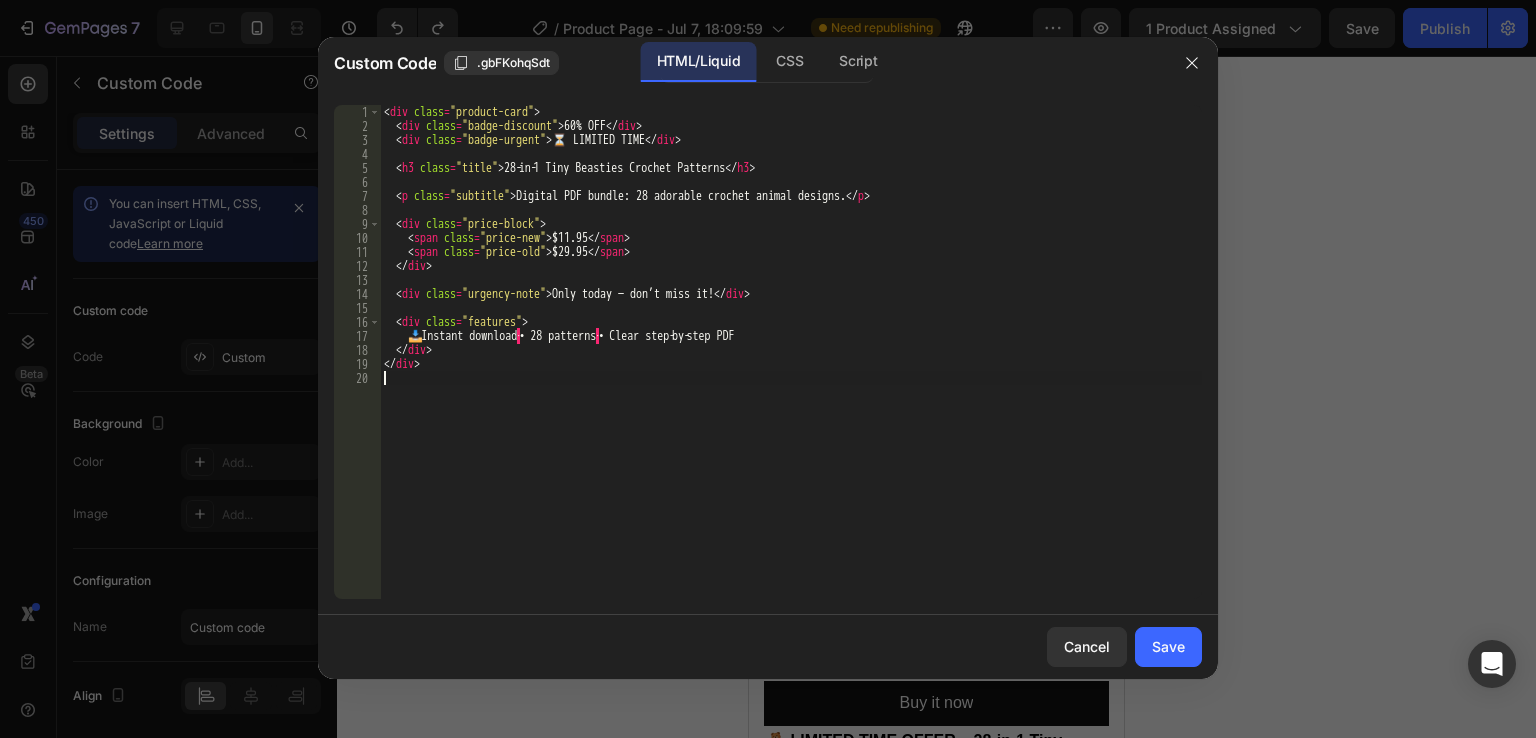 click on "< div   class = "product-card" >    < div   class = "badge-discount" > 60% OFF </ div >    < div   class = "badge-urgent" > ⏳ LIMITED TIME </ div >    < h3   class = "title" > 28‑in‑1 Tiny Beasties Crochet Patterns </ h3 >    < p   class = "subtitle" > Digital PDF bundle: 28 adorable crochet animal designs. </ p >    < div   class = "price-block" >      < span   class = "price-new" > $11.95 </ span >      < span   class = "price-old" > $29.95 </ span >    </ div >    < div   class = "urgency-note" > Only today — don’t miss it! </ div >    < div   class = "features" >      📥  Instant download · • 28 patterns · • Clear step‑by‑step PDF    </ div > </ div >" at bounding box center (791, 366) 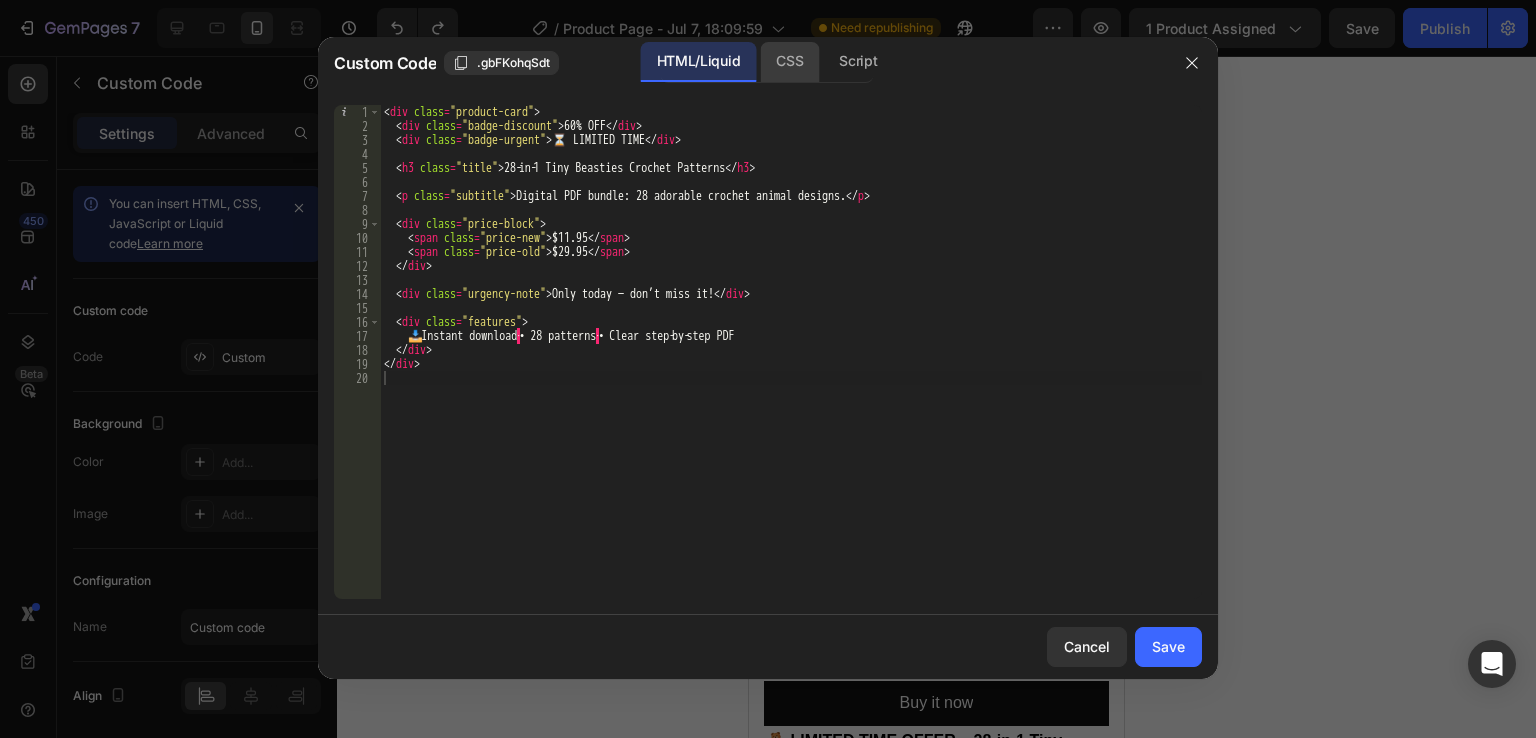 click on "CSS" 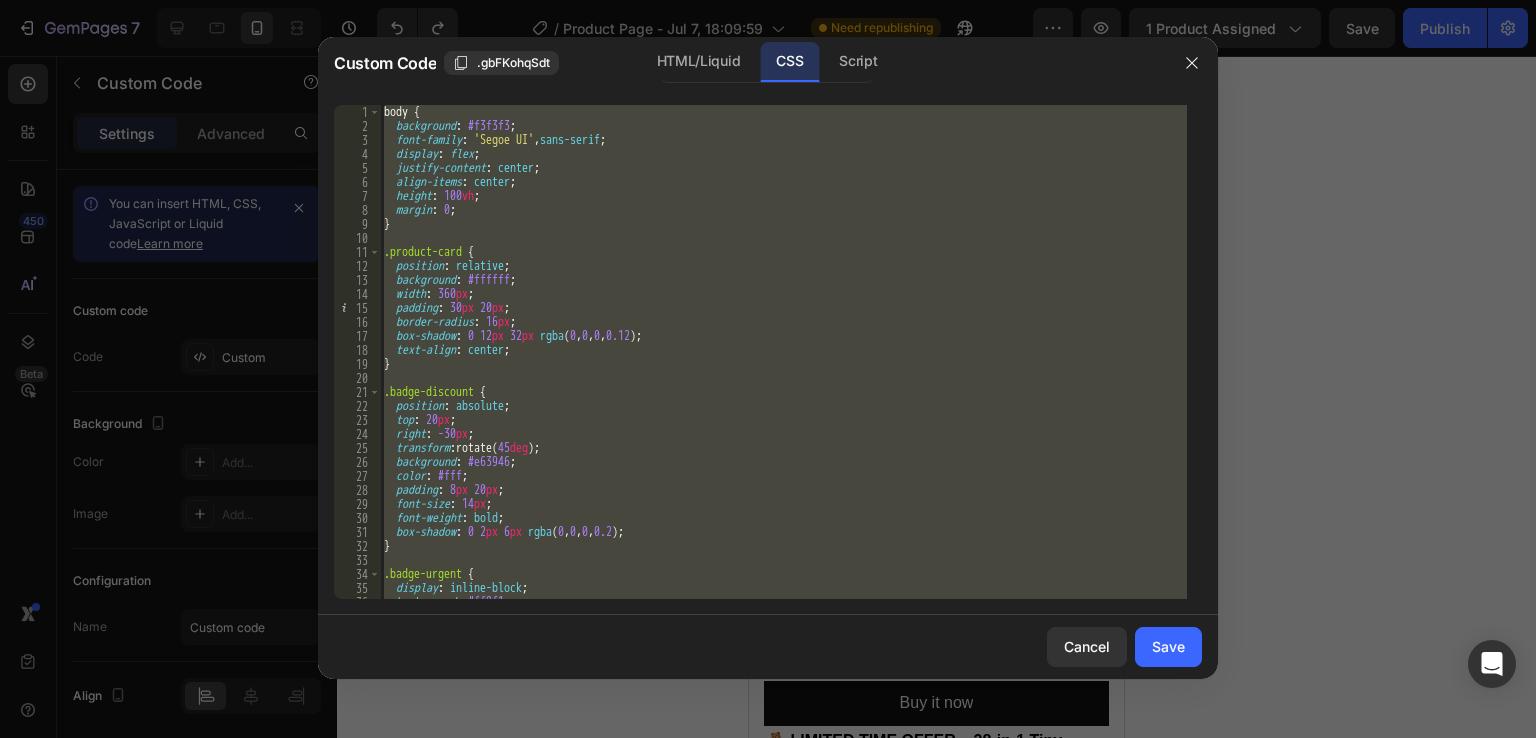 click on "body   {    background :   #f3f3f3 ;    font-family :   ' Segoe UI ' ,  sans-serif ;    display :   flex ;    justify-content :   center ;    align-items :   center ;    height :   100 vh ;    margin :   0 ; } .product-card   {    position :   relative ;    background :   #ffffff ;    width :   360 px ;    padding :   30 px   20 px ;    border-radius :   16 px ;    box-shadow :   0   12 px   32 px   rgba ( 0 , 0 , 0 , 0.12 ) ;    text-align :   center ; } .badge-discount   {    position :   absolute ;    top :   20 px ;    right :   -30 px ;    transform :  rotate( 45 deg ) ;    background :   #e63946 ;    color :   #fff ;    padding :   8 px   20 px ;    font-size :   14 px ;    font-weight :   bold ;    box-shadow :   0   2 px   6 px   rgba ( 0 , 0 , 0 , 0.2 ) ; } .badge-urgent   {    display :   inline-block ;    background :   #ff9f1c ;    color :   #fff ;" at bounding box center (783, 352) 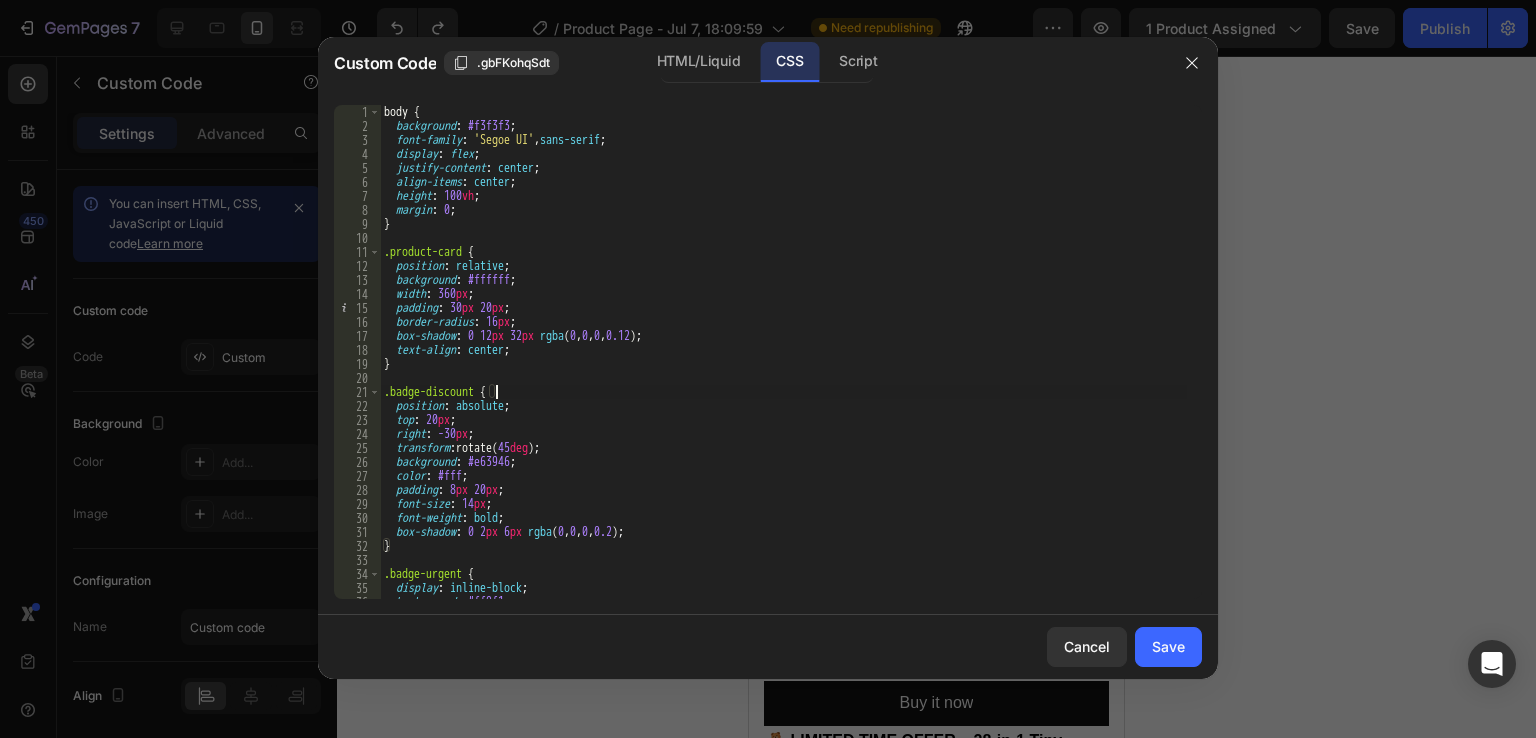 type on "}" 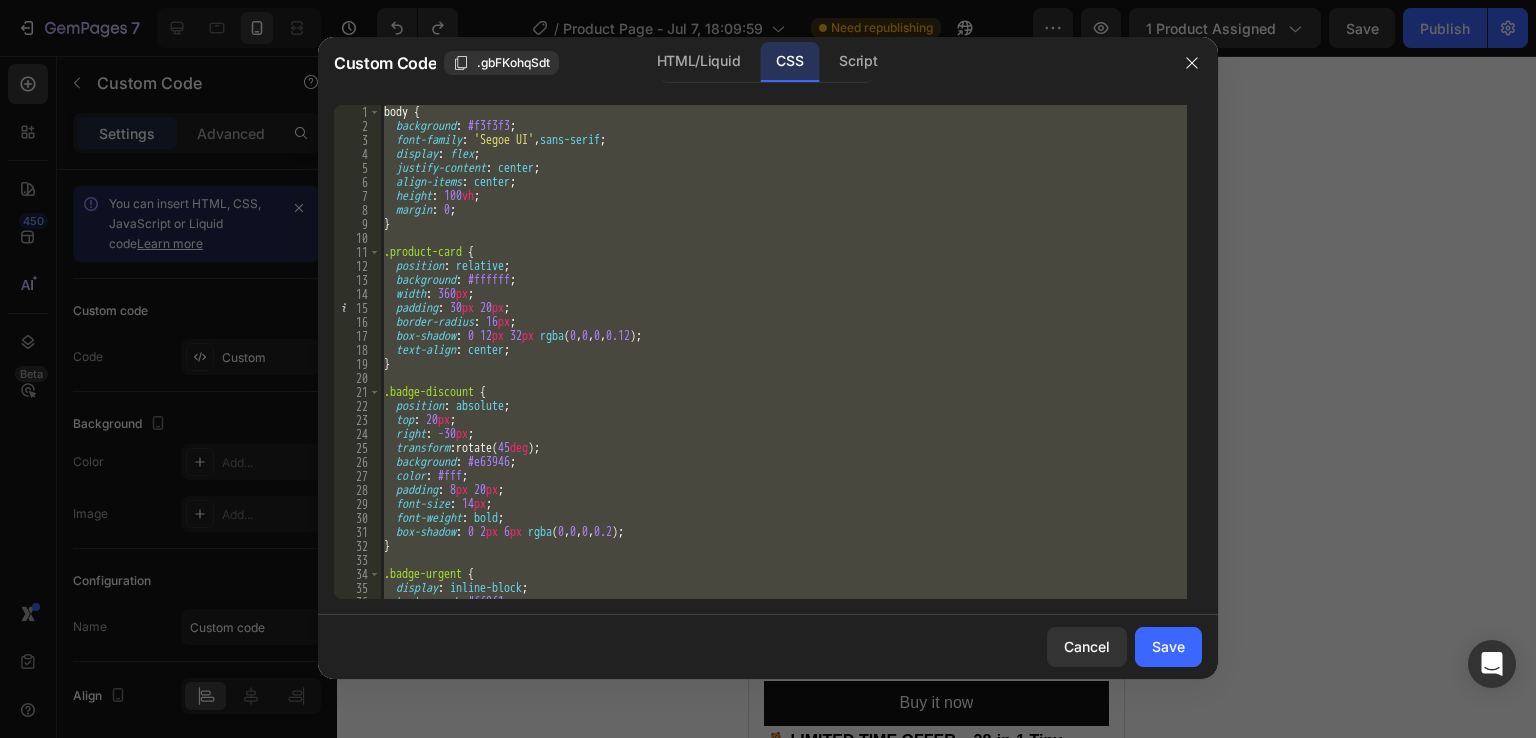 type 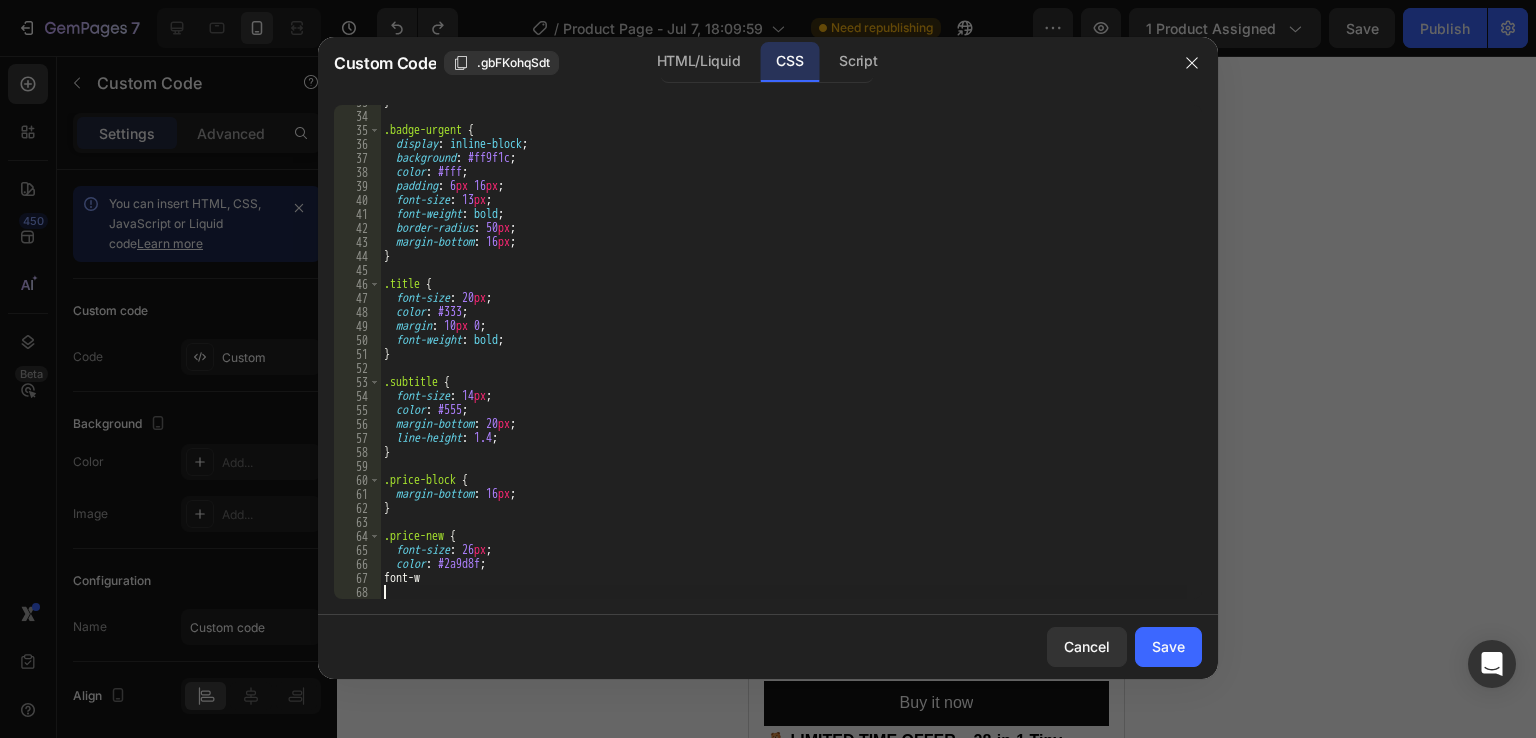 scroll, scrollTop: 458, scrollLeft: 0, axis: vertical 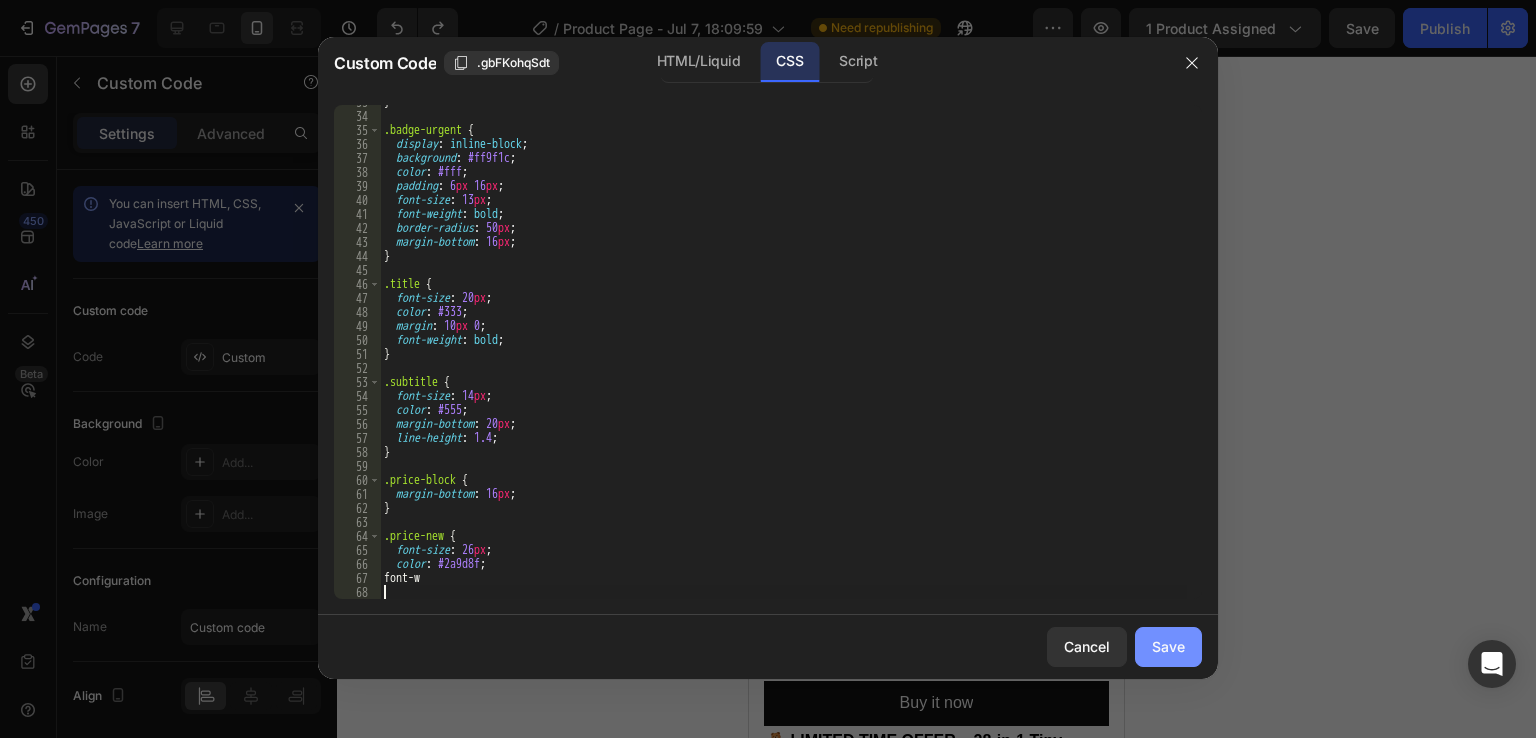 click on "Save" at bounding box center [1168, 646] 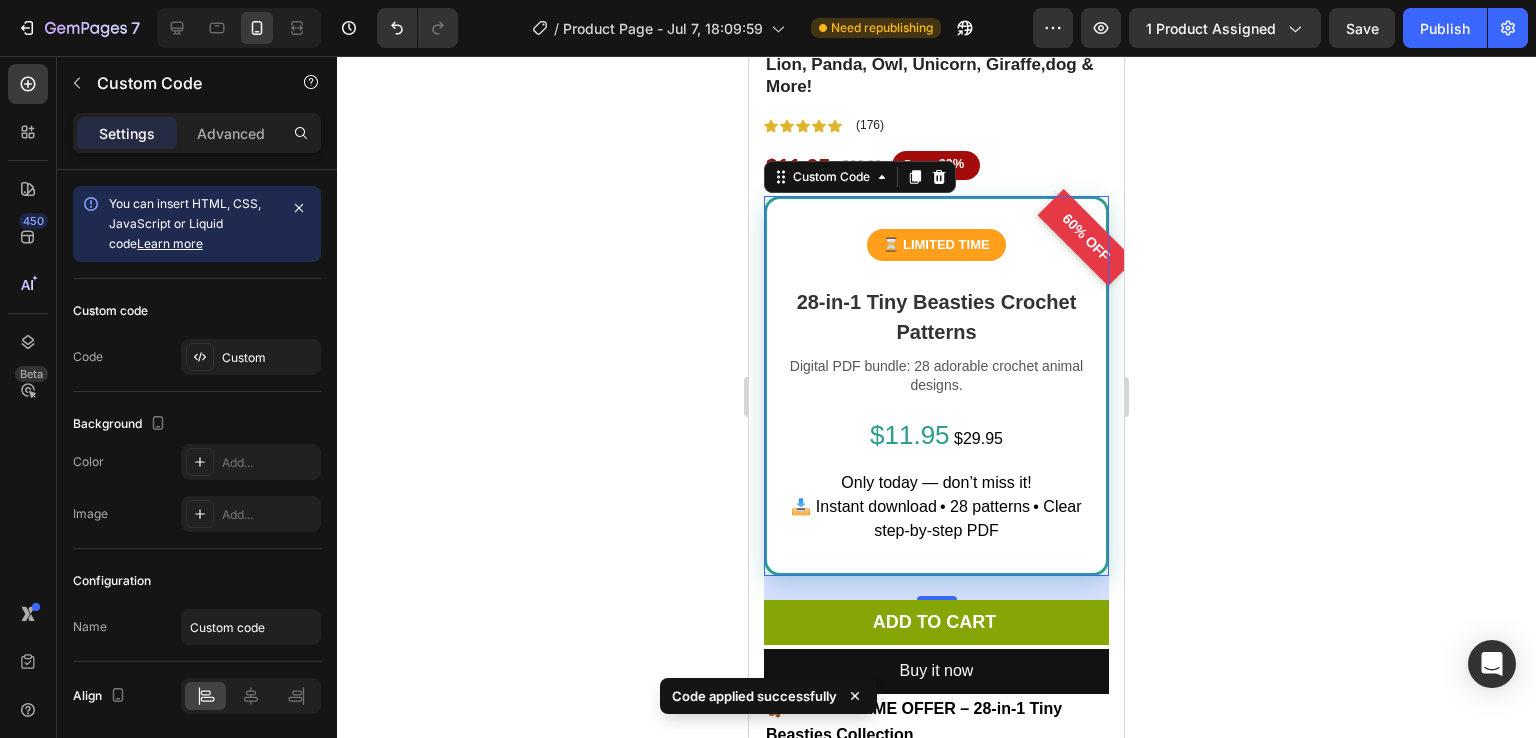 click 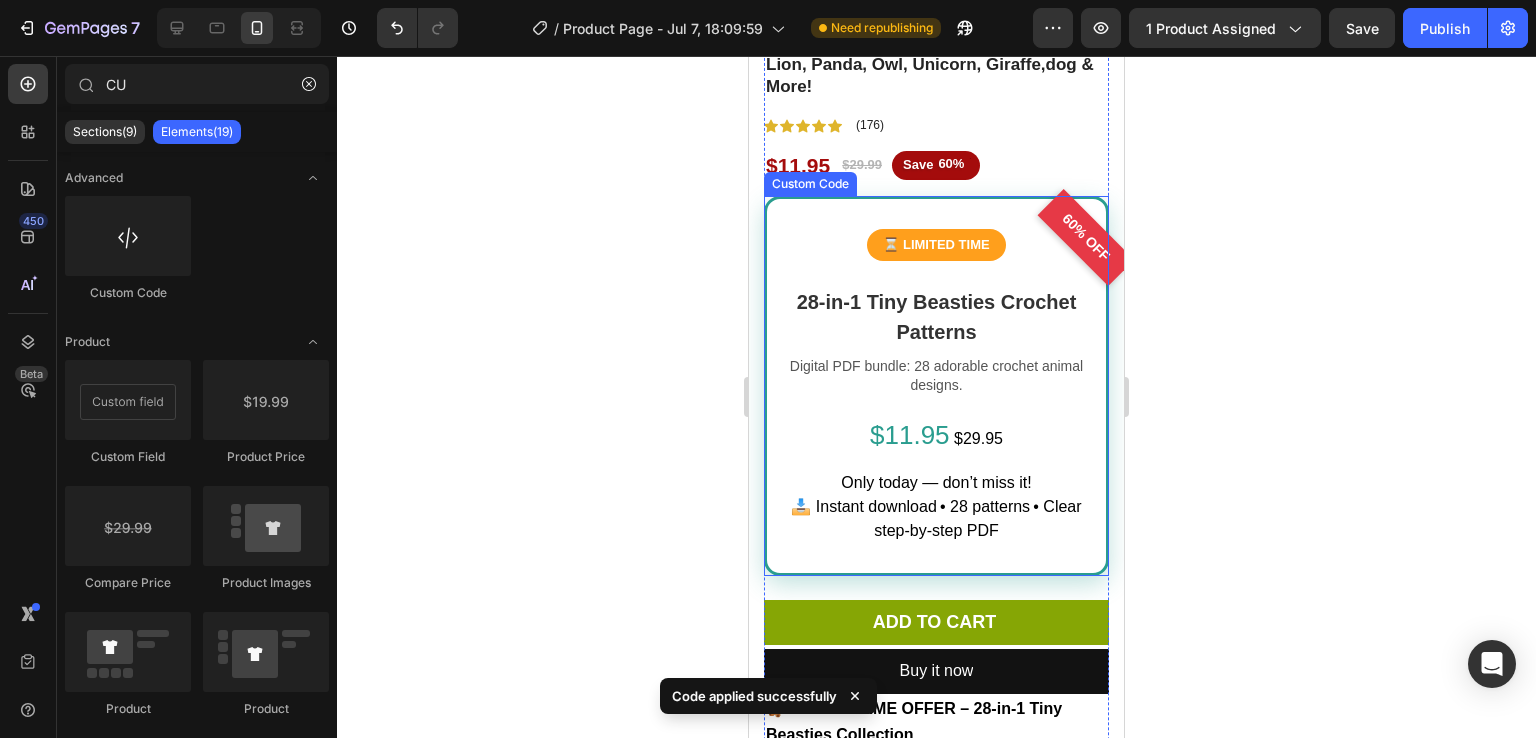 scroll, scrollTop: 384, scrollLeft: 0, axis: vertical 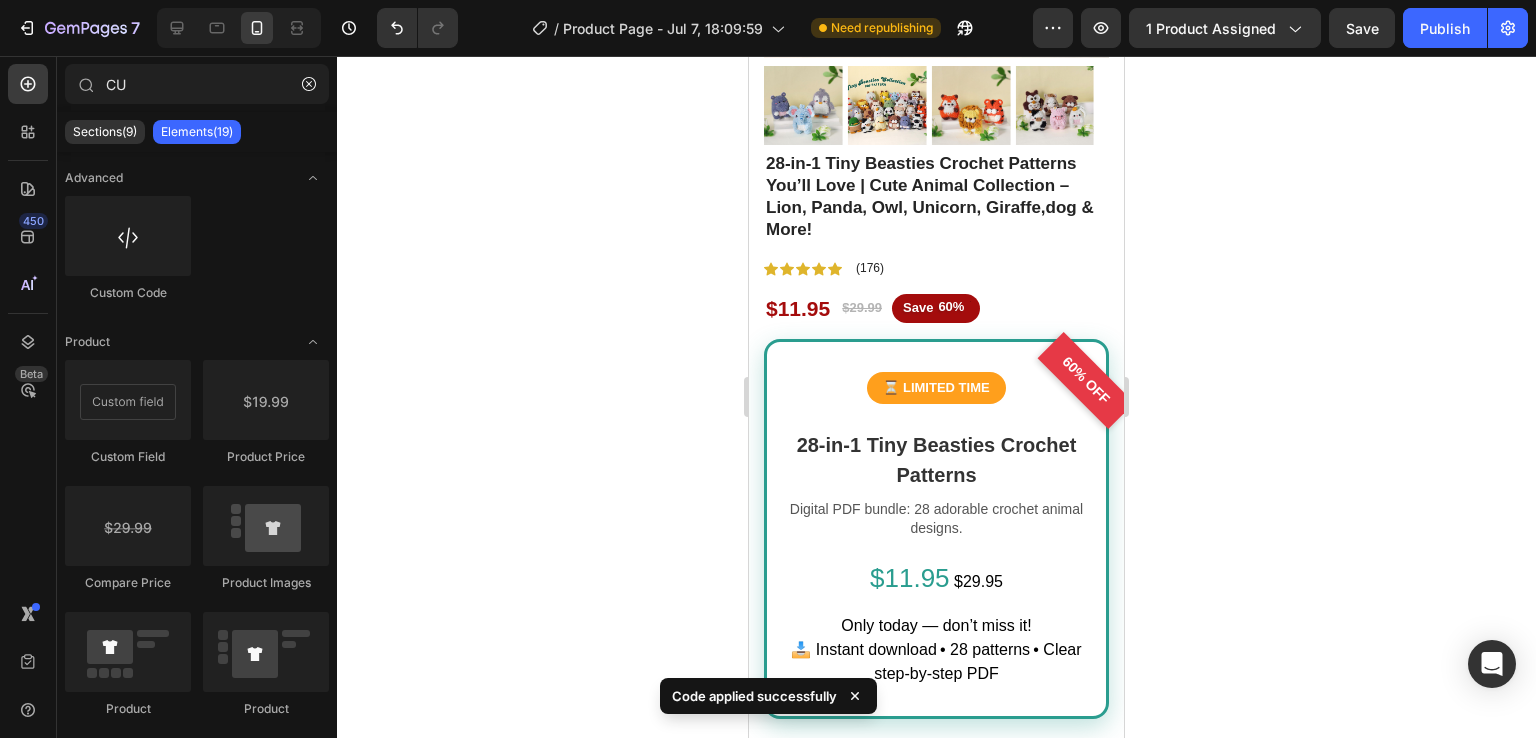 click 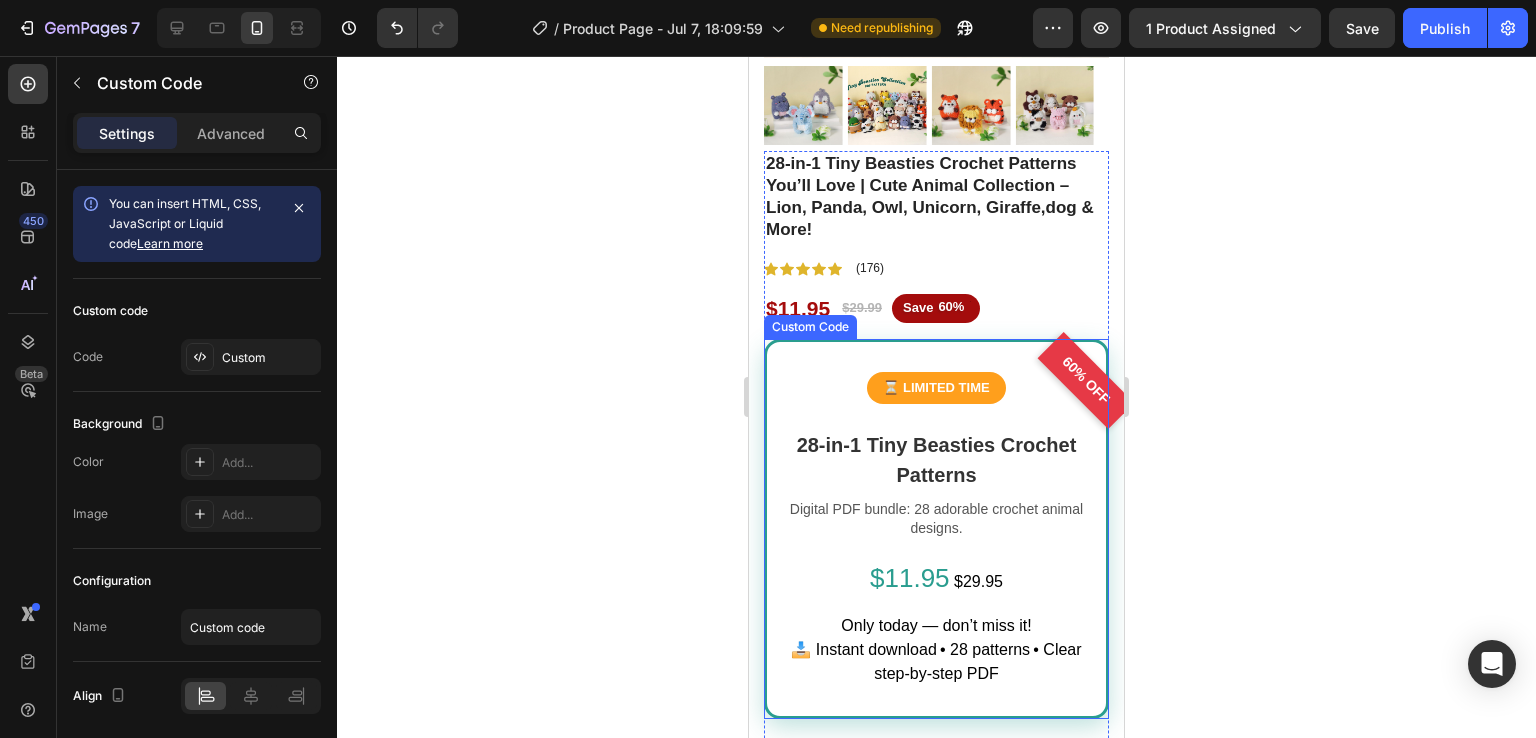click on "60% OFF
⏳ LIMITED TIME
28‑in‑1 Tiny Beasties Crochet Patterns
Digital PDF bundle: 28 adorable crochet animal designs.
$11.95
$29.95
Only today — don’t miss it!
📥 Instant download • 28 patterns • Clear step‑by‑step PDF" at bounding box center (936, 529) 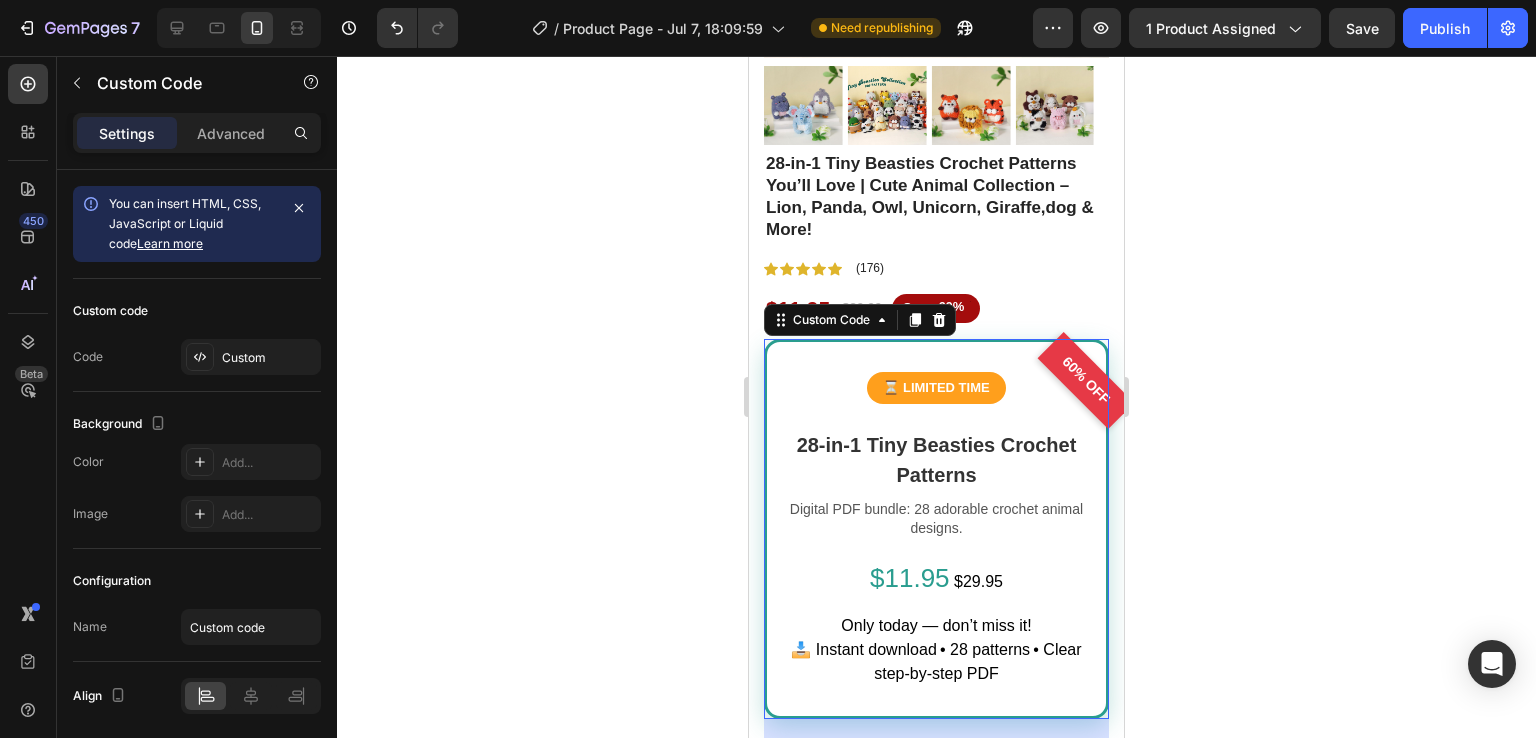 click on "60% OFF
⏳ LIMITED TIME
28‑in‑1 Tiny Beasties Crochet Patterns
Digital PDF bundle: 28 adorable crochet animal designs.
$11.95
$29.95
Only today — don’t miss it!
📥 Instant download • 28 patterns • Clear step‑by‑step PDF" at bounding box center [936, 529] 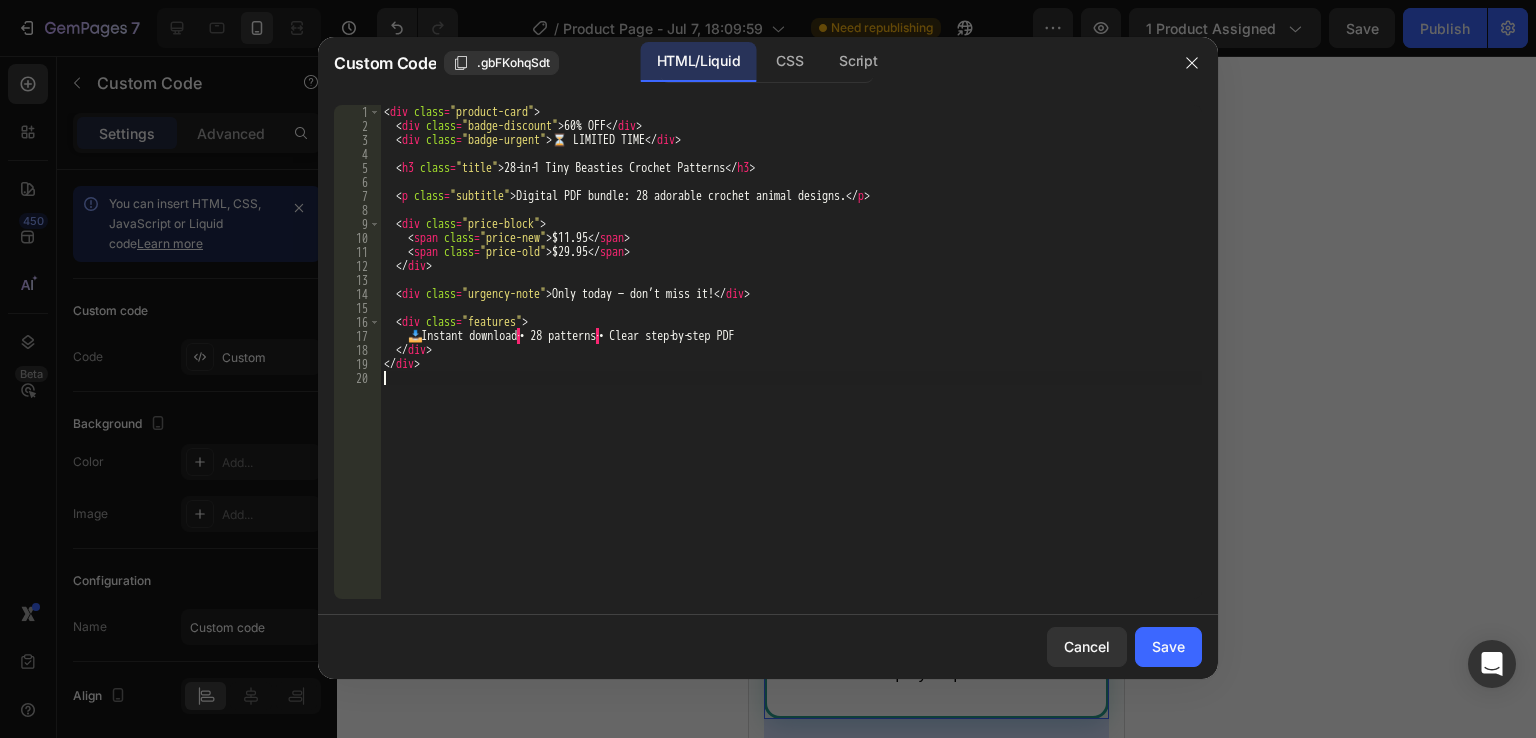 click on "< div   class = "product-card" >    < div   class = "badge-discount" > 60% OFF </ div >    < div   class = "badge-urgent" > ⏳ LIMITED TIME </ div >    < h3   class = "title" > 28‑in‑1 Tiny Beasties Crochet Patterns </ h3 >    < p   class = "subtitle" > Digital PDF bundle: 28 adorable crochet animal designs. </ p >    < div   class = "price-block" >      < span   class = "price-new" > $11.95 </ span >      < span   class = "price-old" > $29.95 </ span >    </ div >    < div   class = "urgency-note" > Only today — don’t miss it! </ div >    < div   class = "features" >      📥  Instant download · • 28 patterns · • Clear step‑by‑step PDF    </ div > </ div >" at bounding box center [791, 366] 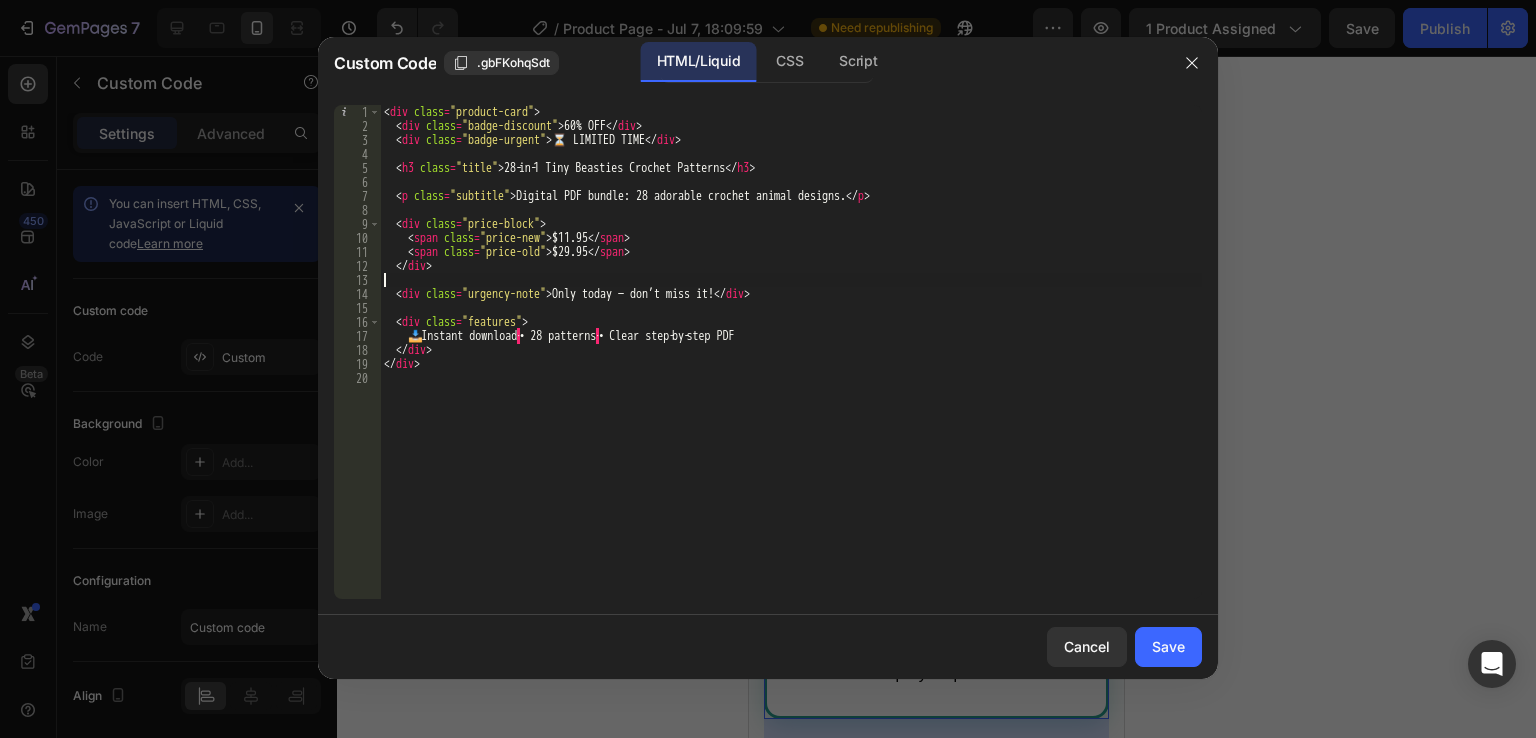 click on "< div   class = "product-card" >    < div   class = "badge-discount" > 60% OFF </ div >    < div   class = "badge-urgent" > ⏳ LIMITED TIME </ div >    < h3   class = "title" > 28‑in‑1 Tiny Beasties Crochet Patterns </ h3 >    < p   class = "subtitle" > Digital PDF bundle: 28 adorable crochet animal designs. </ p >    < div   class = "price-block" >      < span   class = "price-new" > $11.95 </ span >      < span   class = "price-old" > $29.95 </ span >    </ div >    < div   class = "urgency-note" > Only today — don’t miss it! </ div >    < div   class = "features" >      📥  Instant download · • 28 patterns · • Clear step‑by‑step PDF    </ div > </ div >" at bounding box center [791, 366] 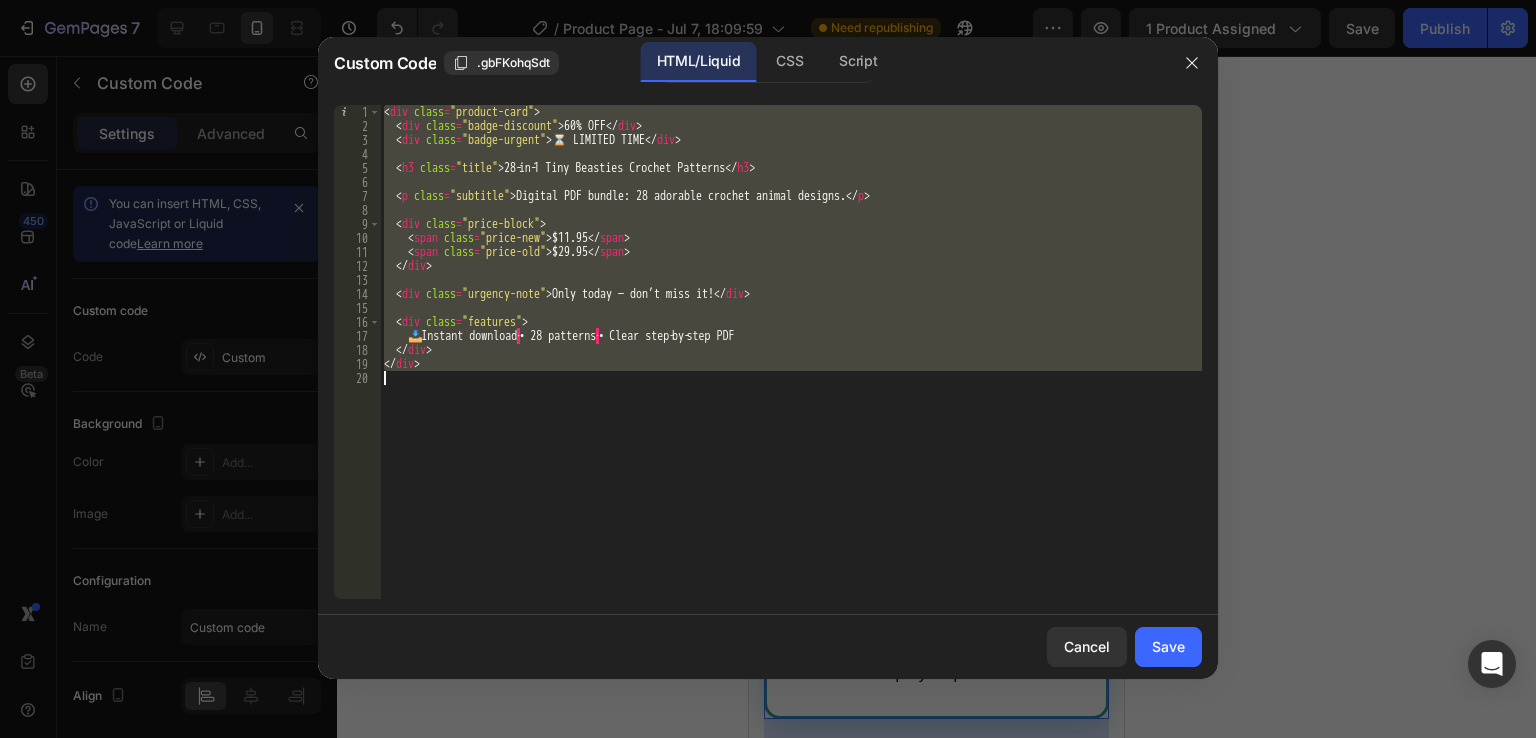 type 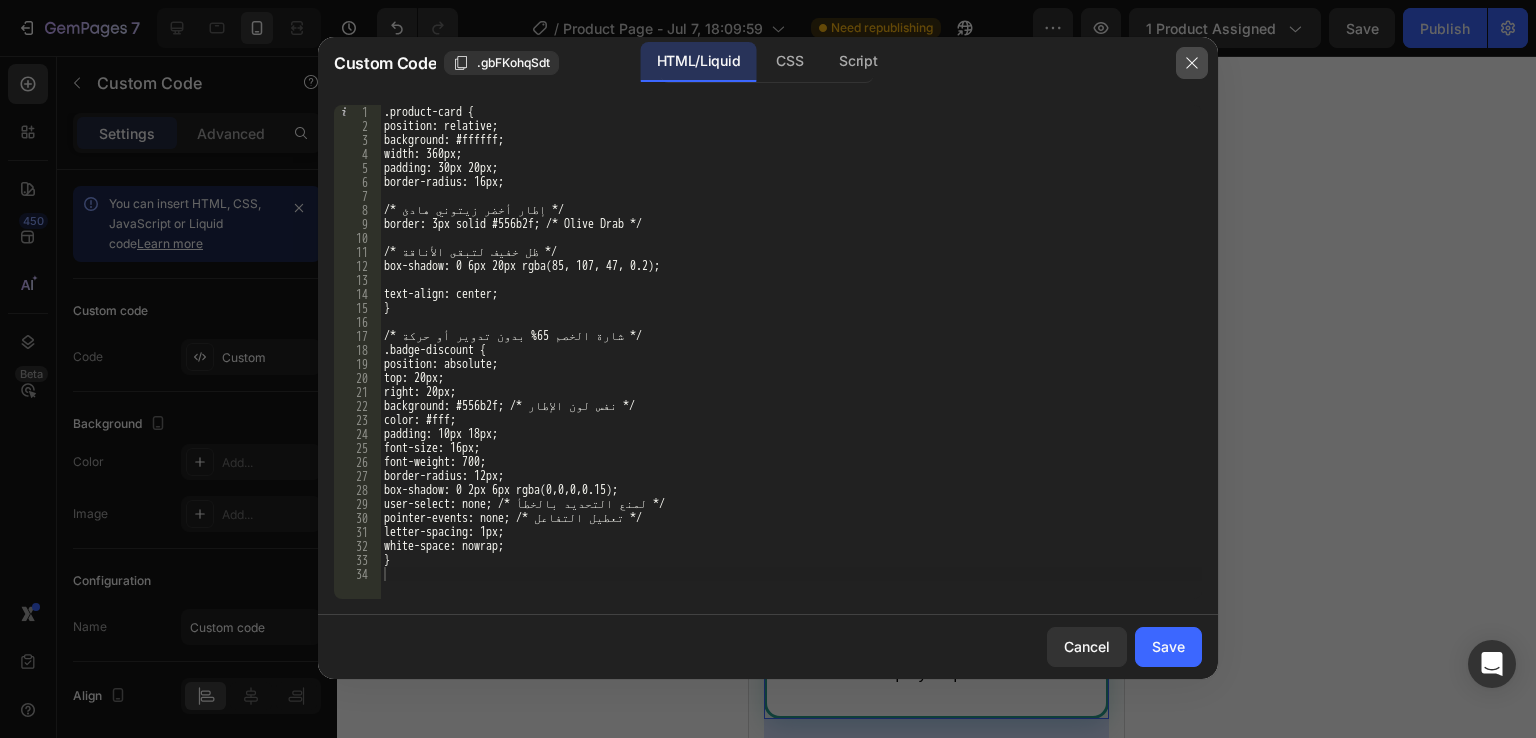 click 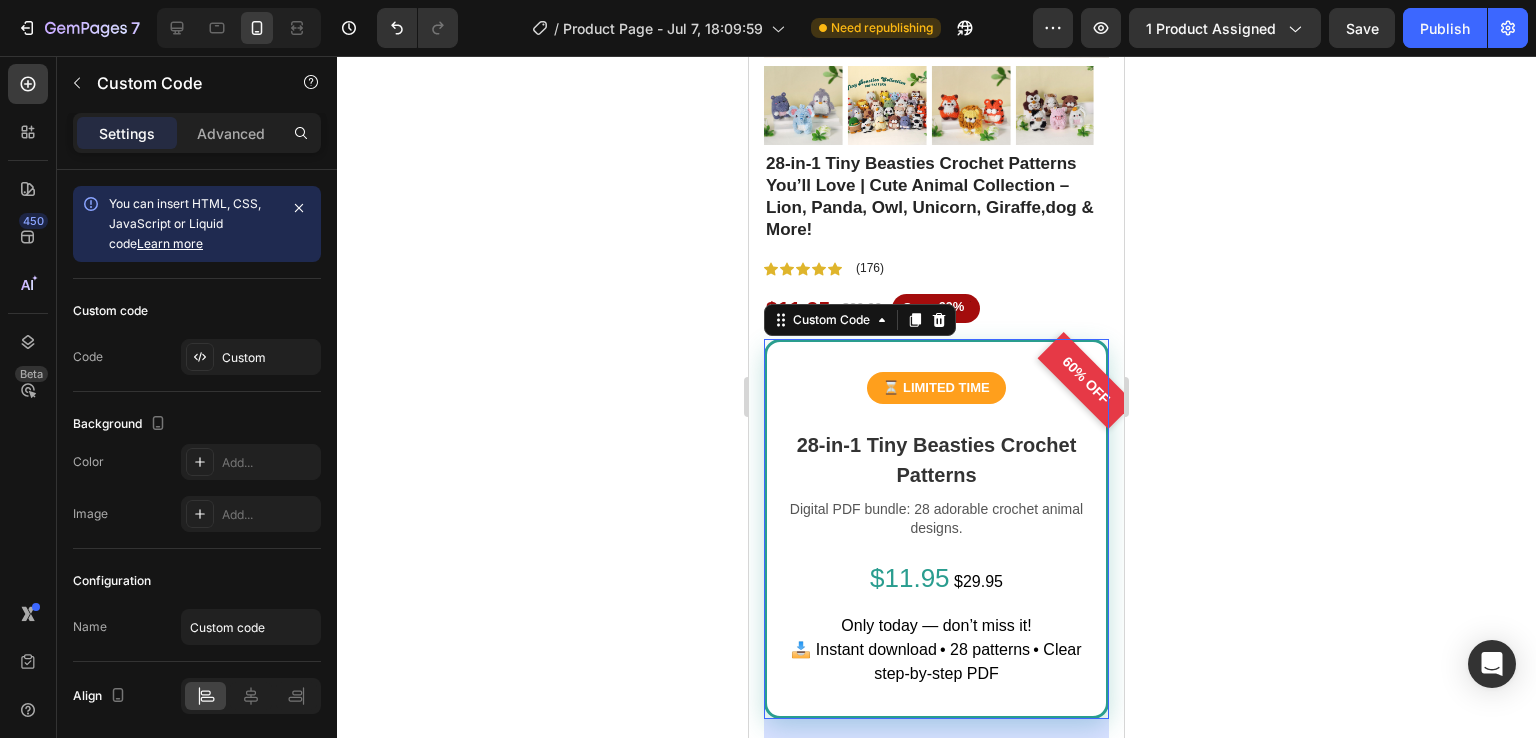 click on "Digital PDF bundle: 28 adorable crochet animal designs." at bounding box center [936, 519] 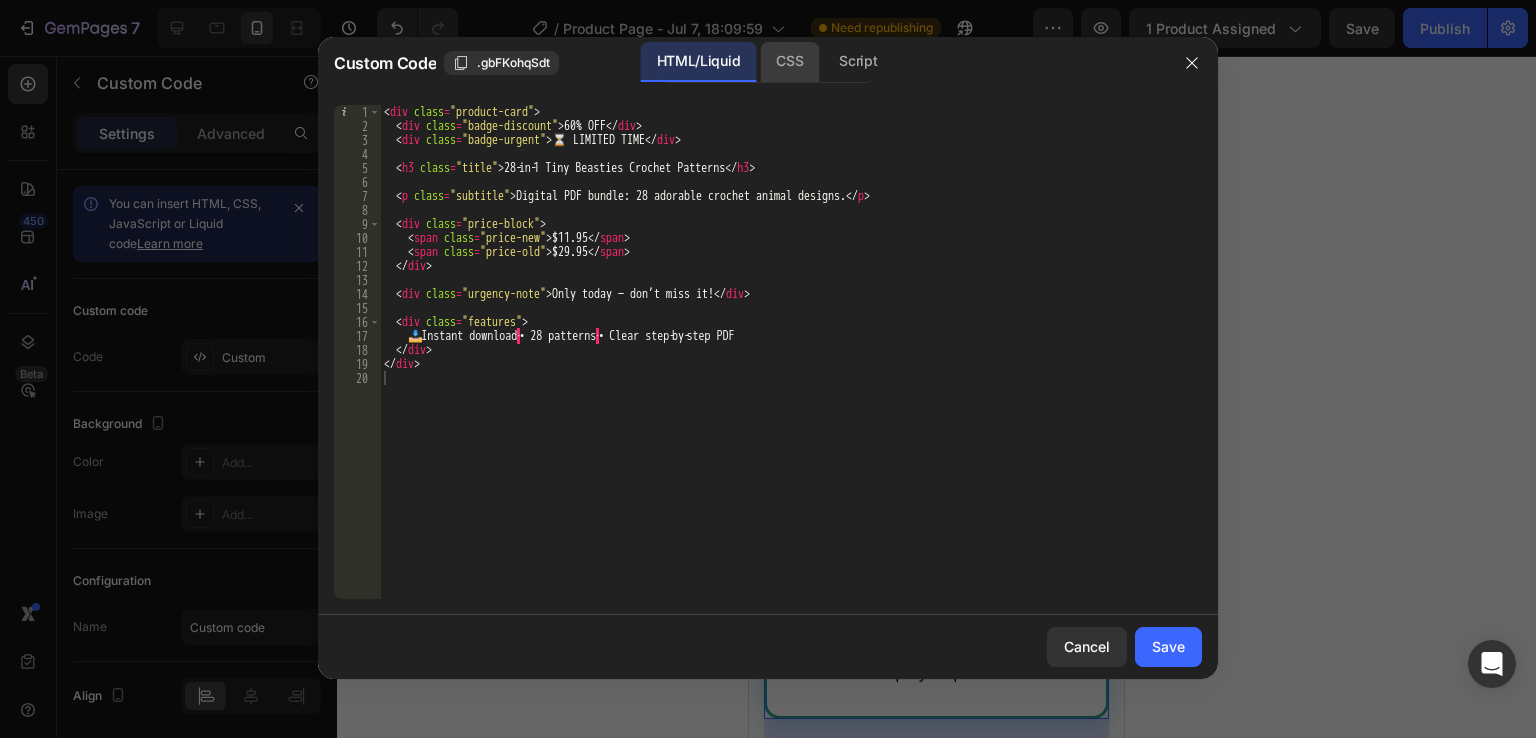 click on "CSS" 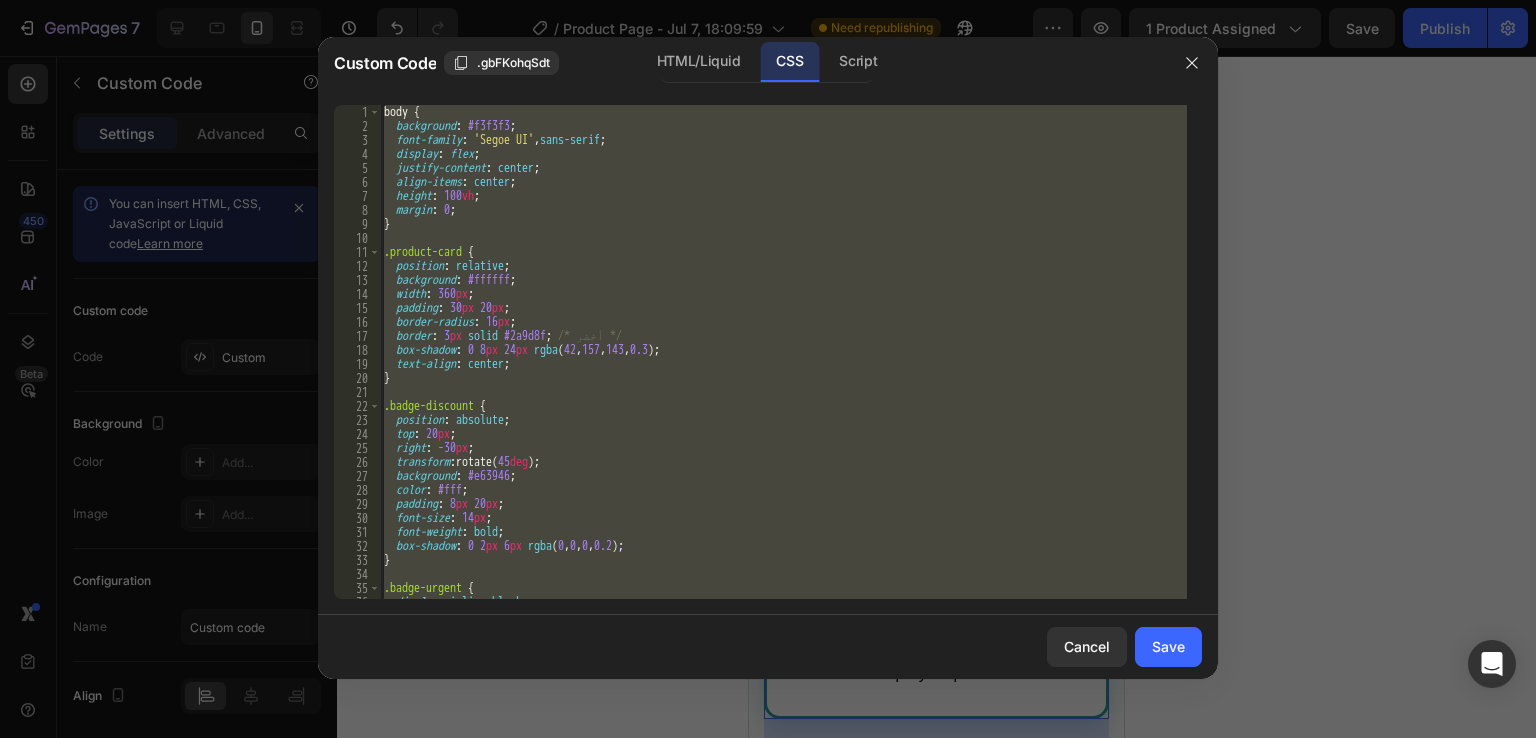 click on "body   {    background :   #f3f3f3 ;    font-family :   ' Segoe UI ' ,  sans-serif ;    display :   flex ;    justify-content :   center ;    align-items :   center ;    height :   100 vh ;    margin :   0 ; } .product-card   {    position :   relative ;    background :   #ffffff ;    width :   360 px ;    padding :   30 px   20 px ;    border-radius :   16 px ;    border :   3 px   solid   #2a9d8f ;   /* أخضر */    box-shadow :   0   8 px   24 px   rgba ( 42 ,  157 ,  143 ,  0.3 ) ;    text-align :   center ; } .badge-discount   {    position :   absolute ;    top :   20 px ;    right :   -30 px ;    transform :  rotate( 45 deg ) ;    background :   #e63946 ;    color :   #fff ;    padding :   8 px   20 px ;    font-size :   14 px ;    font-weight :   bold ;    box-shadow :   0   2 px   6 px   rgba ( 0 , 0 , 0 , 0.2 ) ; } .badge-urgent   {    display :   inline-block ;    background :   #ff9c1c ;" at bounding box center [783, 352] 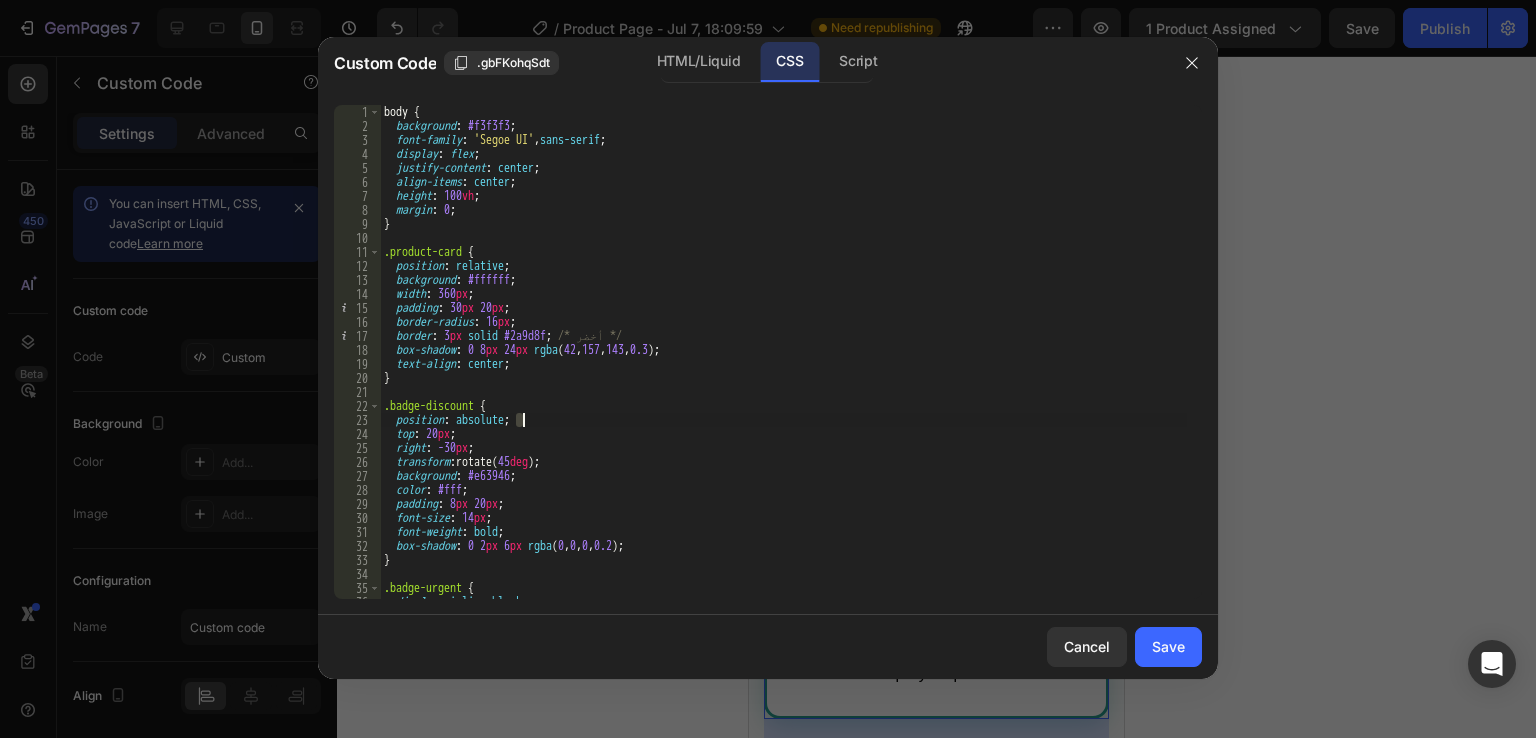 click on "body   {    background :   #f3f3f3 ;    font-family :   ' Segoe UI ' ,  sans-serif ;    display :   flex ;    justify-content :   center ;    align-items :   center ;    height :   100 vh ;    margin :   0 ; } .product-card   {    position :   relative ;    background :   #ffffff ;    width :   360 px ;    padding :   30 px   20 px ;    border-radius :   16 px ;    border :   3 px   solid   #2a9d8f ;   /* أخضر */    box-shadow :   0   8 px   24 px   rgba ( 42 ,  157 ,  143 ,  0.3 ) ;    text-align :   center ; } .badge-discount   {    position :   absolute ;    top :   20 px ;    right :   -30 px ;    transform :  rotate( 45 deg ) ;    background :   #e63946 ;    color :   #fff ;    padding :   8 px   20 px ;    font-size :   14 px ;    font-weight :   bold ;    box-shadow :   0   2 px   6 px   rgba ( 0 , 0 , 0 , 0.2 ) ; } .badge-urgent   {    display :   inline-block ;    background :   #ff9c1c ;" at bounding box center [783, 366] 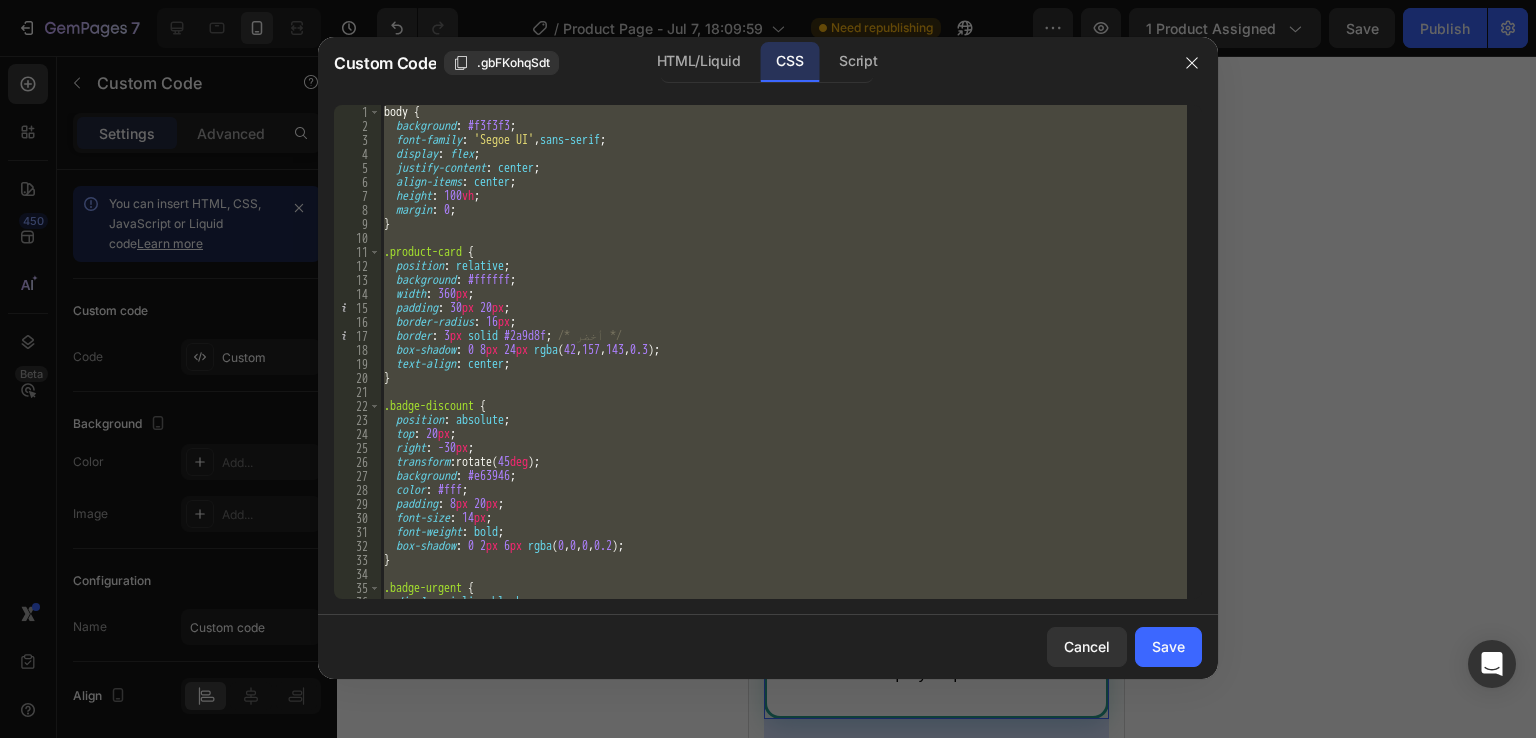 type 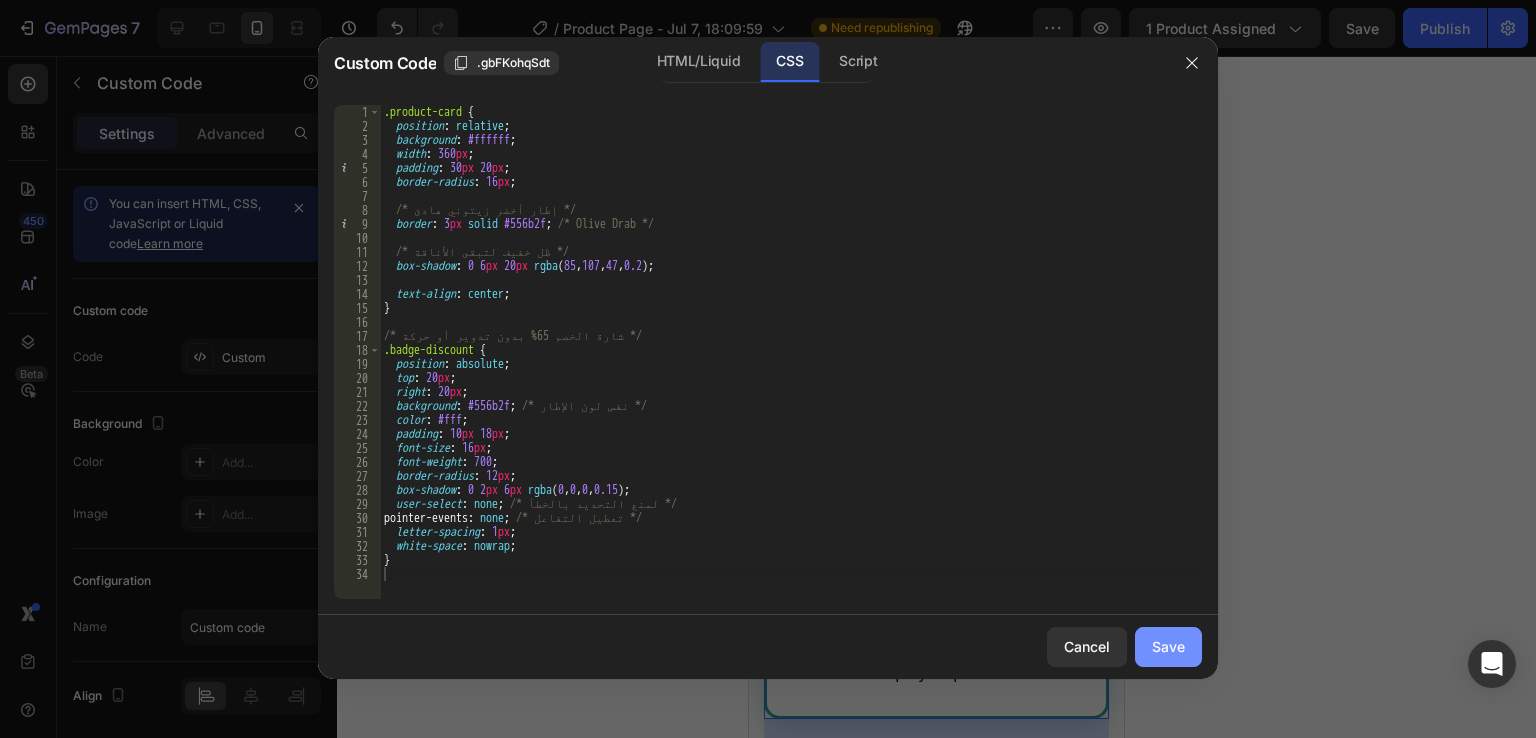 click on "Save" 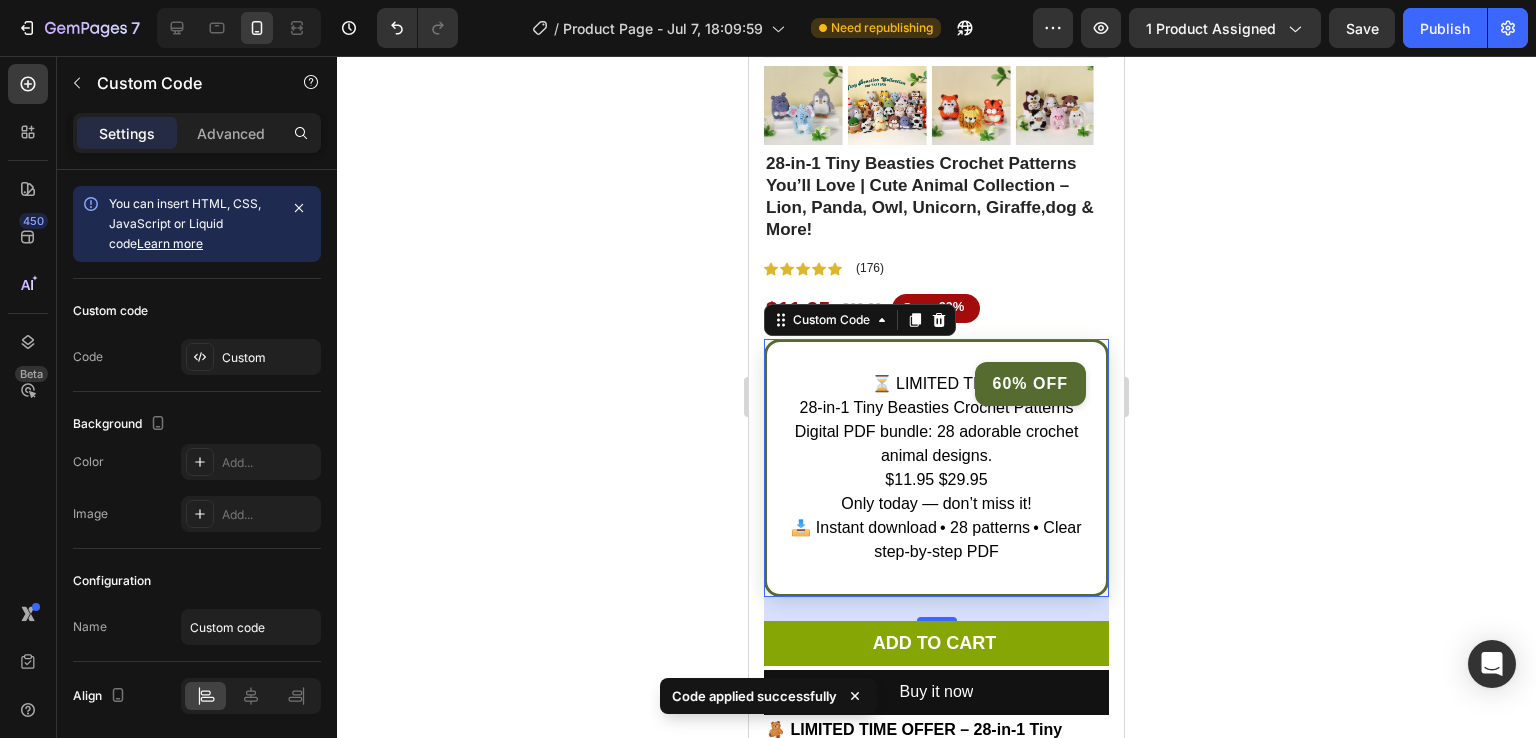 click 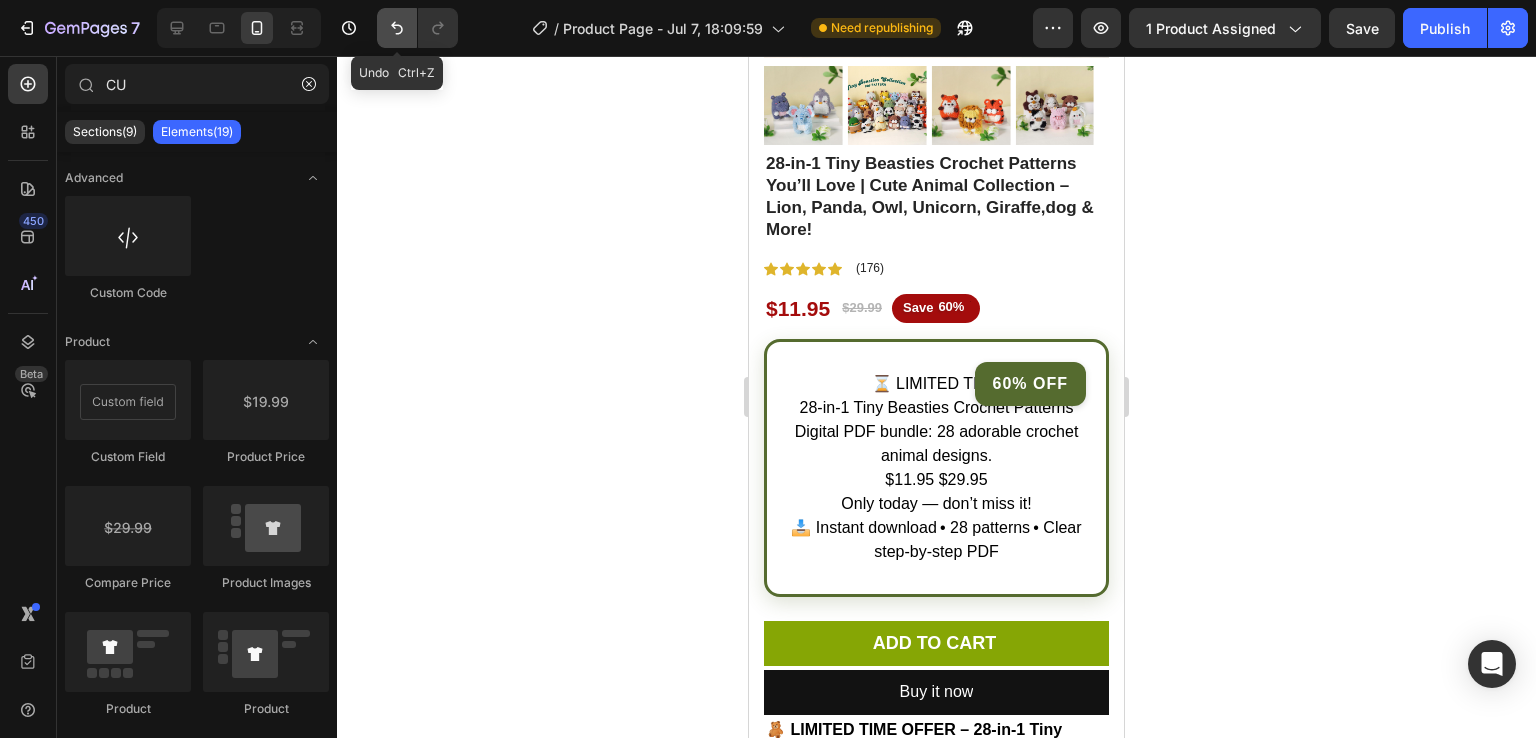 click 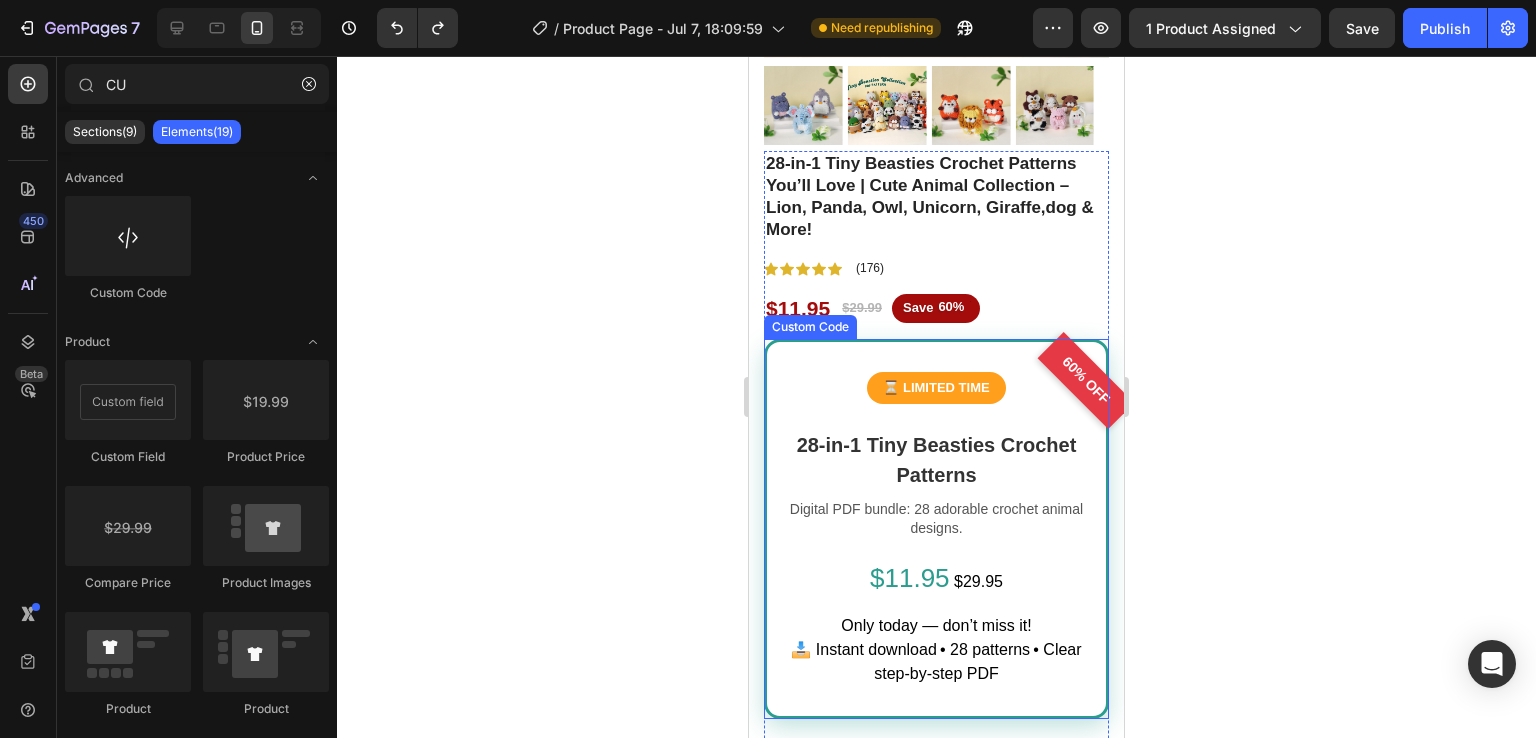 click on "60% OFF
⏳ LIMITED TIME
28‑in‑1 Tiny Beasties Crochet Patterns
Digital PDF bundle: 28 adorable crochet animal designs.
$11.95
$29.95
Only today — don’t miss it!
📥 Instant download • 28 patterns • Clear step‑by‑step PDF" at bounding box center [936, 529] 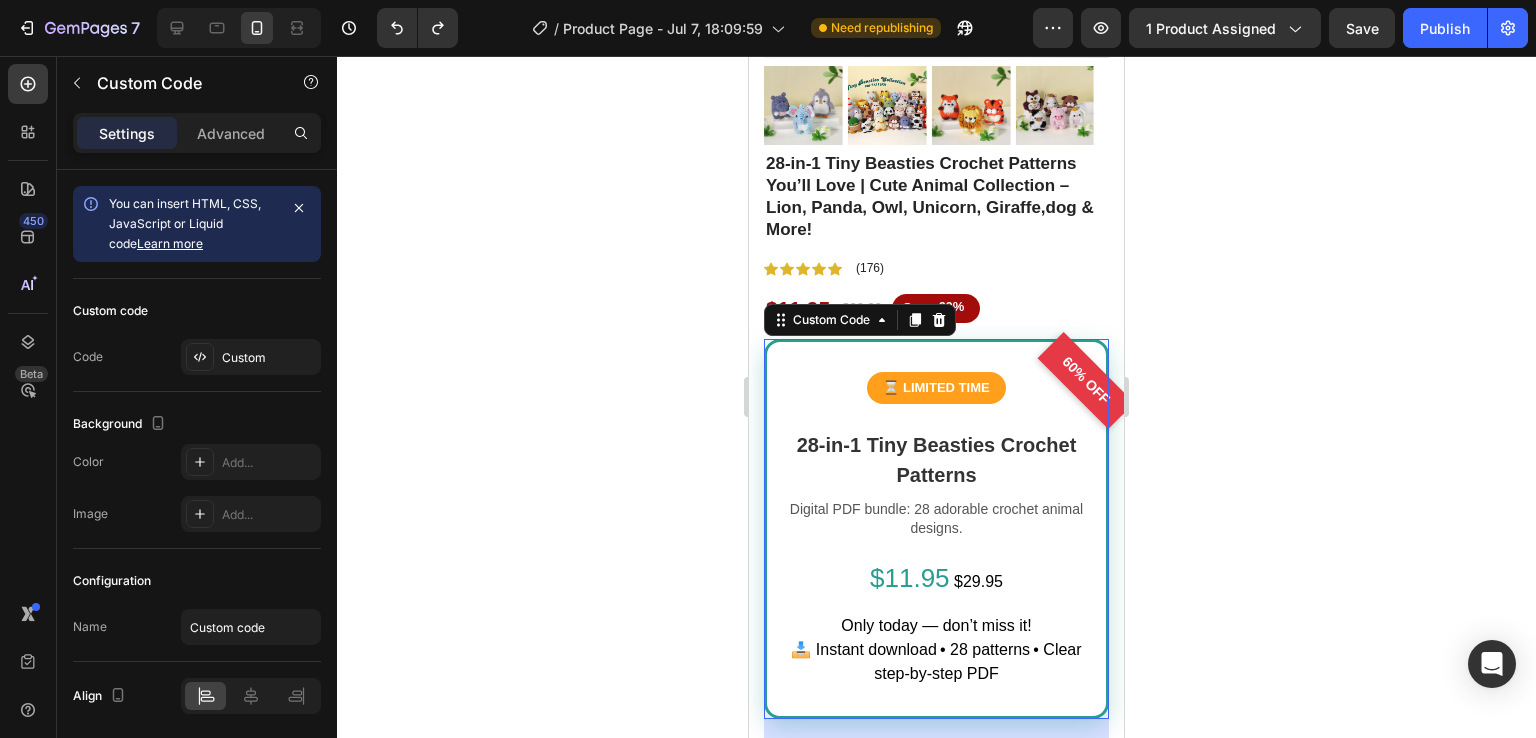 click on "60% OFF
⏳ LIMITED TIME
28‑in‑1 Tiny Beasties Crochet Patterns
Digital PDF bundle: 28 adorable crochet animal designs.
$11.95
$29.95
Only today — don’t miss it!
📥 Instant download • 28 patterns • Clear step‑by‑step PDF" at bounding box center (936, 529) 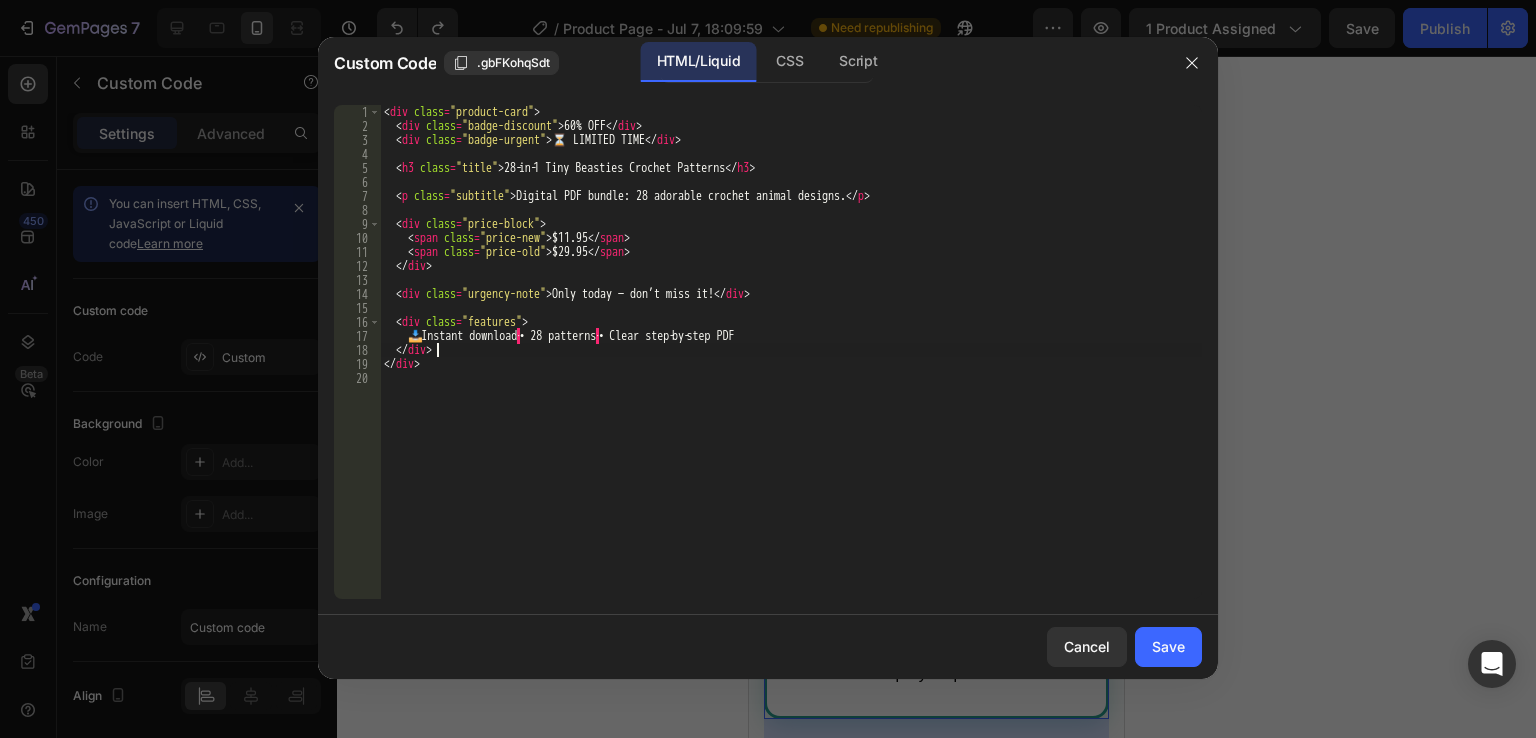 click on "< div   class = "product-card" >    < div   class = "badge-discount" > 60% OFF </ div >    < div   class = "badge-urgent" > ⏳ LIMITED TIME </ div >    < h3   class = "title" > 28‑in‑1 Tiny Beasties Crochet Patterns </ h3 >    < p   class = "subtitle" > Digital PDF bundle: 28 adorable crochet animal designs. </ p >    < div   class = "price-block" >      < span   class = "price-new" > $11.95 </ span >      < span   class = "price-old" > $29.95 </ span >    </ div >    < div   class = "urgency-note" > Only today — don’t miss it! </ div >    < div   class = "features" >      📥  Instant download · • 28 patterns · • Clear step‑by‑step PDF    </ div > </ div >" at bounding box center (791, 366) 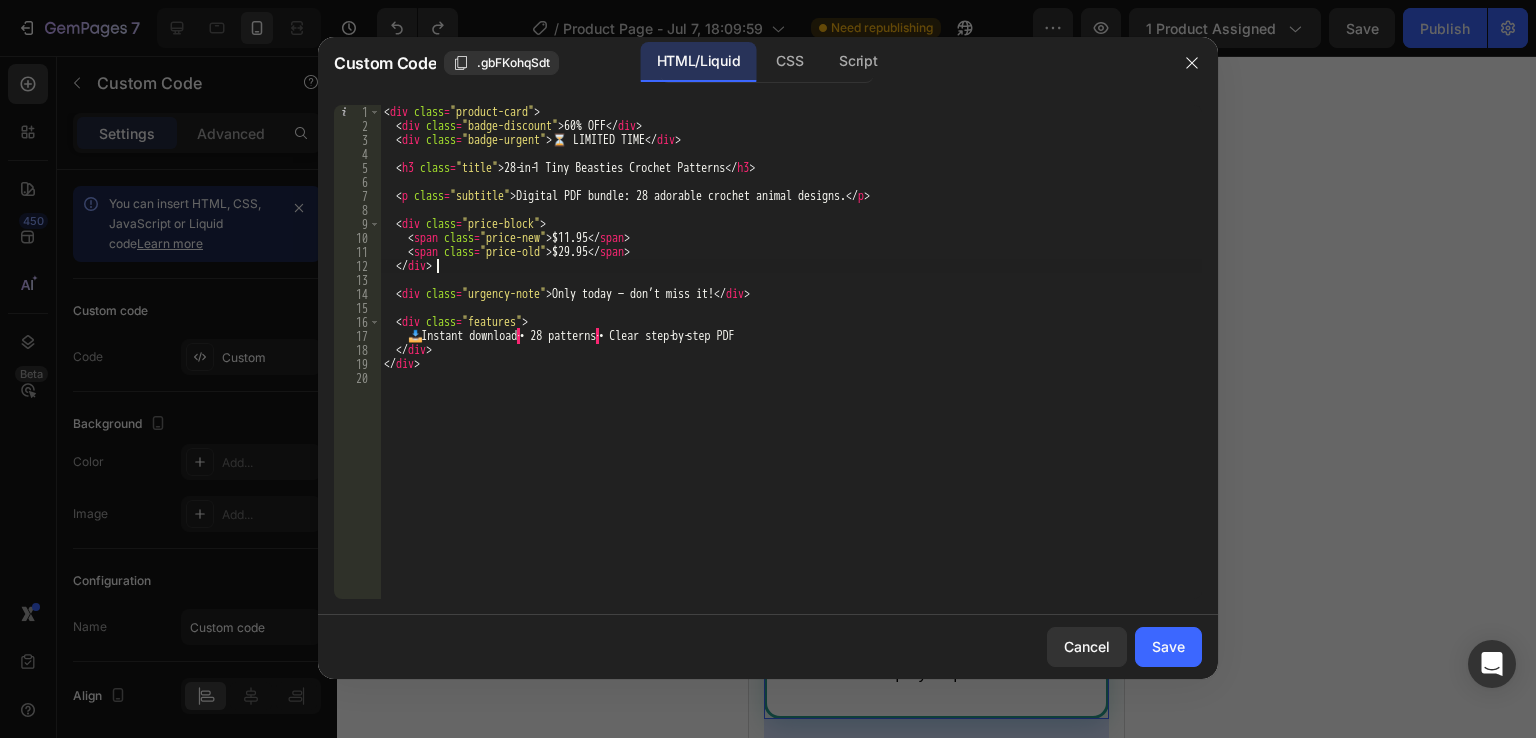 click on "< div   class = "product-card" >    < div   class = "badge-discount" > 60% OFF </ div >    < div   class = "badge-urgent" > ⏳ LIMITED TIME </ div >    < h3   class = "title" > 28‑in‑1 Tiny Beasties Crochet Patterns </ h3 >    < p   class = "subtitle" > Digital PDF bundle: 28 adorable crochet animal designs. </ p >    < div   class = "price-block" >      < span   class = "price-new" > $11.95 </ span >      < span   class = "price-old" > $29.95 </ span >    </ div >    < div   class = "urgency-note" > Only today — don’t miss it! </ div >    < div   class = "features" >      📥  Instant download · • 28 patterns · • Clear step‑by‑step PDF    </ div > </ div >" at bounding box center (791, 366) 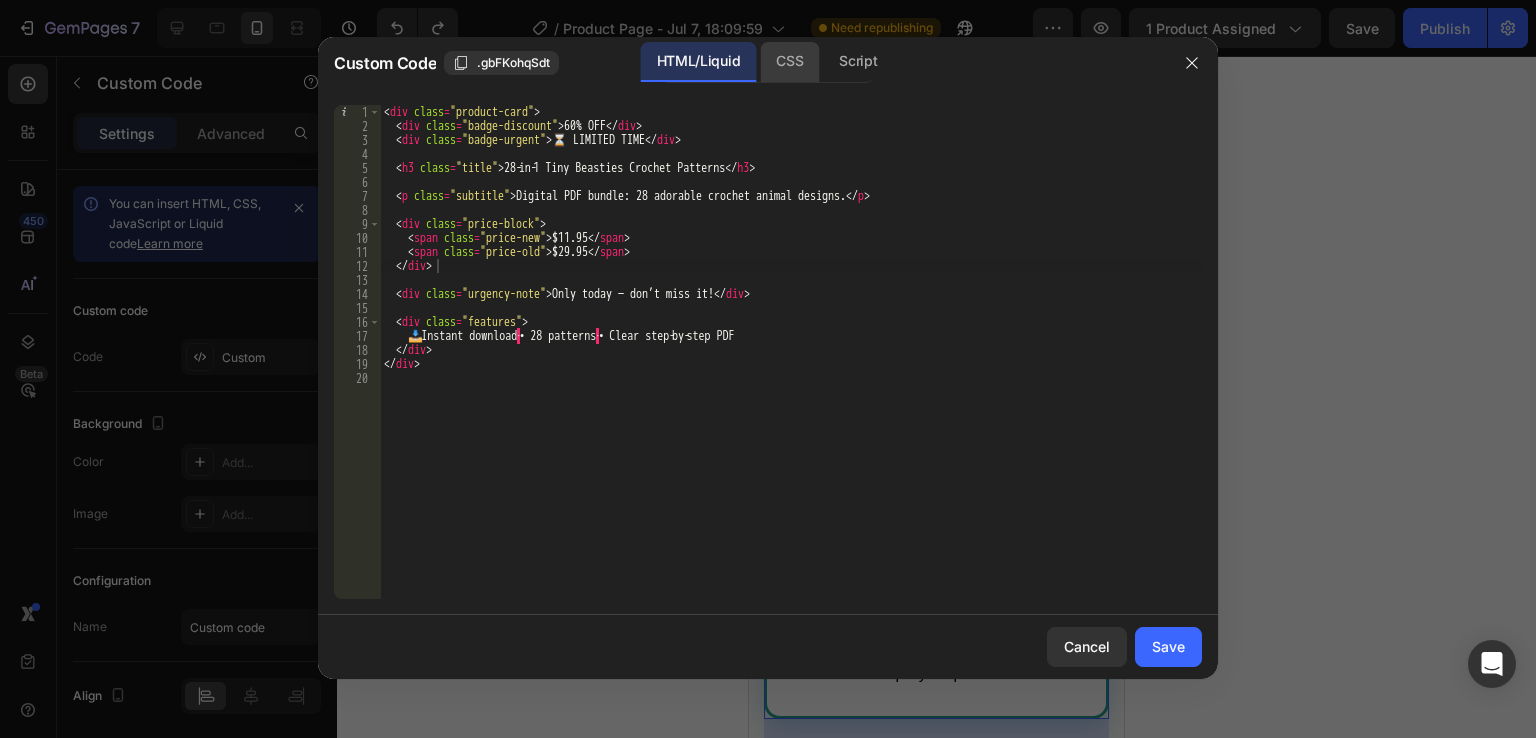 click on "CSS" 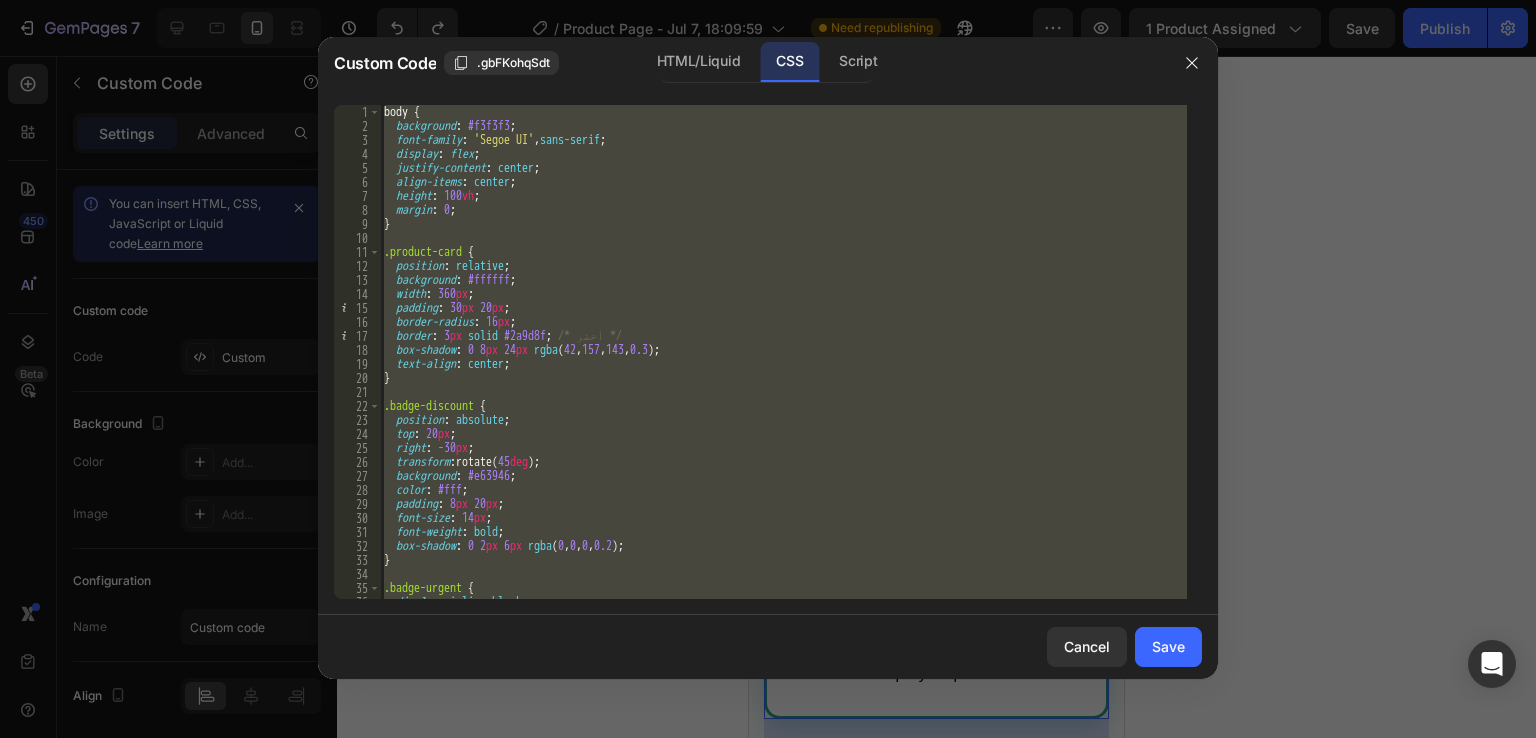 click on "body   {    background :   #f3f3f3 ;    font-family :   ' Segoe UI ' ,  sans-serif ;    display :   flex ;    justify-content :   center ;    align-items :   center ;    height :   100 vh ;    margin :   0 ; } .product-card   {    position :   relative ;    background :   #ffffff ;    width :   360 px ;    padding :   30 px   20 px ;    border-radius :   16 px ;    border :   3 px   solid   #2a9d8f ;   /* أخضر */    box-shadow :   0   8 px   24 px   rgba ( 42 ,  157 ,  143 ,  0.3 ) ;    text-align :   center ; } .badge-discount   {    position :   absolute ;    top :   20 px ;    right :   -30 px ;    transform :  rotate( 45 deg ) ;    background :   #e63946 ;    color :   #fff ;    padding :   8 px   20 px ;    font-size :   14 px ;    font-weight :   bold ;    box-shadow :   0   2 px   6 px   rgba ( 0 , 0 , 0 , 0.2 ) ; } .badge-urgent   {    display :   inline-block ;    background :   #ff9c1c ;" at bounding box center (783, 352) 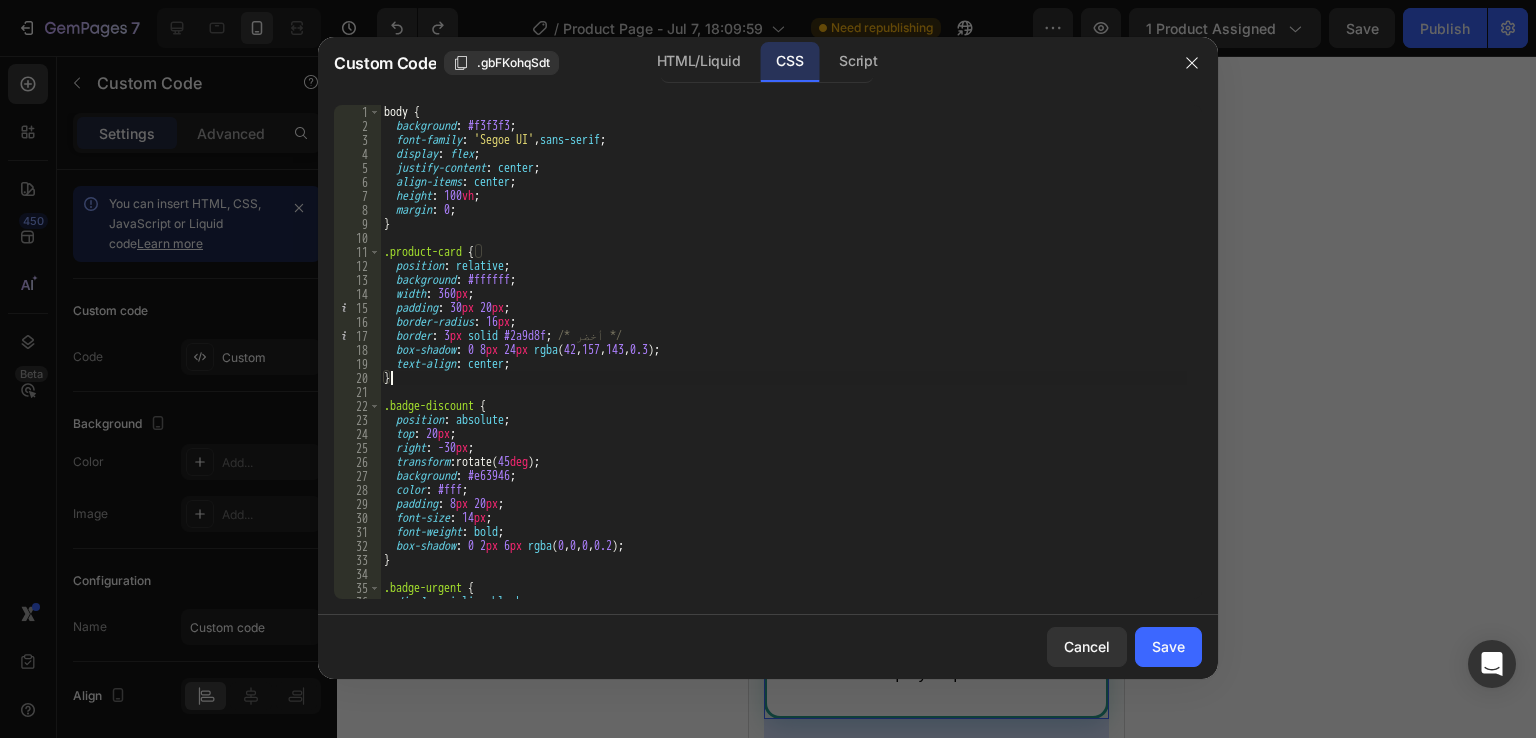 click on "body   {    background :   #f3f3f3 ;    font-family :   ' Segoe UI ' ,  sans-serif ;    display :   flex ;    justify-content :   center ;    align-items :   center ;    height :   100 vh ;    margin :   0 ; } .product-card   {    position :   relative ;    background :   #ffffff ;    width :   360 px ;    padding :   30 px   20 px ;    border-radius :   16 px ;    border :   3 px   solid   #2a9d8f ;   /* أخضر */    box-shadow :   0   8 px   24 px   rgba ( 42 ,  157 ,  143 ,  0.3 ) ;    text-align :   center ; } .badge-discount   {    position :   absolute ;    top :   20 px ;    right :   -30 px ;    transform :  rotate( 45 deg ) ;    background :   #e63946 ;    color :   #fff ;    padding :   8 px   20 px ;    font-size :   14 px ;    font-weight :   bold ;    box-shadow :   0   2 px   6 px   rgba ( 0 , 0 , 0 , 0.2 ) ; } .badge-urgent   {    display :   inline-block ;    background :   #ff9c1c ;" at bounding box center (783, 366) 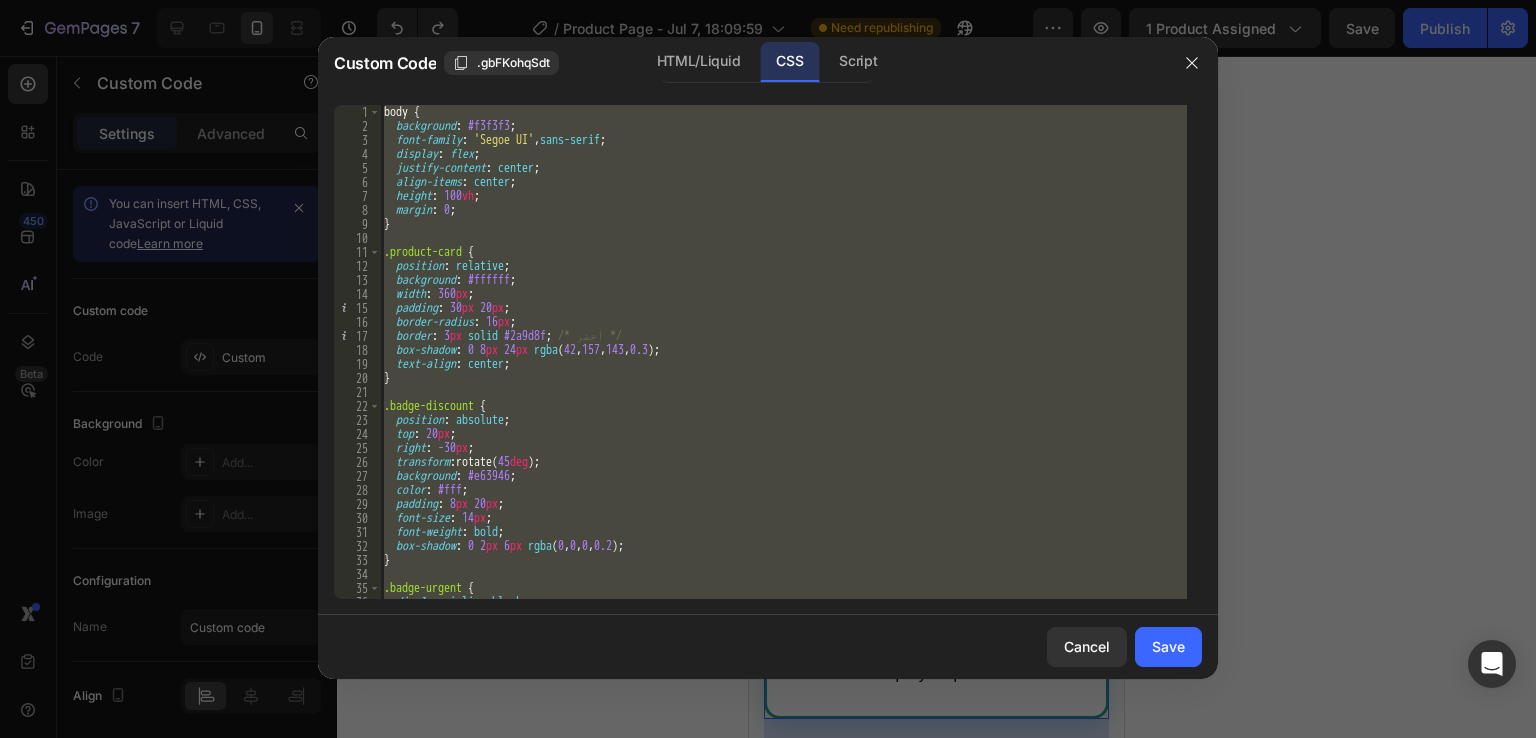 type 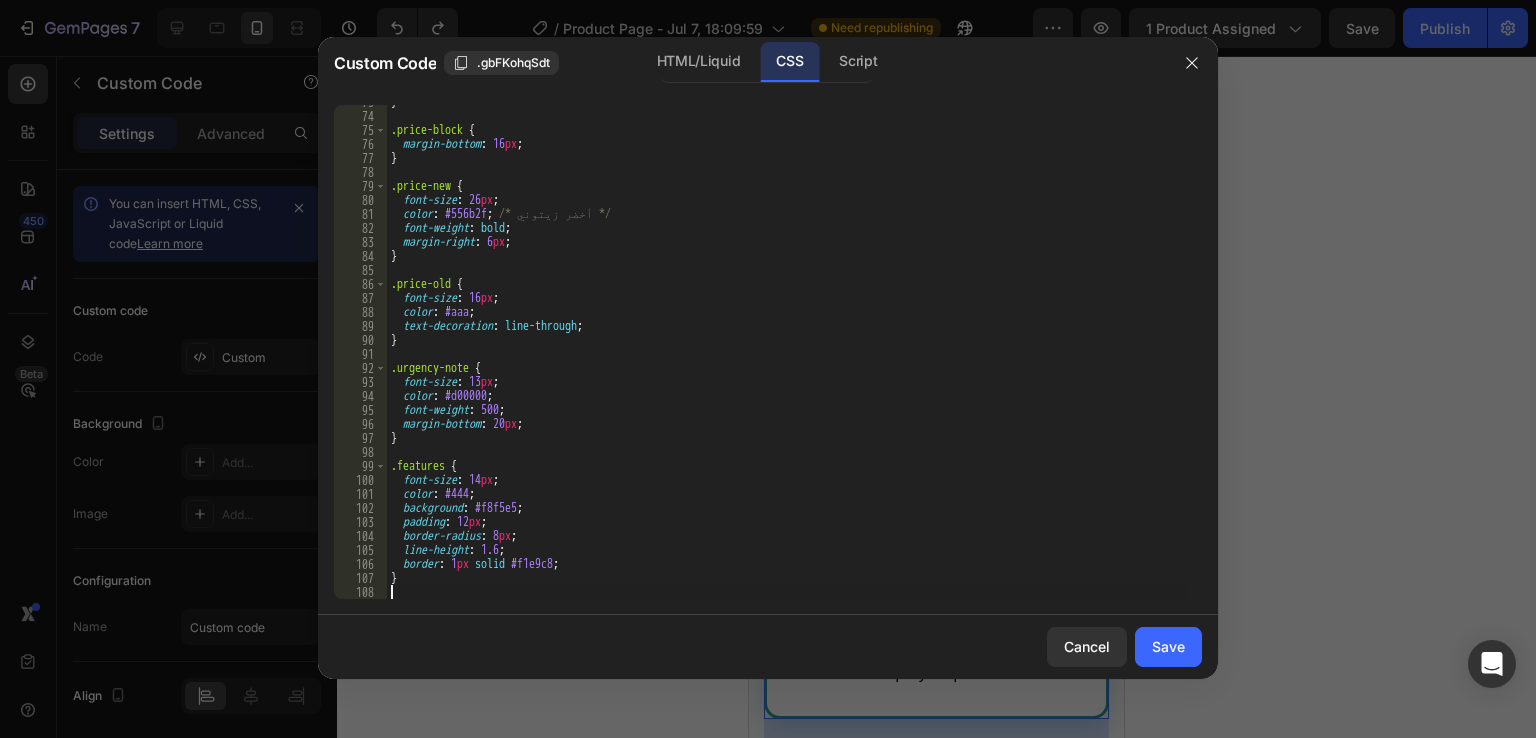 scroll, scrollTop: 1018, scrollLeft: 0, axis: vertical 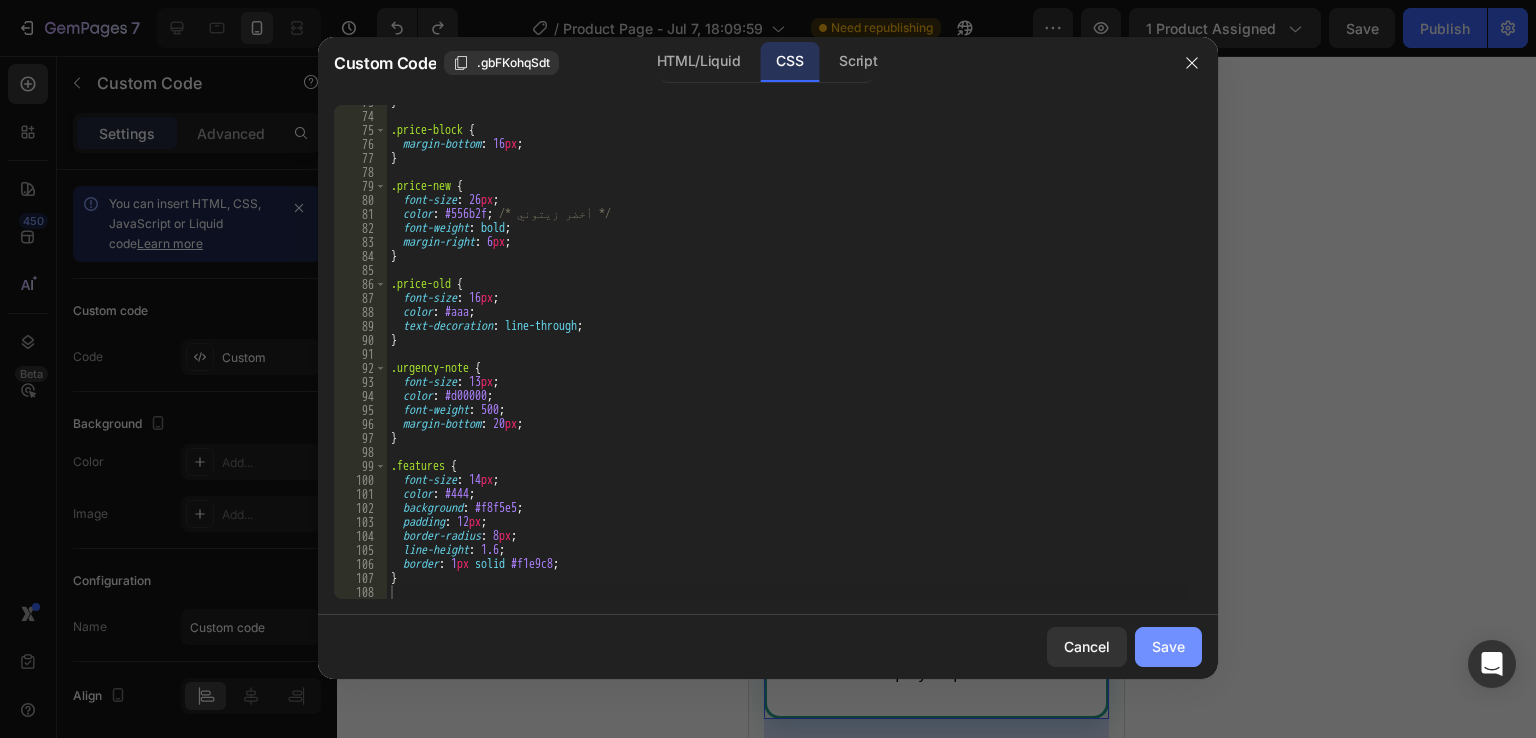 click on "Save" at bounding box center [1168, 646] 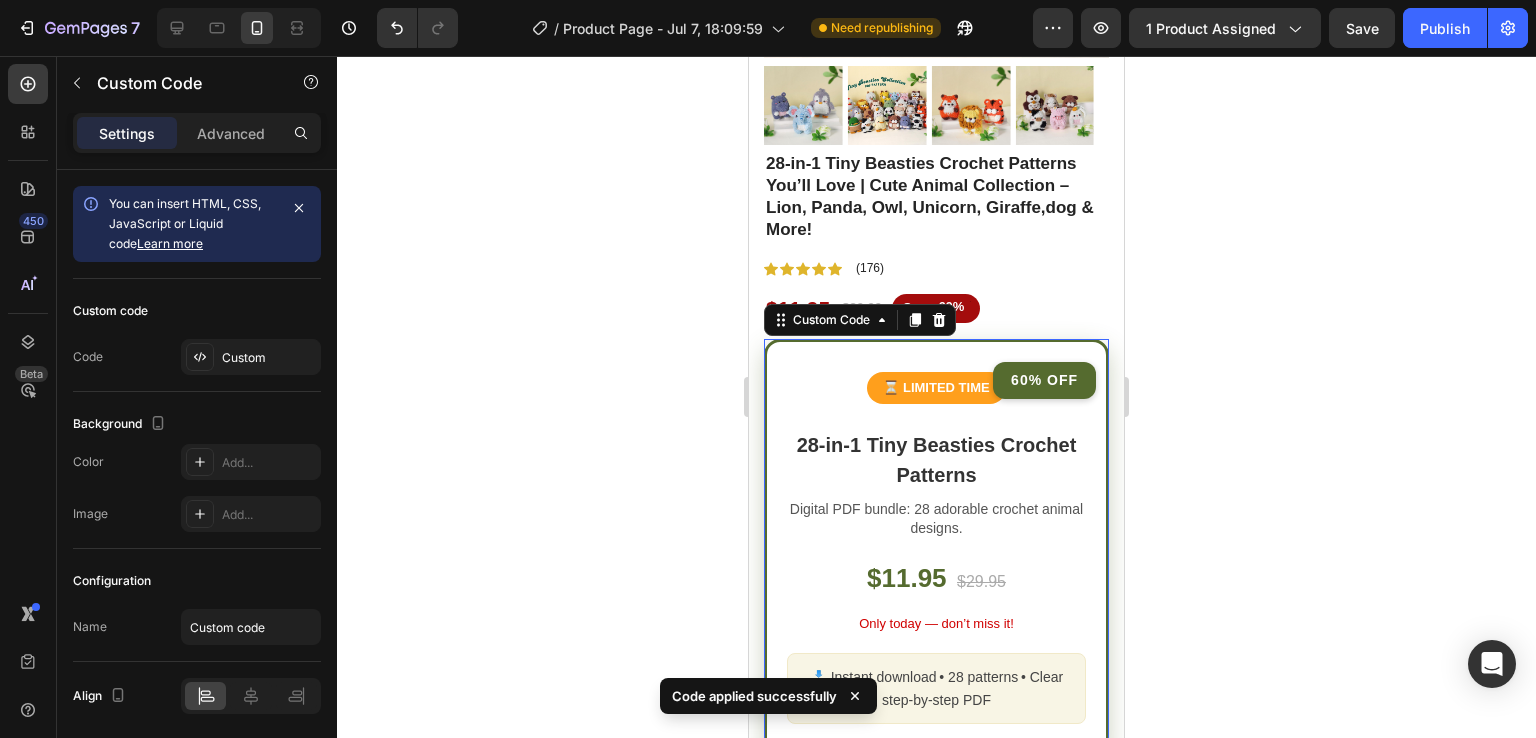 click 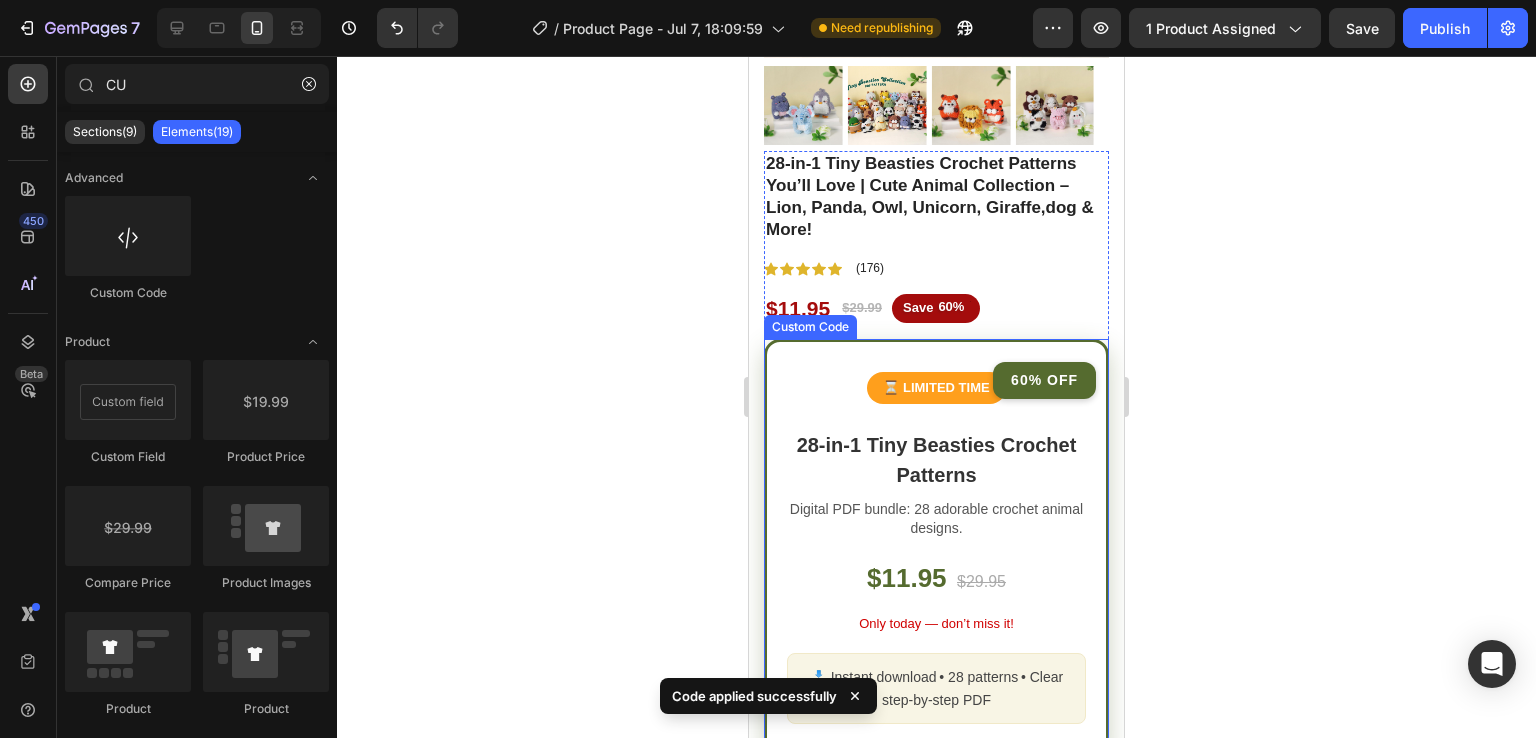 scroll, scrollTop: 455, scrollLeft: 0, axis: vertical 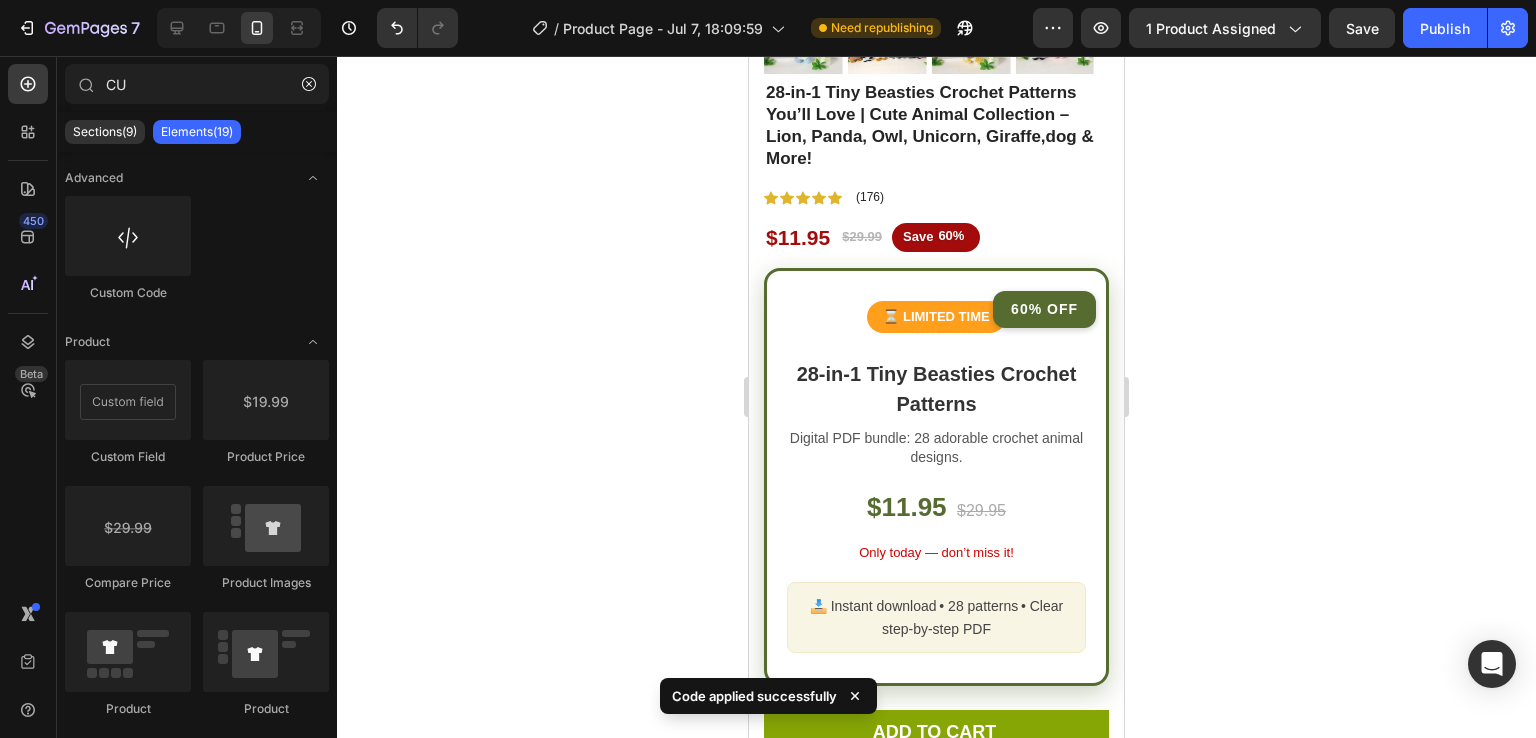 click 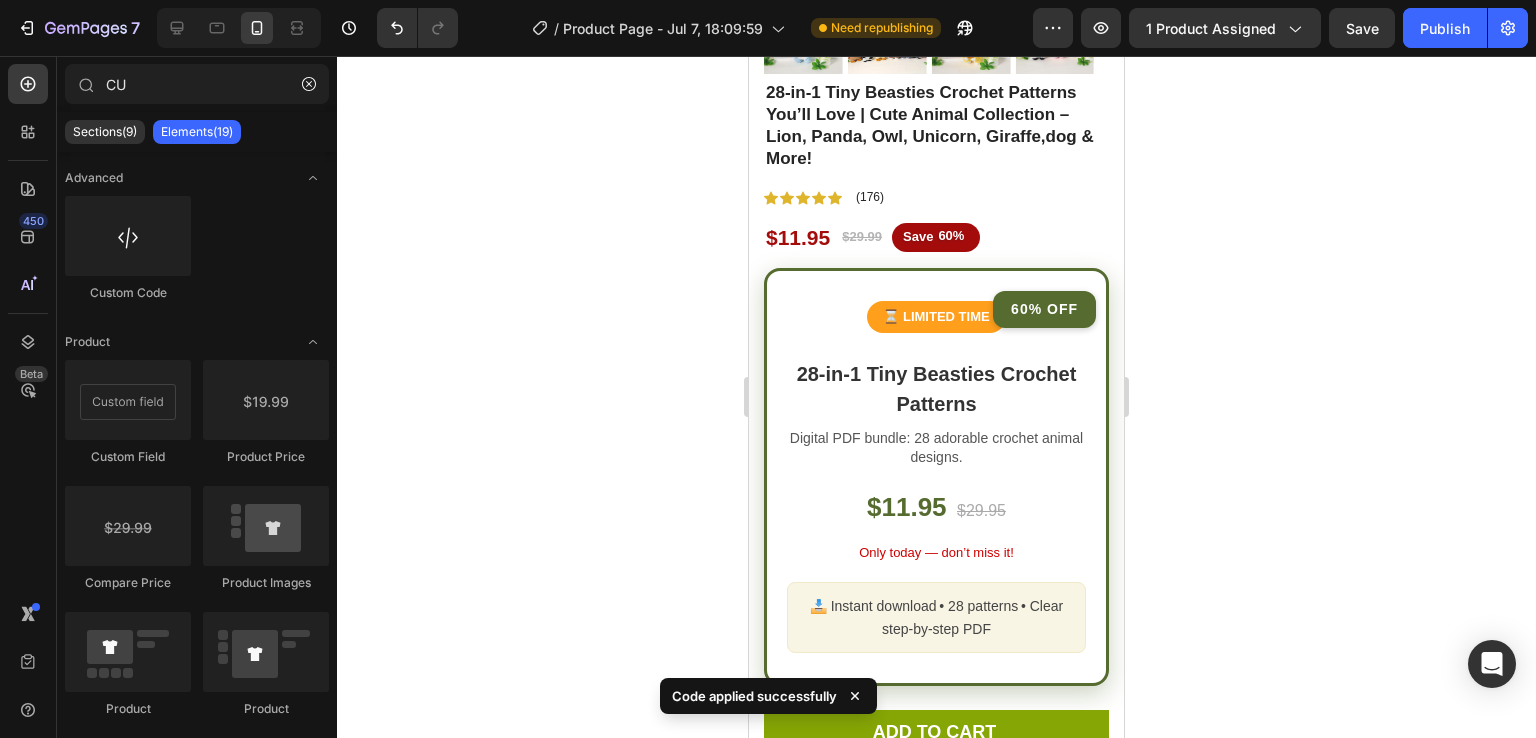 click 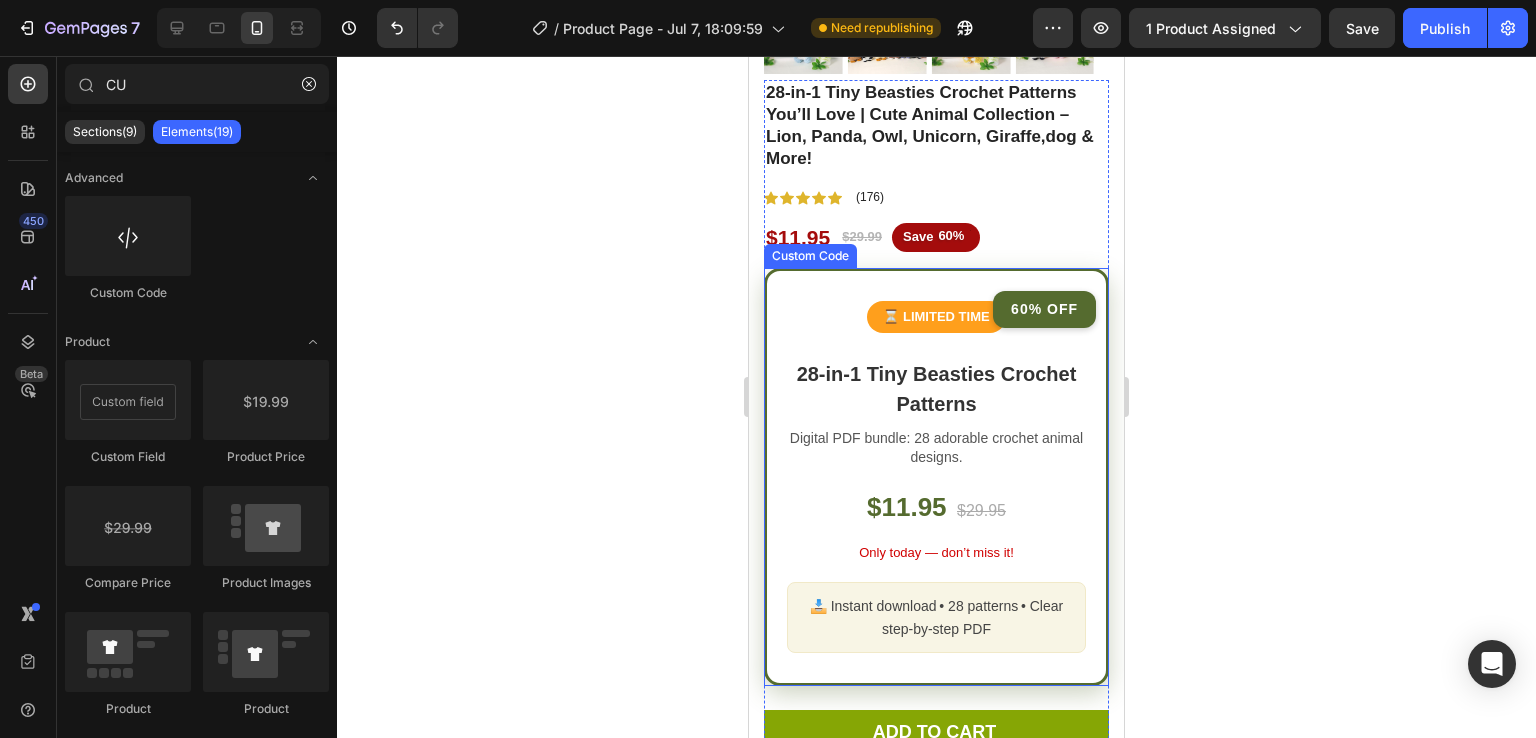 scroll, scrollTop: 496, scrollLeft: 0, axis: vertical 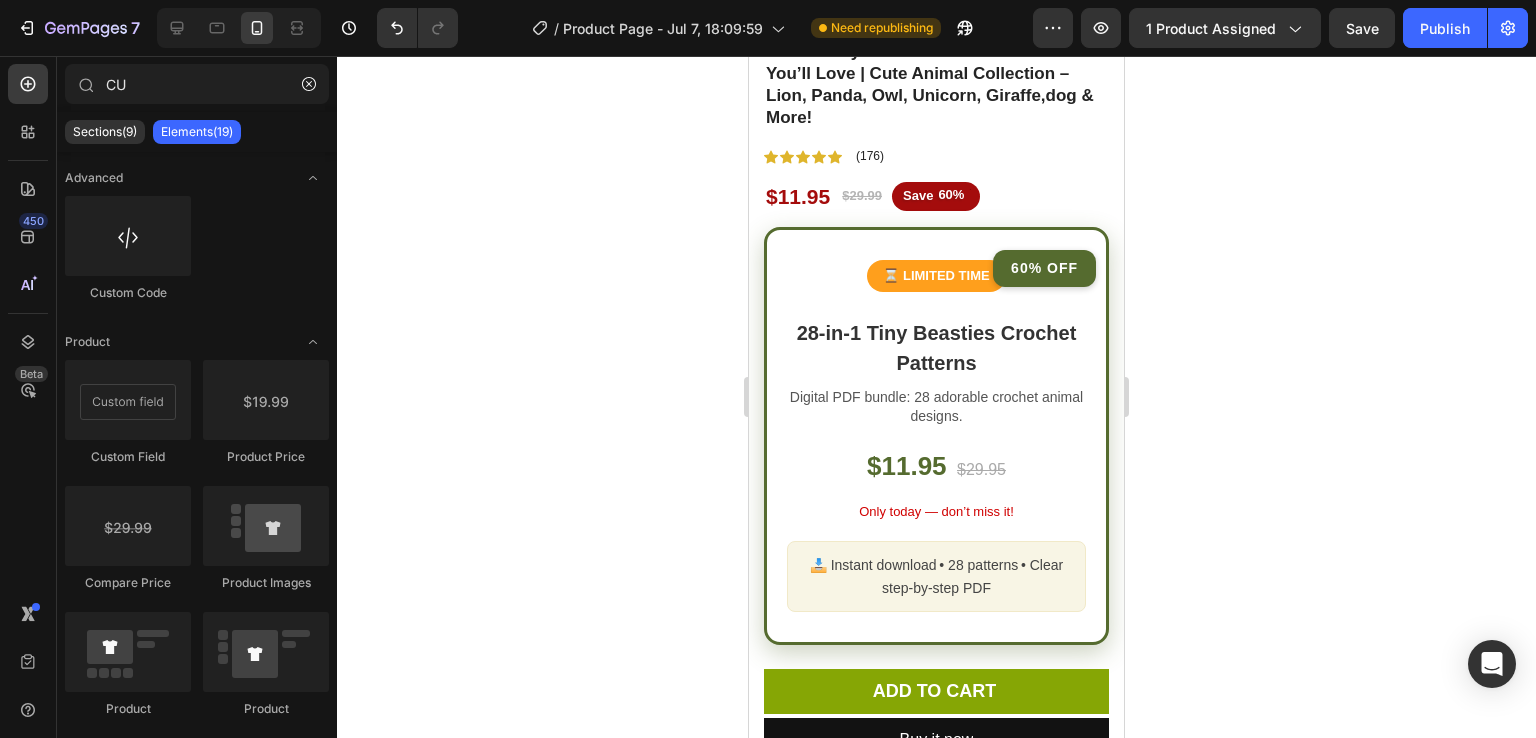 click 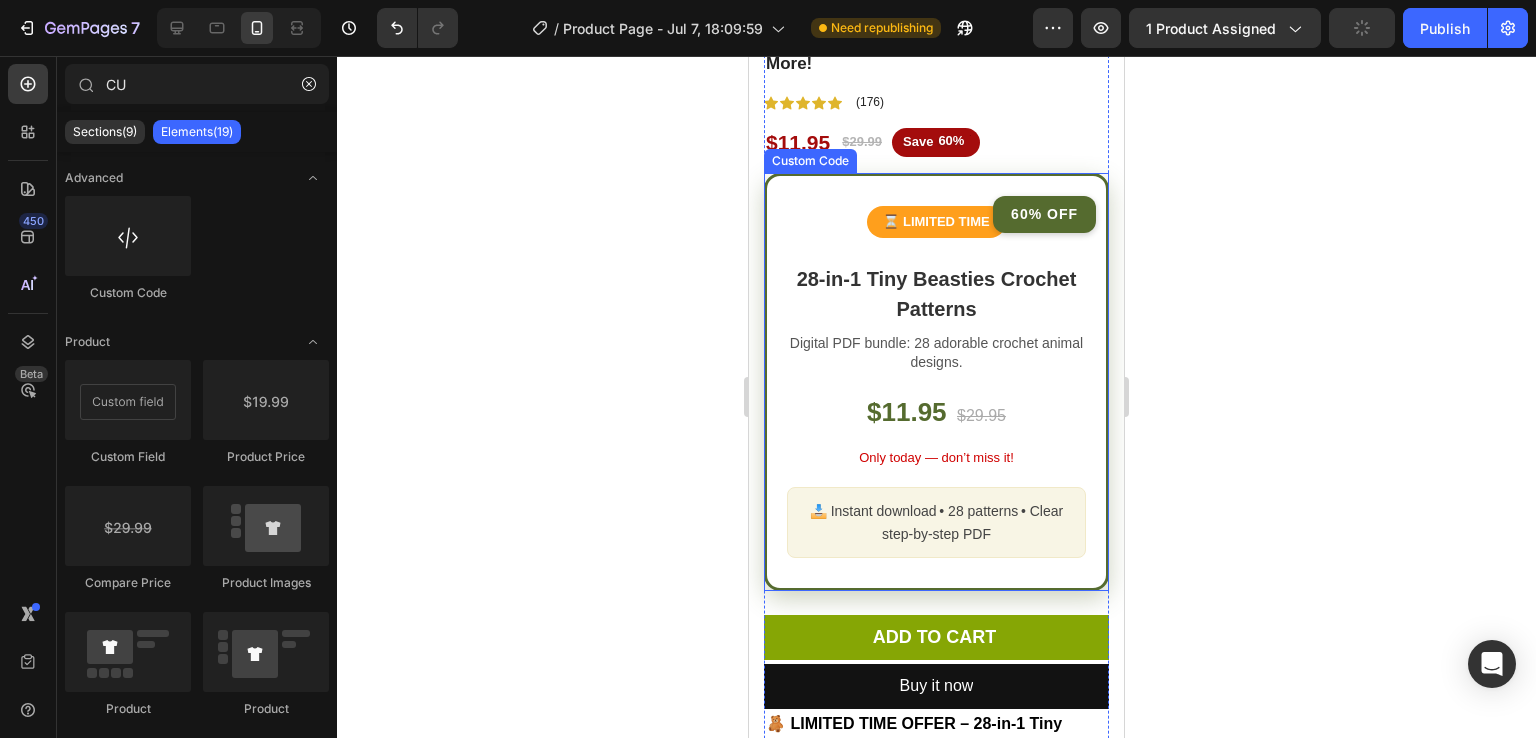 scroll, scrollTop: 572, scrollLeft: 0, axis: vertical 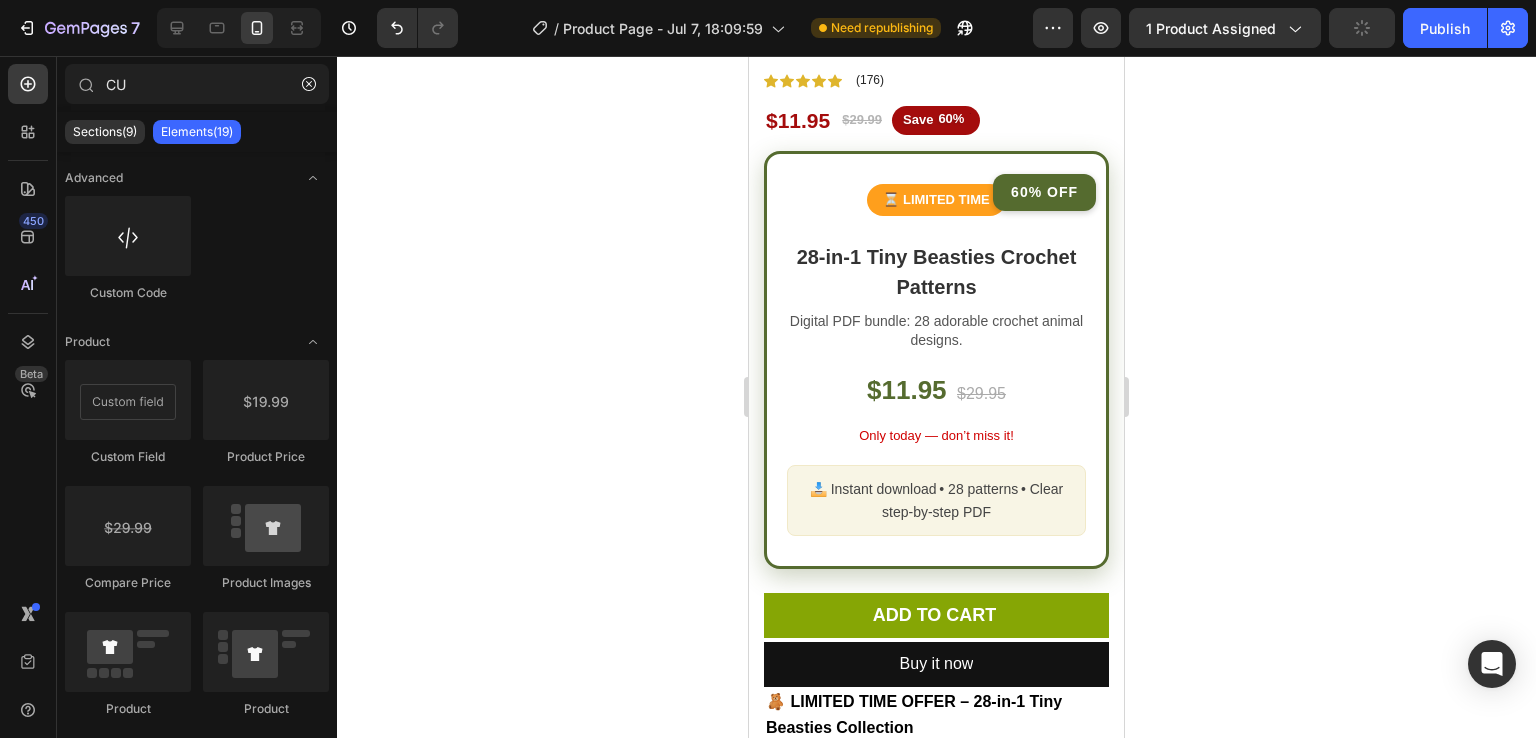 click 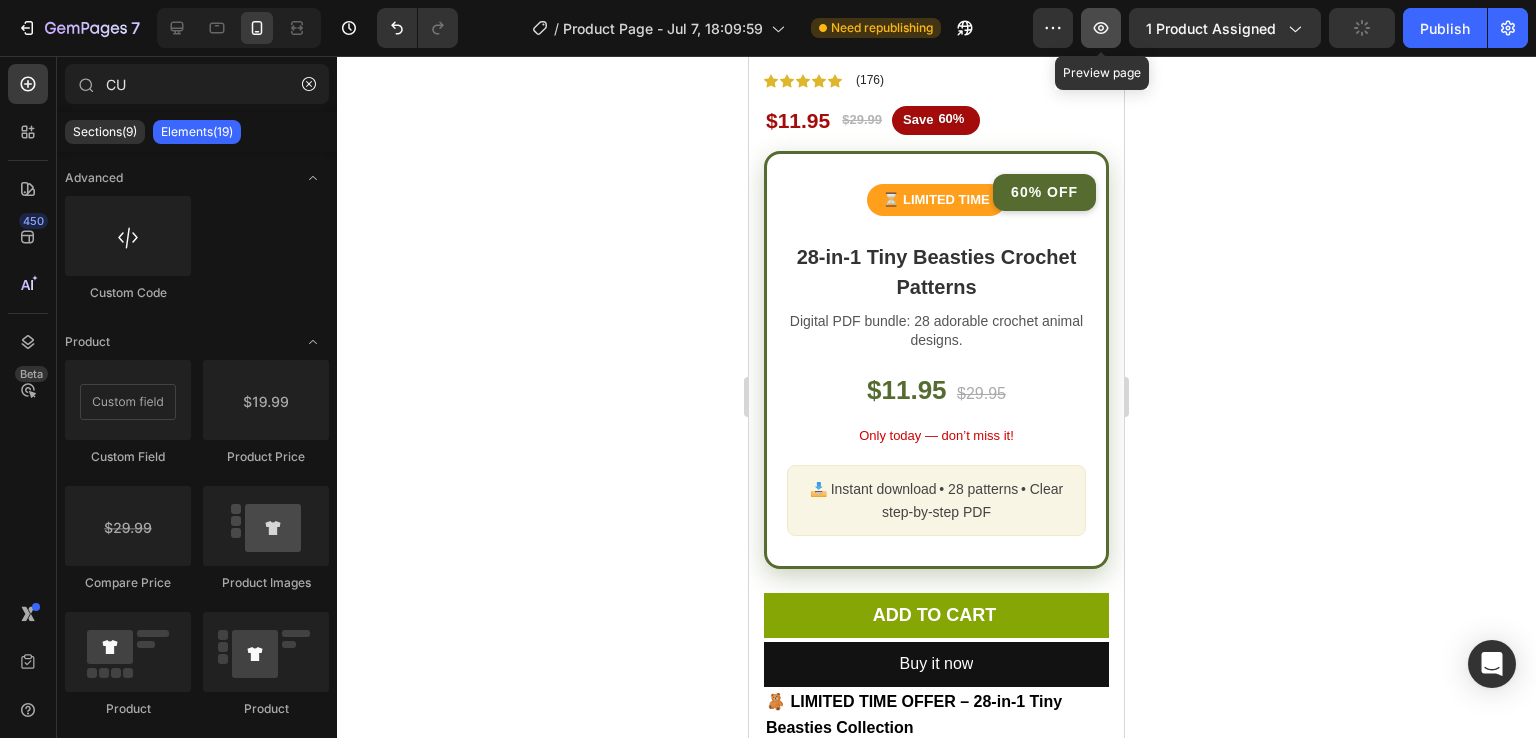 click 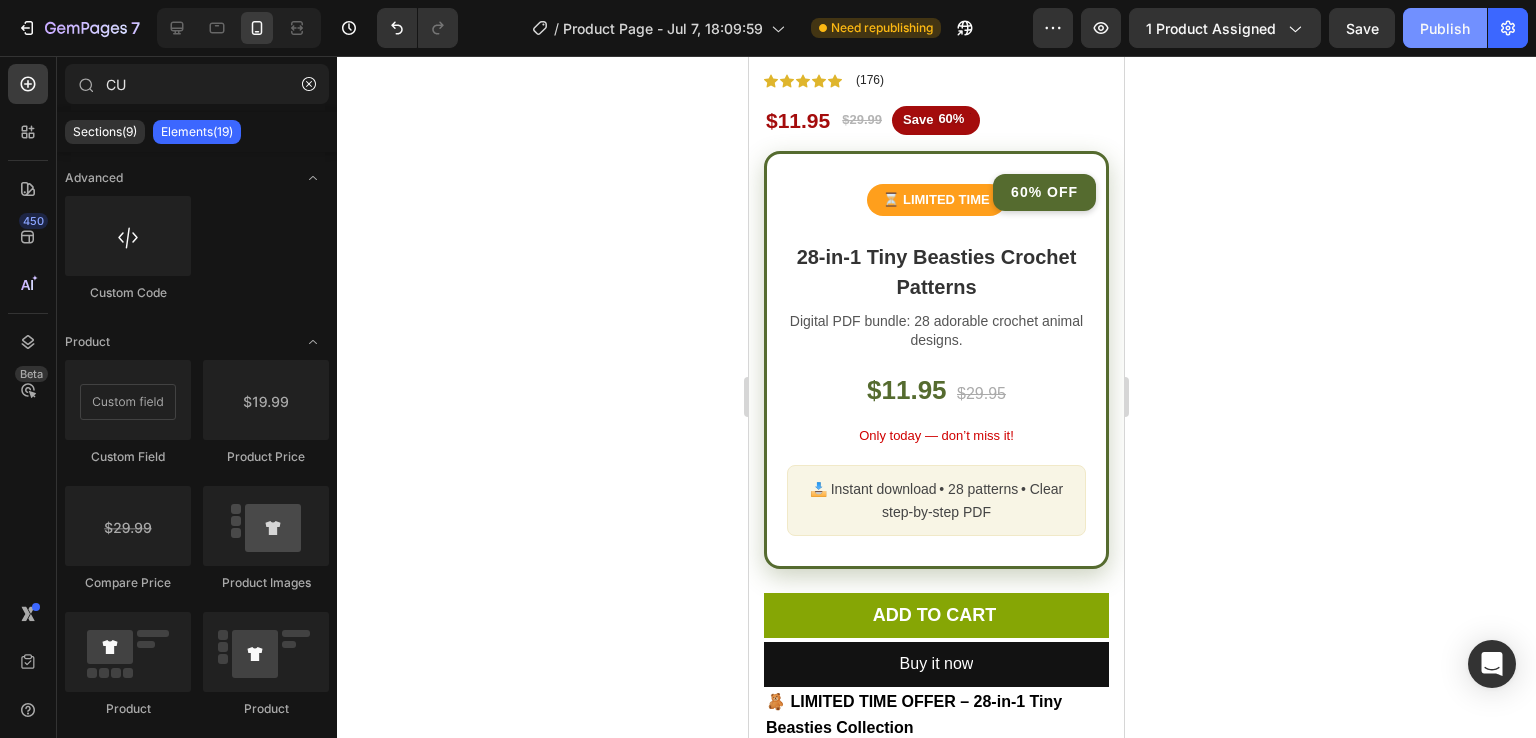 click on "Publish" 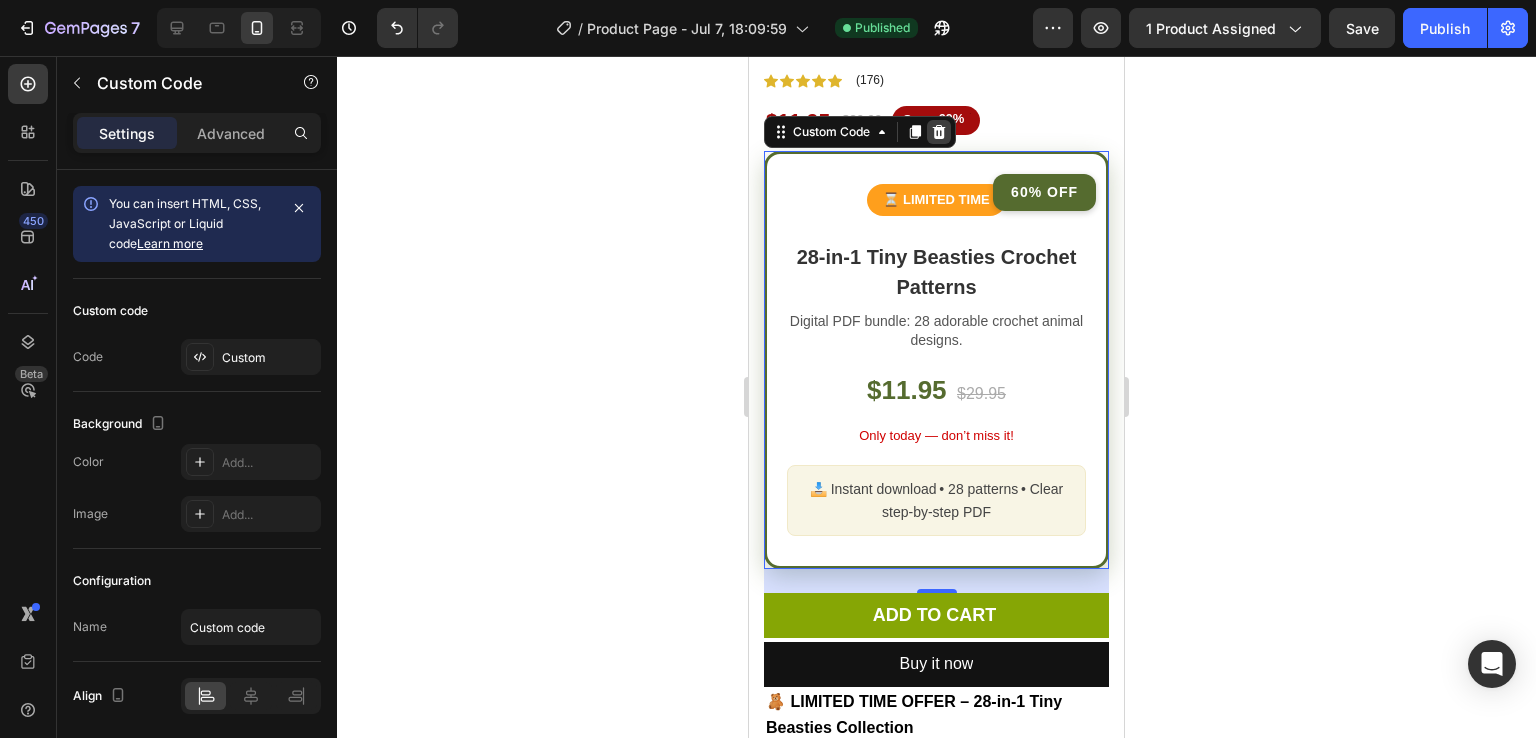click 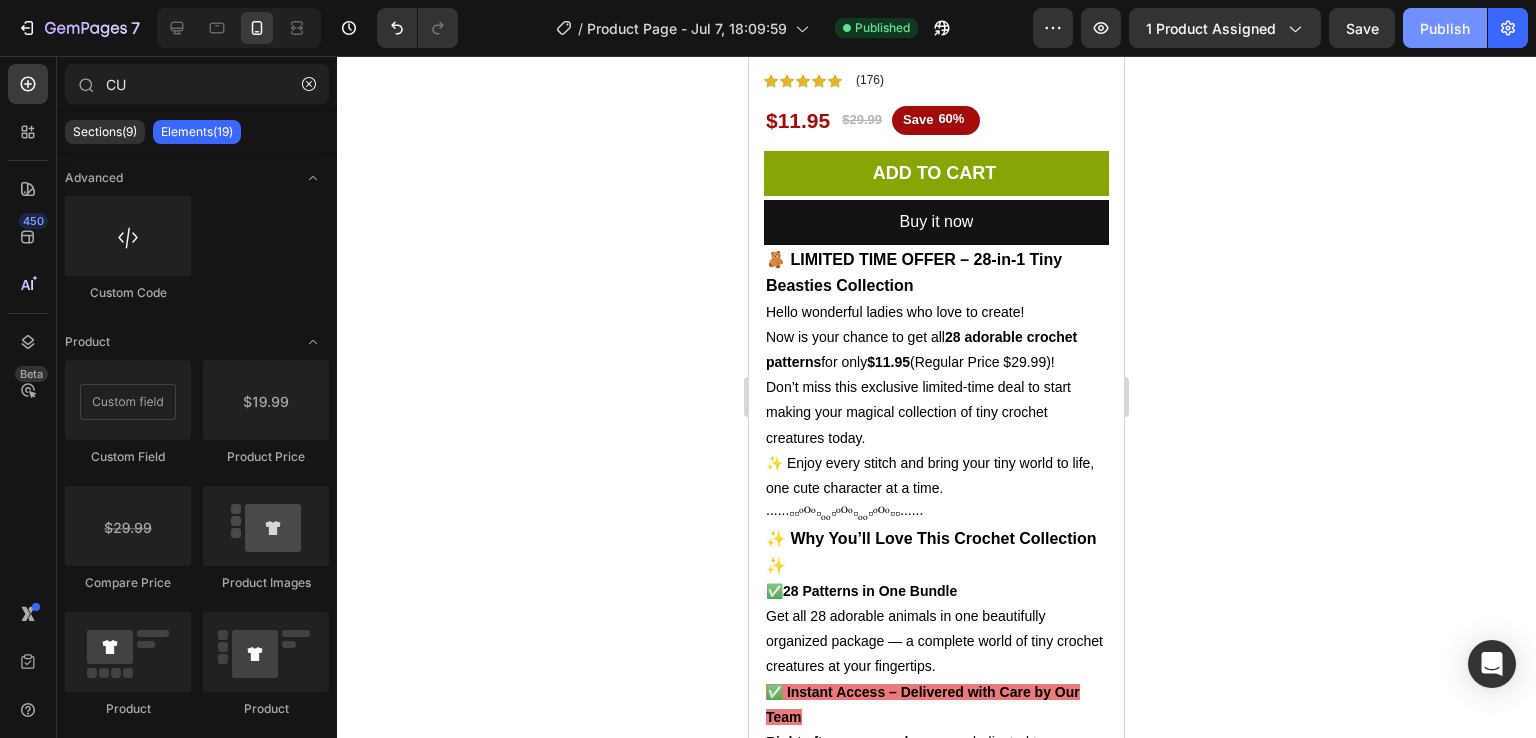 click on "Publish" at bounding box center (1445, 28) 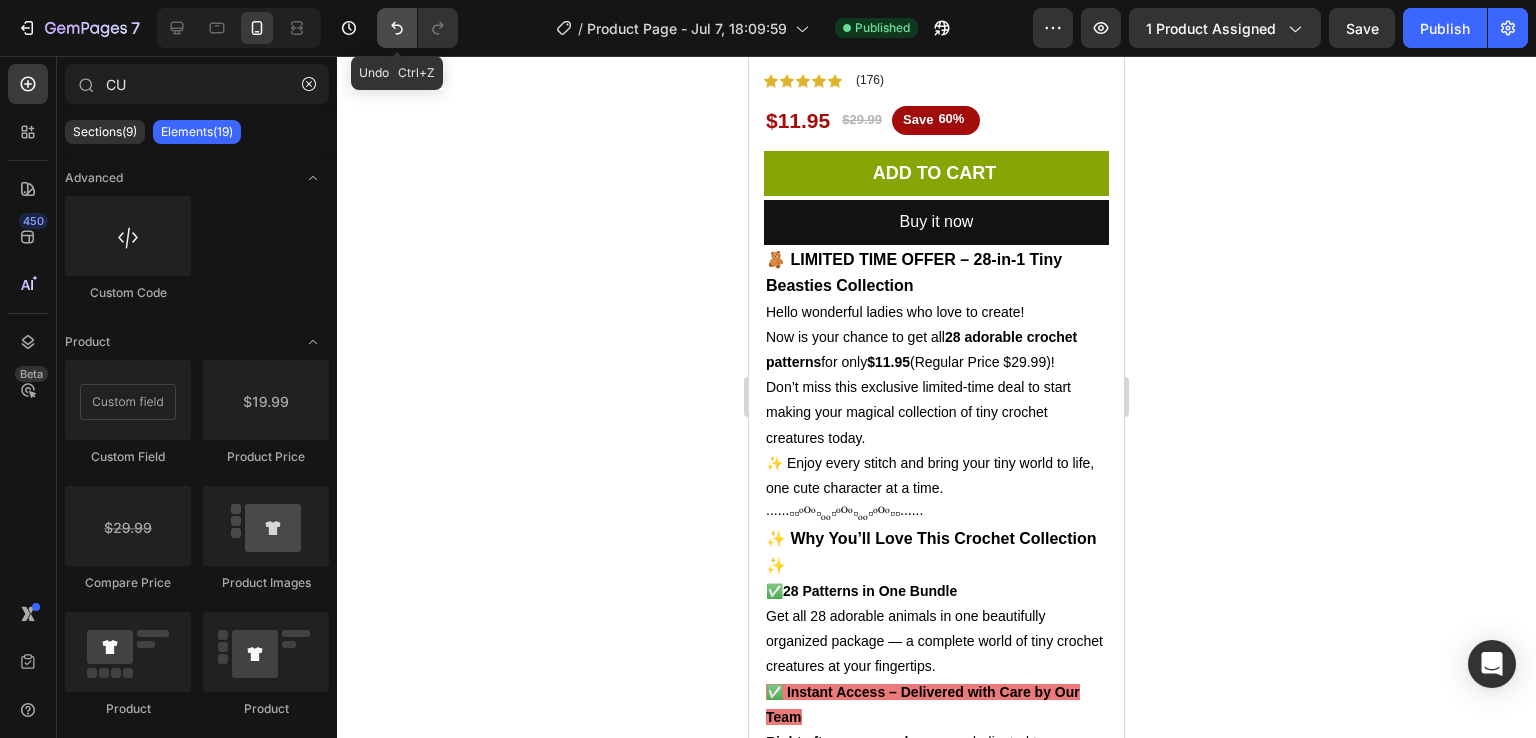 click 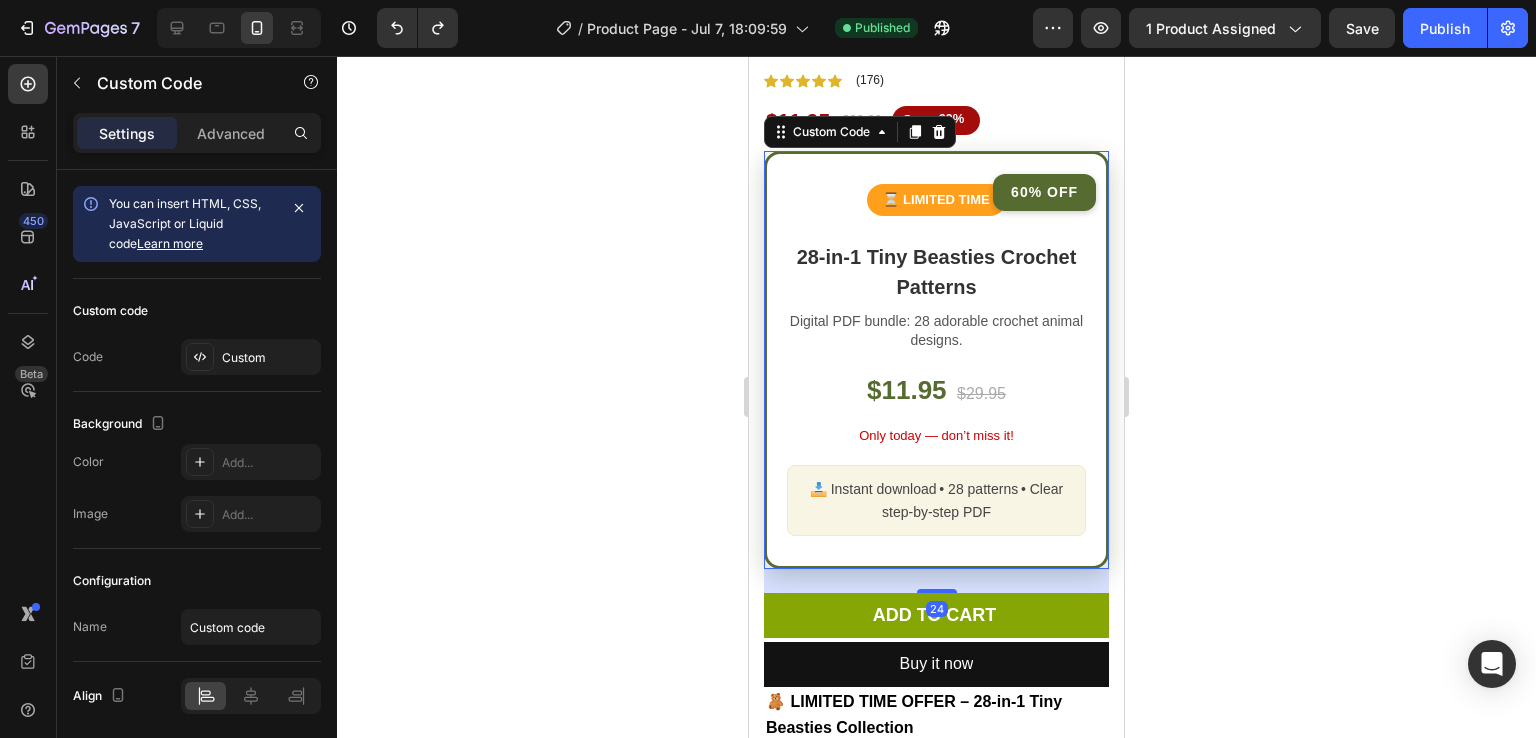 click on "$11.95
$29.95" at bounding box center [936, 390] 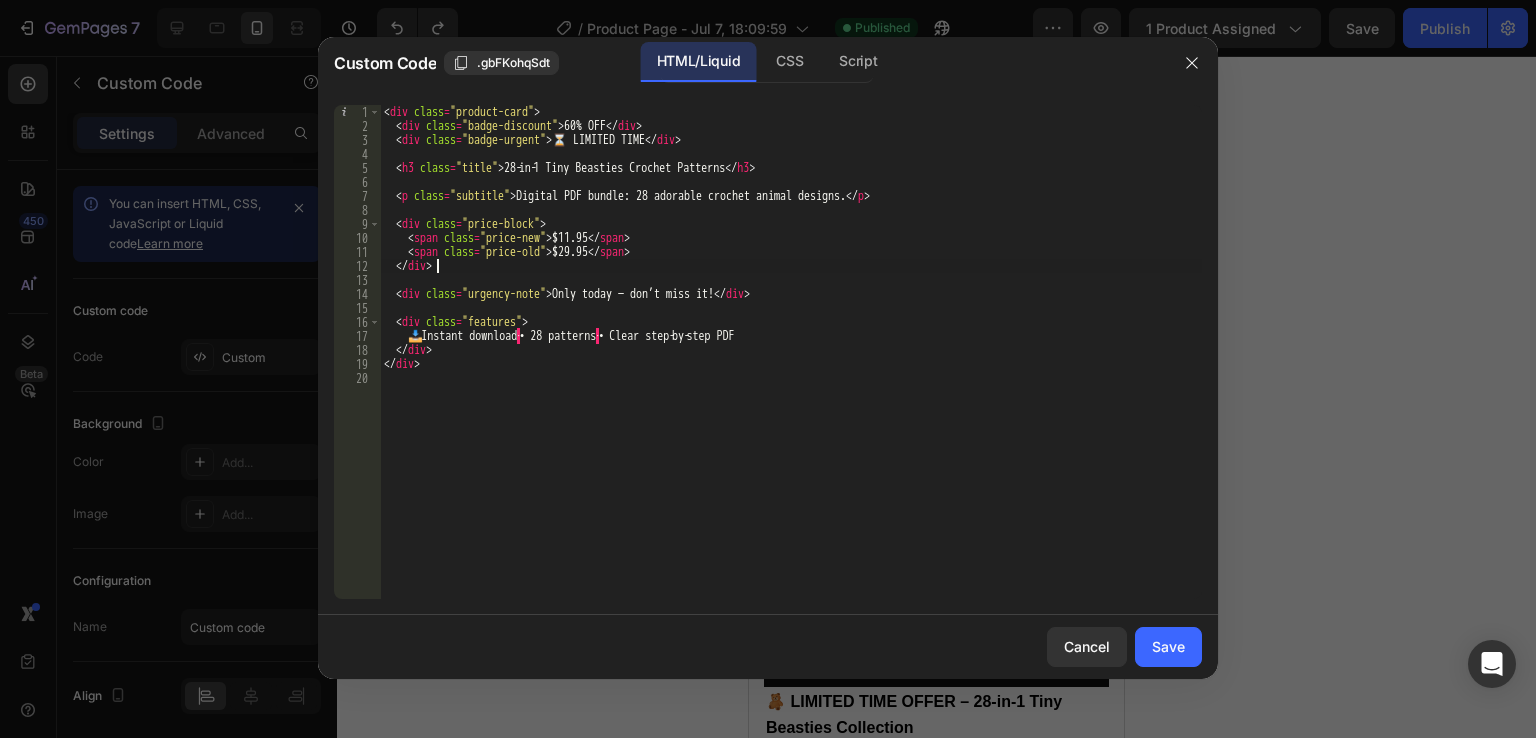 click on "< div   class = "product-card" >    < div   class = "badge-discount" > 60% OFF </ div >    < div   class = "badge-urgent" > ⏳ LIMITED TIME </ div >    < h3   class = "title" > 28‑in‑1 Tiny Beasties Crochet Patterns </ h3 >    < p   class = "subtitle" > Digital PDF bundle: 28 adorable crochet animal designs. </ p >    < div   class = "price-block" >      < span   class = "price-new" > $11.95 </ span >      < span   class = "price-old" > $29.95 </ span >    </ div >    < div   class = "urgency-note" > Only today — don’t miss it! </ div >    < div   class = "features" >      📥  Instant download · • 28 patterns · • Clear step‑by‑step PDF    </ div > </ div >" at bounding box center (791, 366) 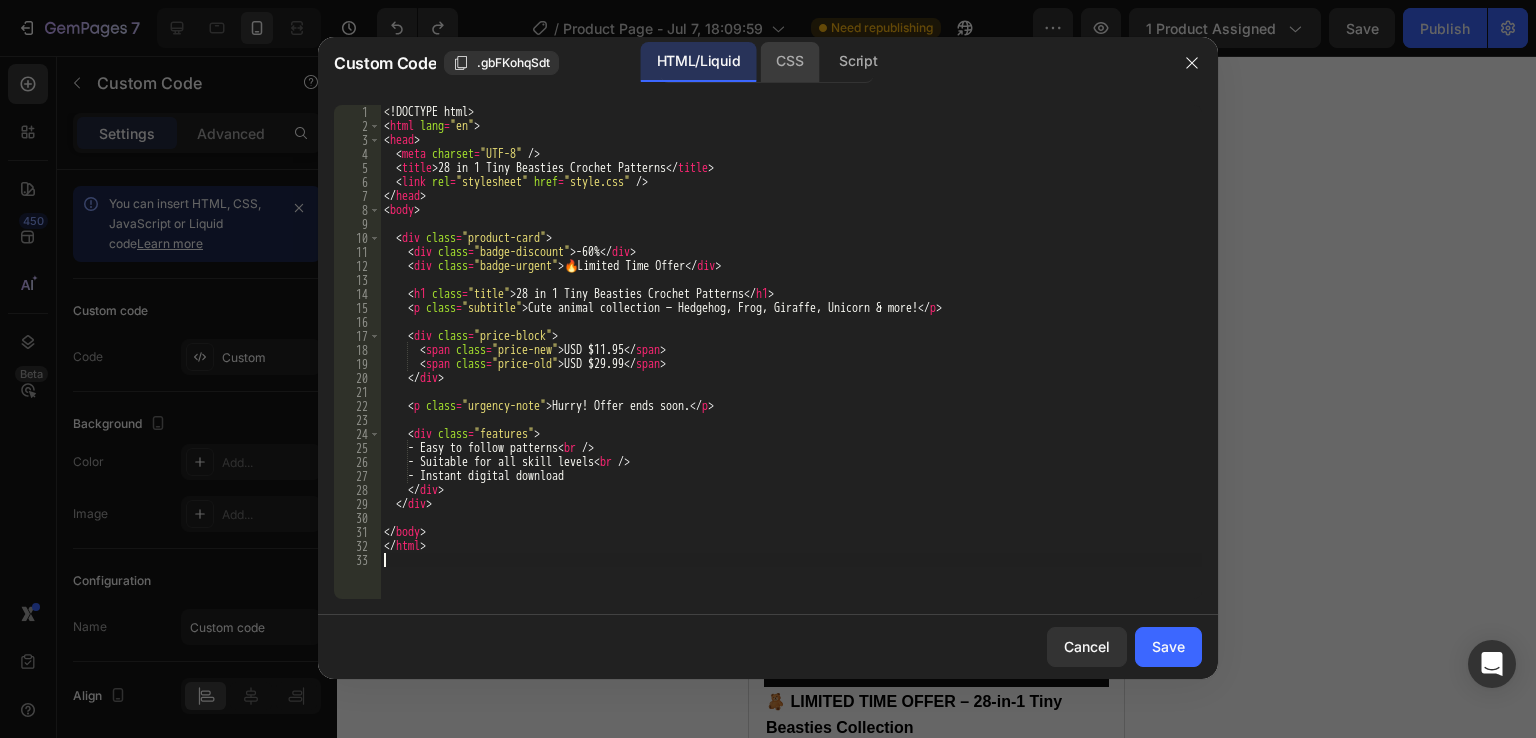 click on "CSS" 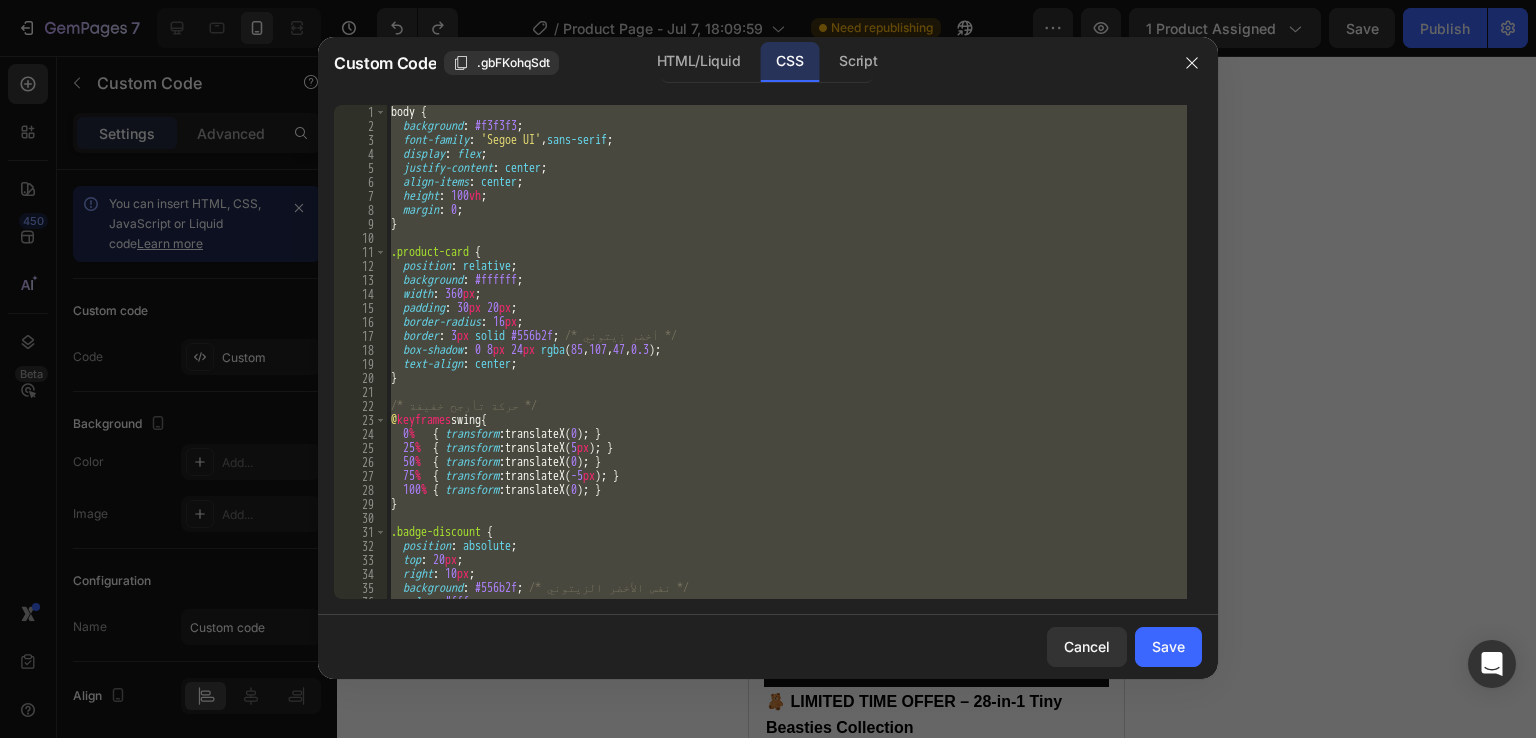 click on "body   {    background :   #f3f3f3 ;    font-family :   ' Segoe UI ' ,  sans-serif ;    display :   flex ;    justify-content :   center ;    align-items :   center ;    height :   100 vh ;    margin :   0 ; } .product-card   {    position :   relative ;    background :   #ffffff ;    width :   360 px ;    padding :   30 px   20 px ;    border-radius :   16 px ;    border :   3 px   solid   #556b2f ;   /* أخضر زيتوني */    box-shadow :   0   8 px   24 px   rgba ( 85 ,  107 ,  47 ,  0.3 ) ;    text-align :   center ; } /* حركة تأرجح خفيفة */ @ keyframes  swing  {    0 %     {   transform :  translateX( 0 ) ;   }    25 %    {   transform :  translateX( 5 px ) ;   }    50 %    {   transform :  translateX( 0 ) ;   }    75 %    {   transform :  translateX( -5 px ) ;   }    100 %   {   transform :  translateX( 0 ) ;   } } .badge-discount   {    position :   absolute ;    top :   20 px ;    right :   10 px ;    background :   #556b2f ;   /* نفس الأخضر الزيتوني */    color :" at bounding box center (787, 352) 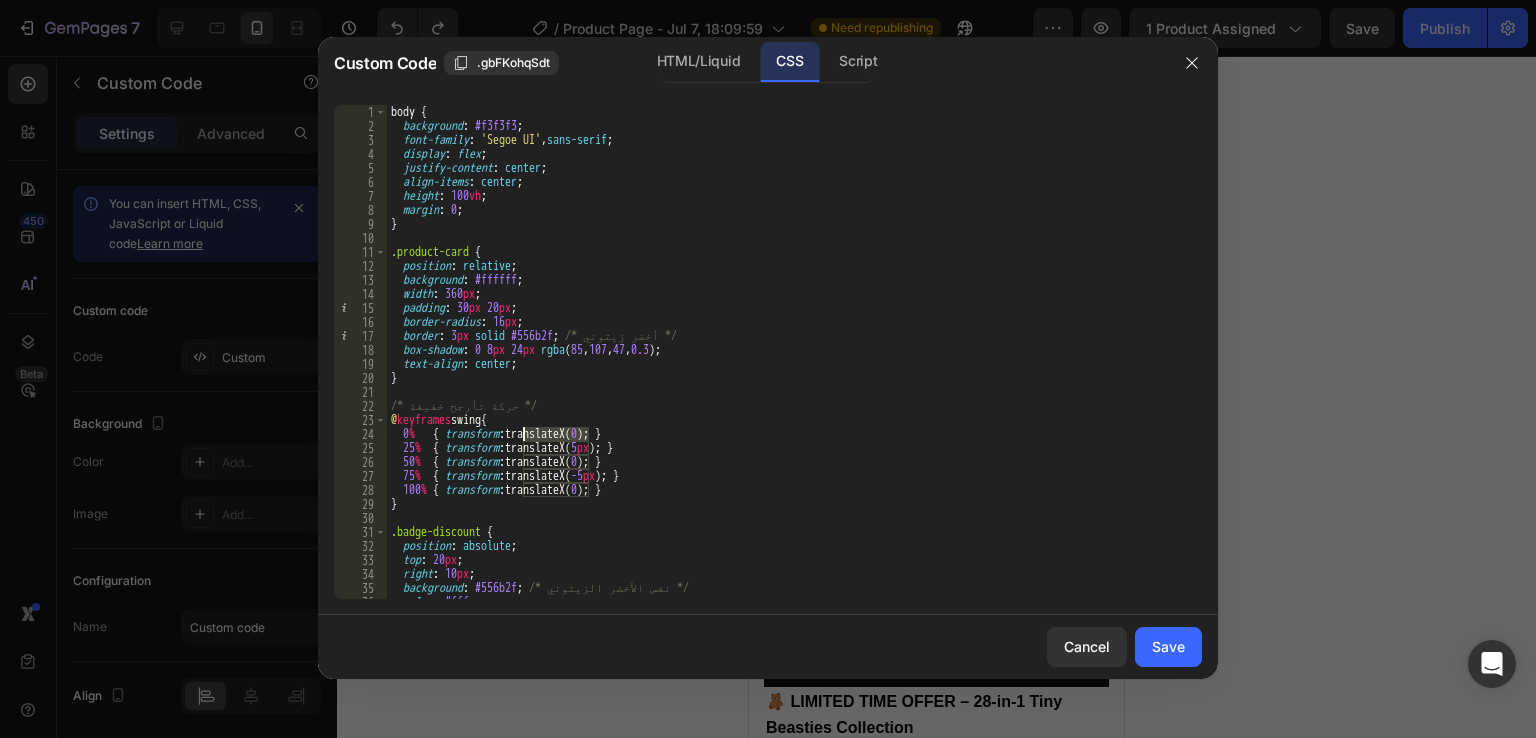 click on "body   {    background :   #f3f3f3 ;    font-family :   ' Segoe UI ' ,  sans-serif ;    display :   flex ;    justify-content :   center ;    align-items :   center ;    height :   100 vh ;    margin :   0 ; } .product-card   {    position :   relative ;    background :   #ffffff ;    width :   360 px ;    padding :   30 px   20 px ;    border-radius :   16 px ;    border :   3 px   solid   #556b2f ;   /* أخضر زيتوني */    box-shadow :   0   8 px   24 px   rgba ( 85 ,  107 ,  47 ,  0.3 ) ;    text-align :   center ; } /* حركة تأرجح خفيفة */ @ keyframes  swing  {    0 %     {   transform :  translateX( 0 ) ;   }    25 %    {   transform :  translateX( 5 px ) ;   }    50 %    {   transform :  translateX( 0 ) ;   }    75 %    {   transform :  translateX( -5 px ) ;   }    100 %   {   transform :  translateX( 0 ) ;   } } .badge-discount   {    position :   absolute ;    top :   20 px ;    right :   10 px ;    background :   #556b2f ;   /* نفس الأخضر الزيتوني */    color :" at bounding box center (787, 366) 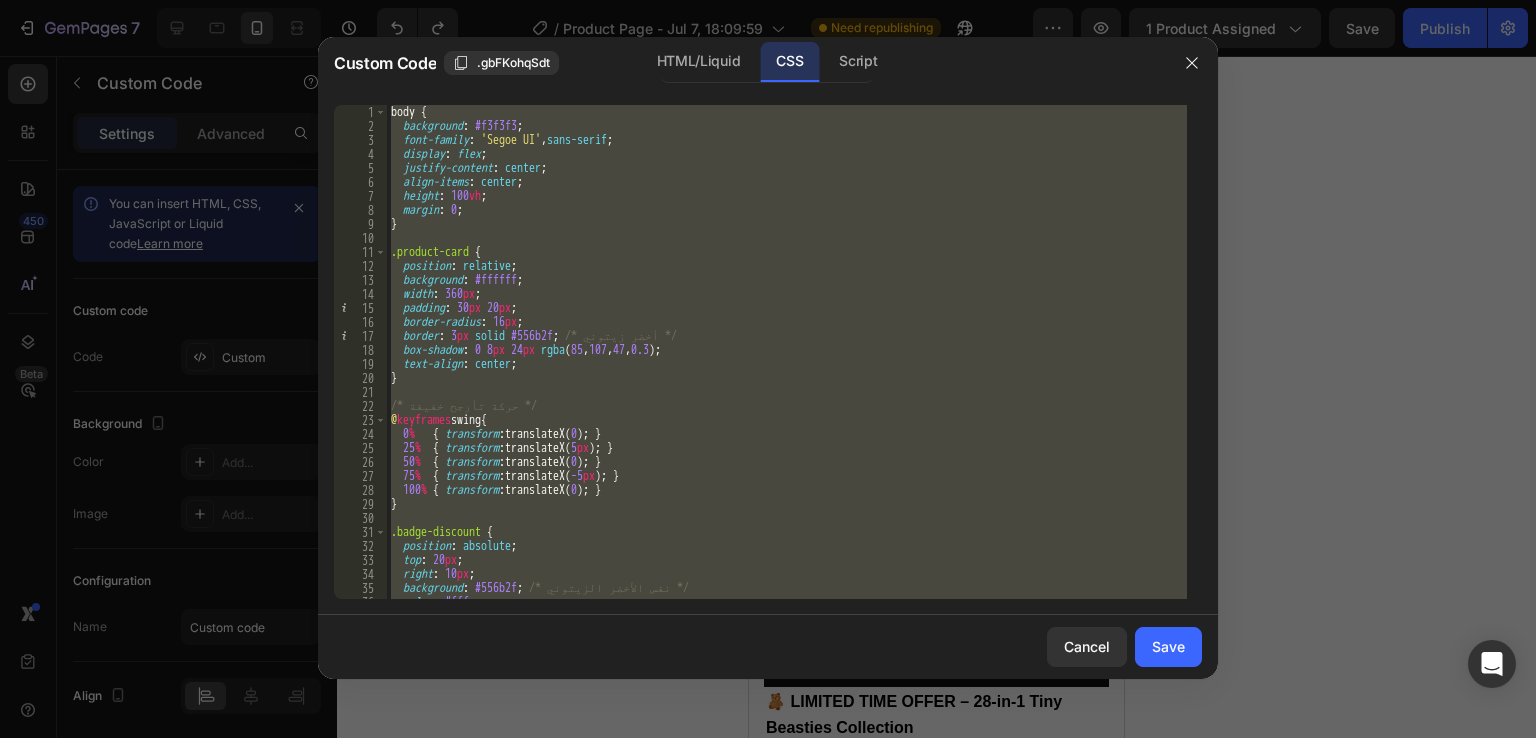 type 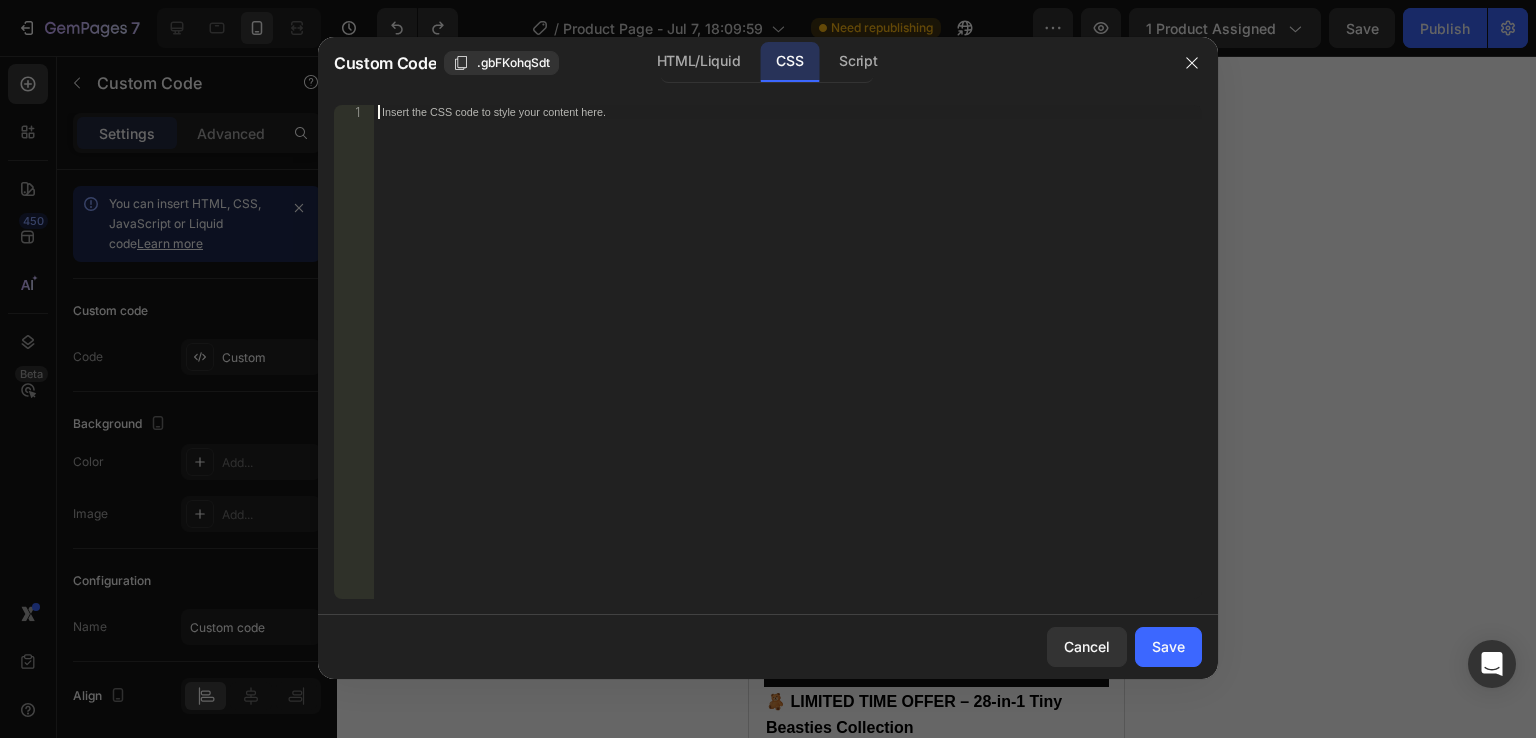 scroll, scrollTop: 1088, scrollLeft: 0, axis: vertical 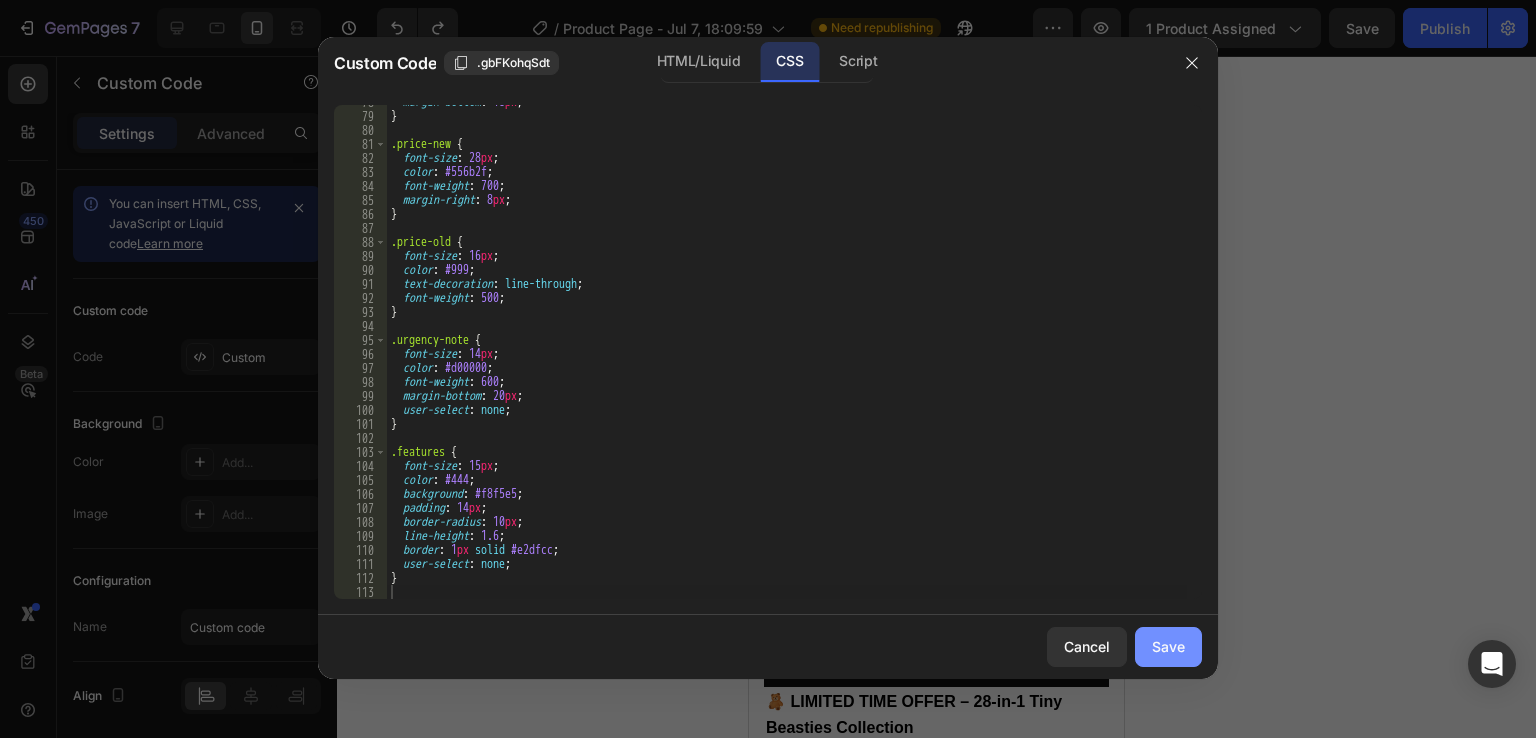 click on "Save" 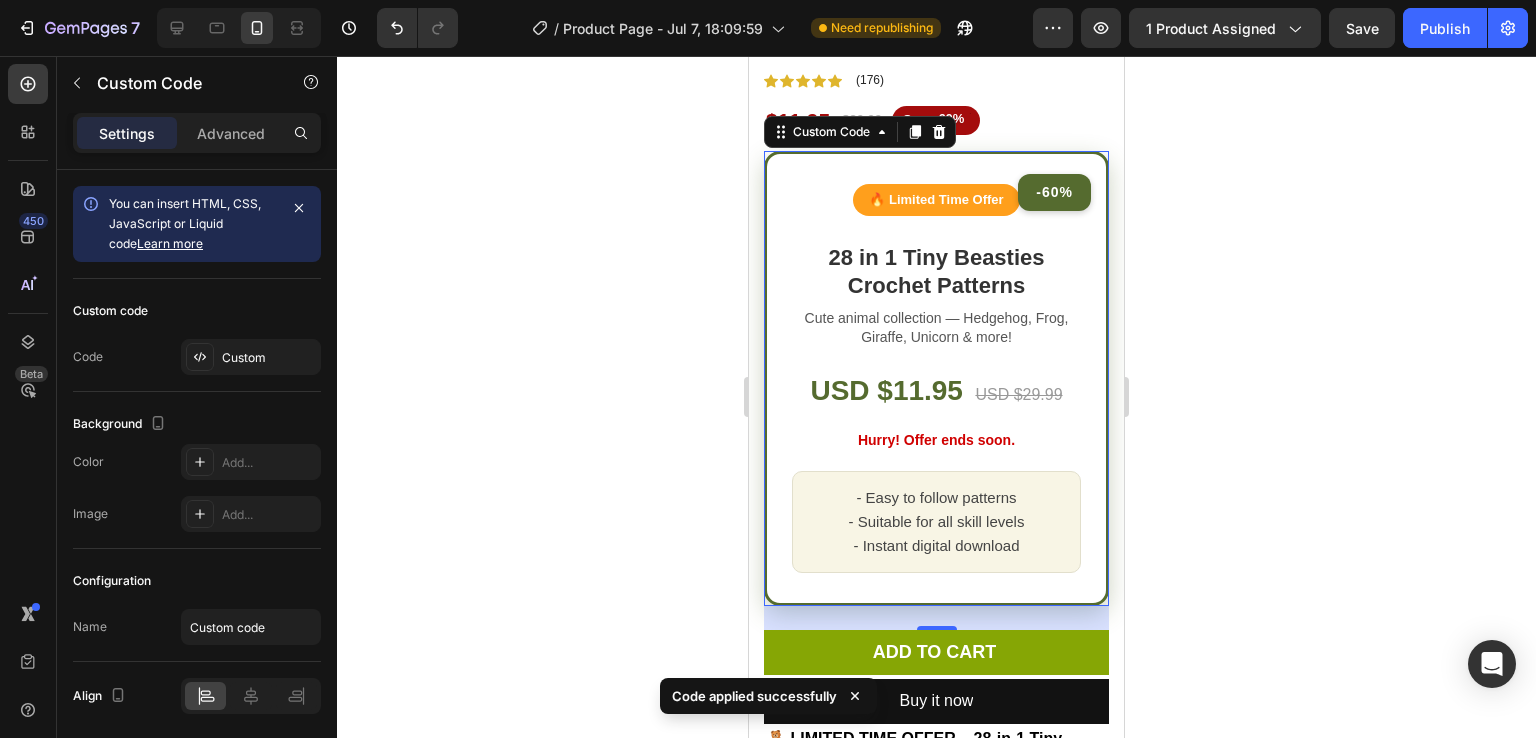 click 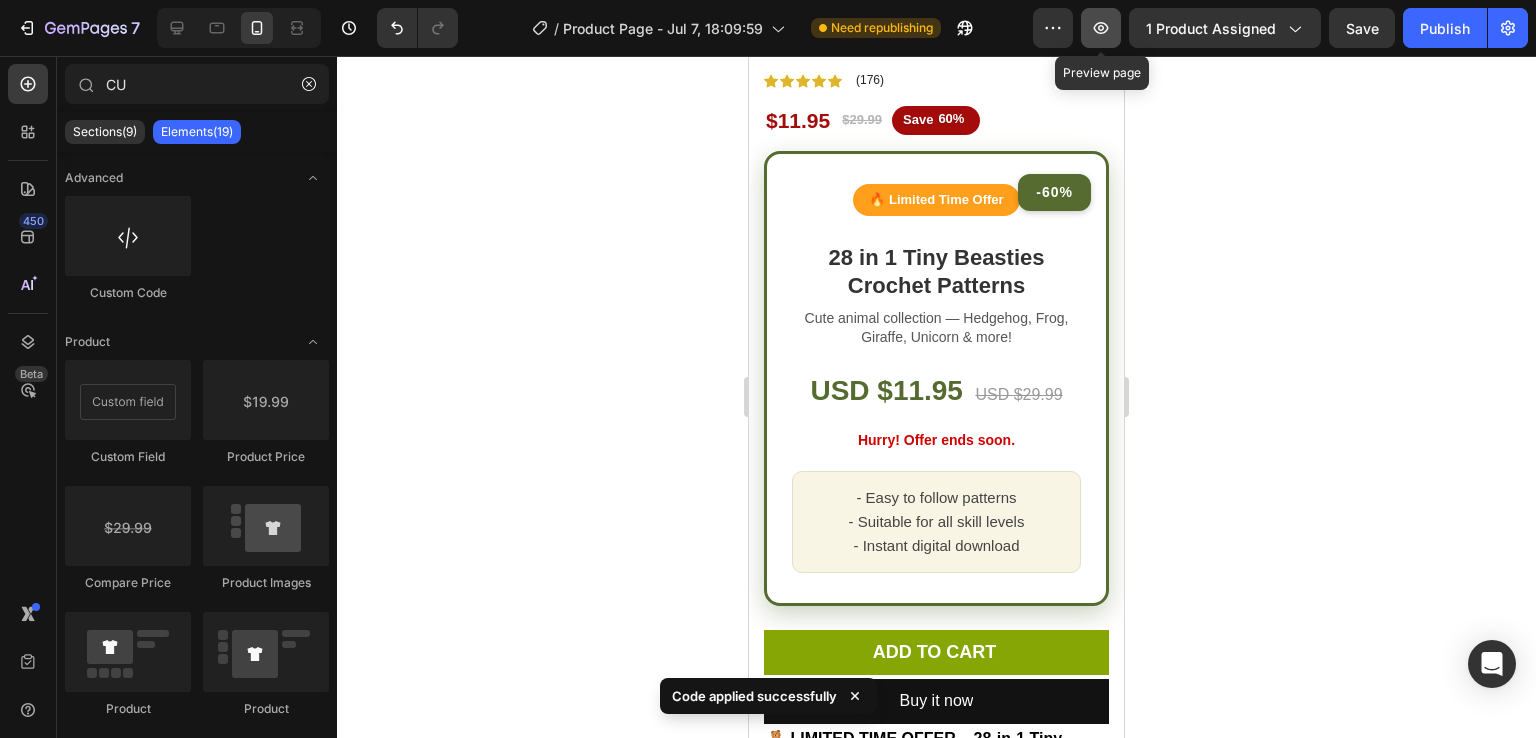 click 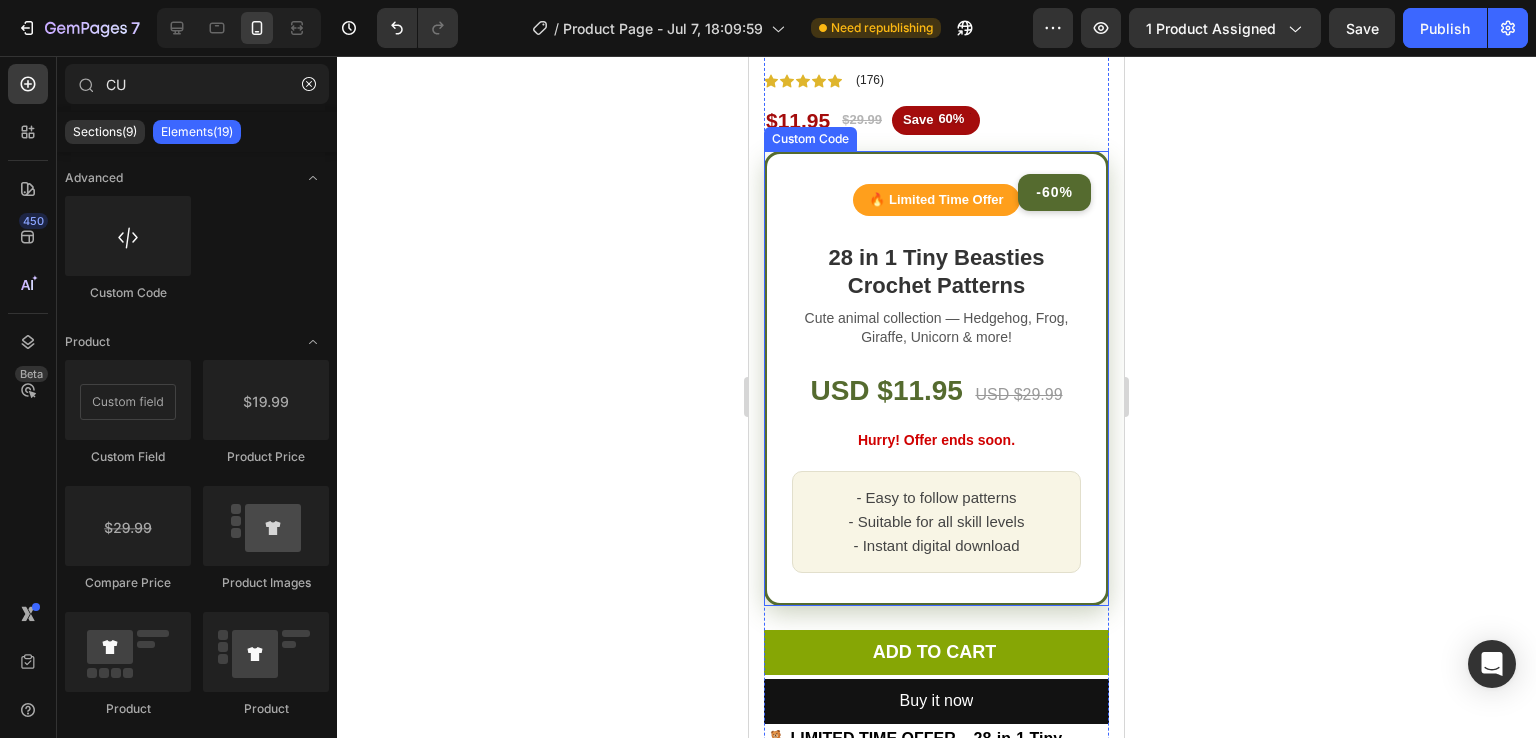 scroll, scrollTop: 460, scrollLeft: 0, axis: vertical 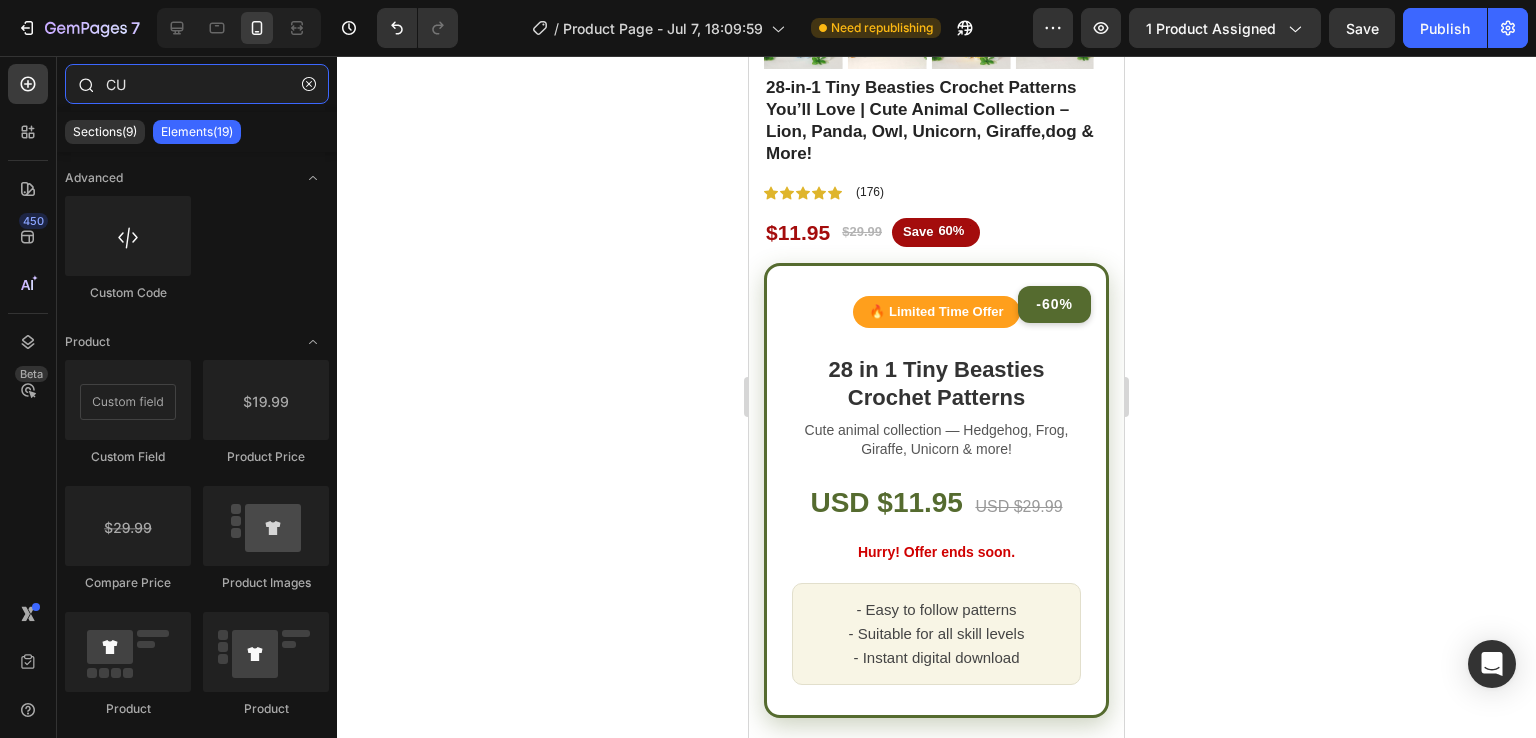 click on "CU" at bounding box center (197, 84) 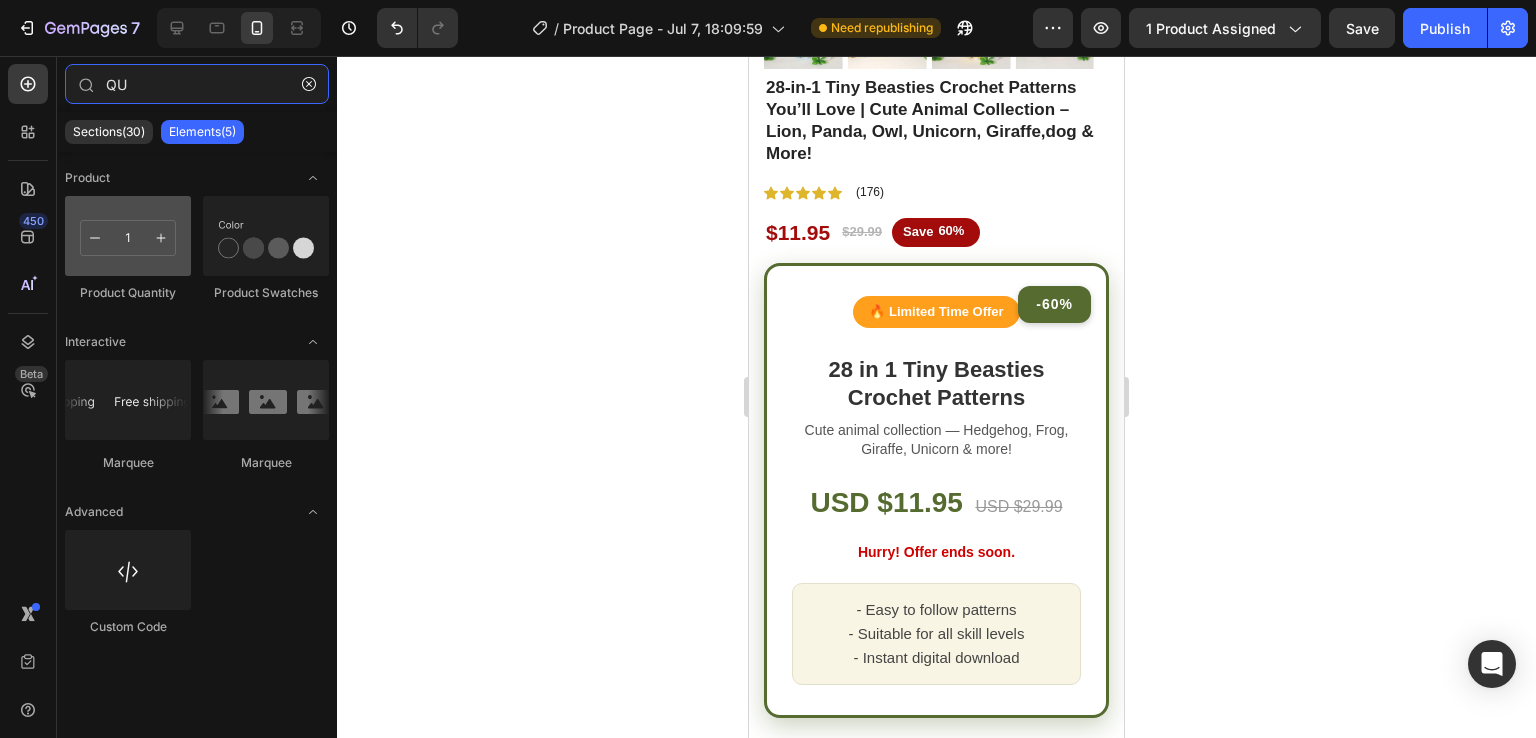 type on "QU" 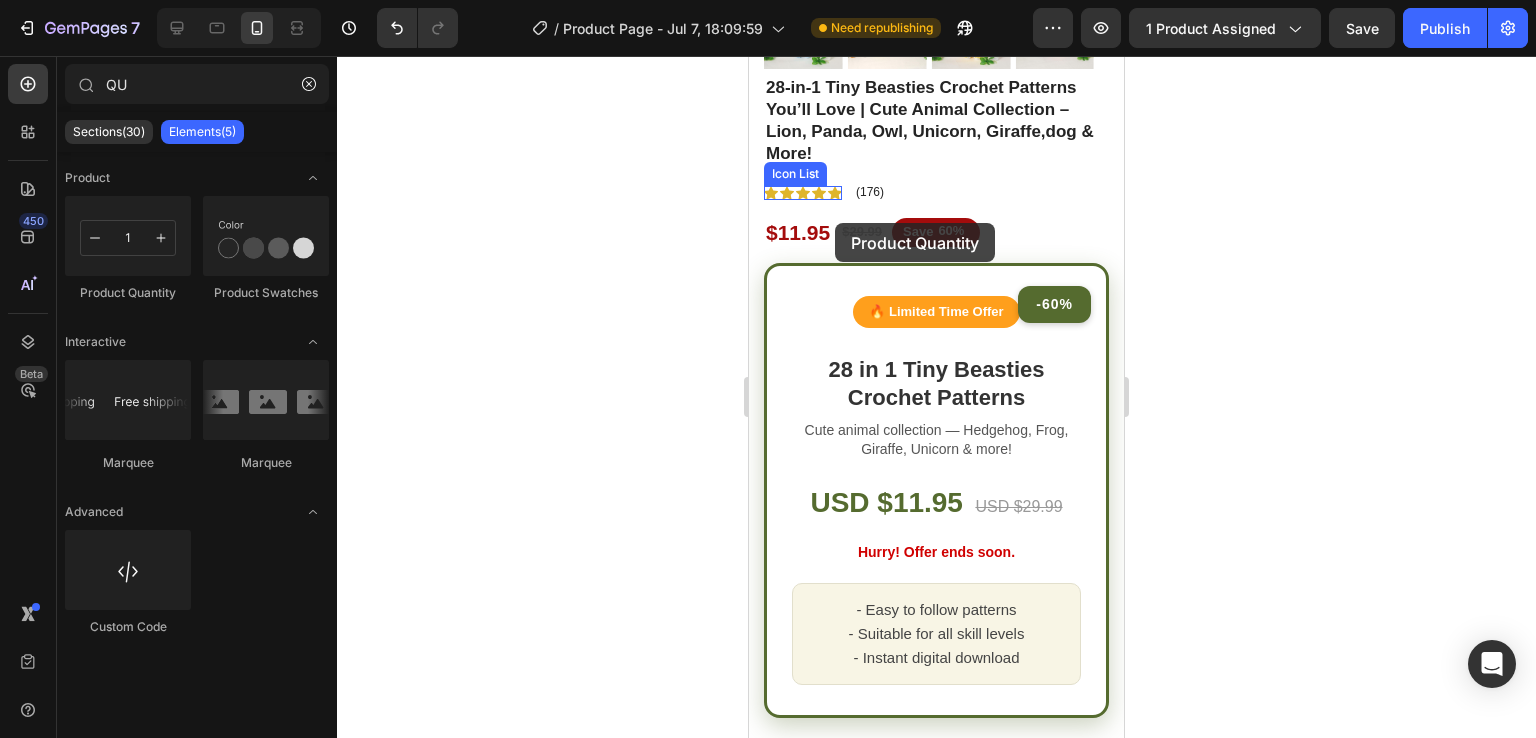 drag, startPoint x: 849, startPoint y: 292, endPoint x: 835, endPoint y: 223, distance: 70.40597 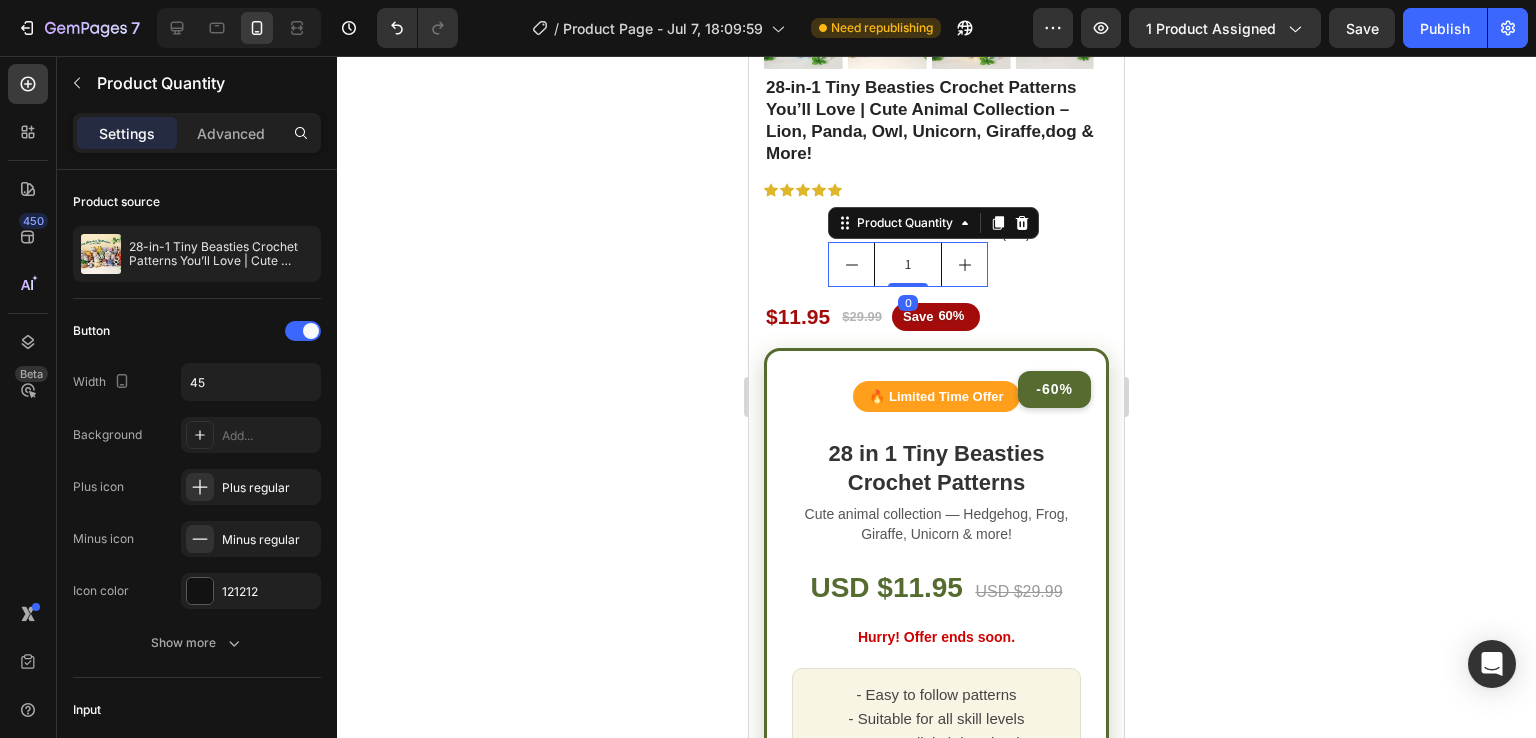 click 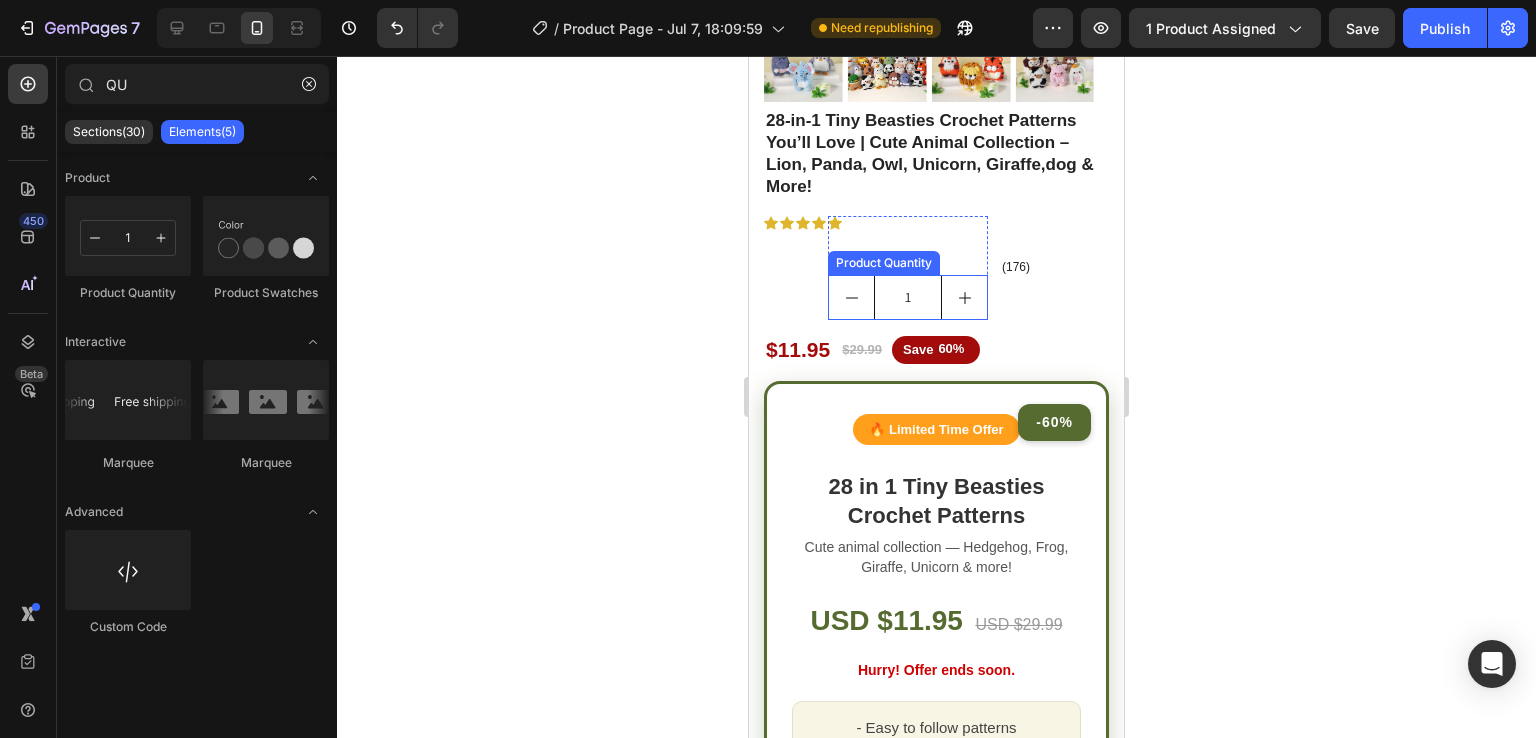 scroll, scrollTop: 426, scrollLeft: 0, axis: vertical 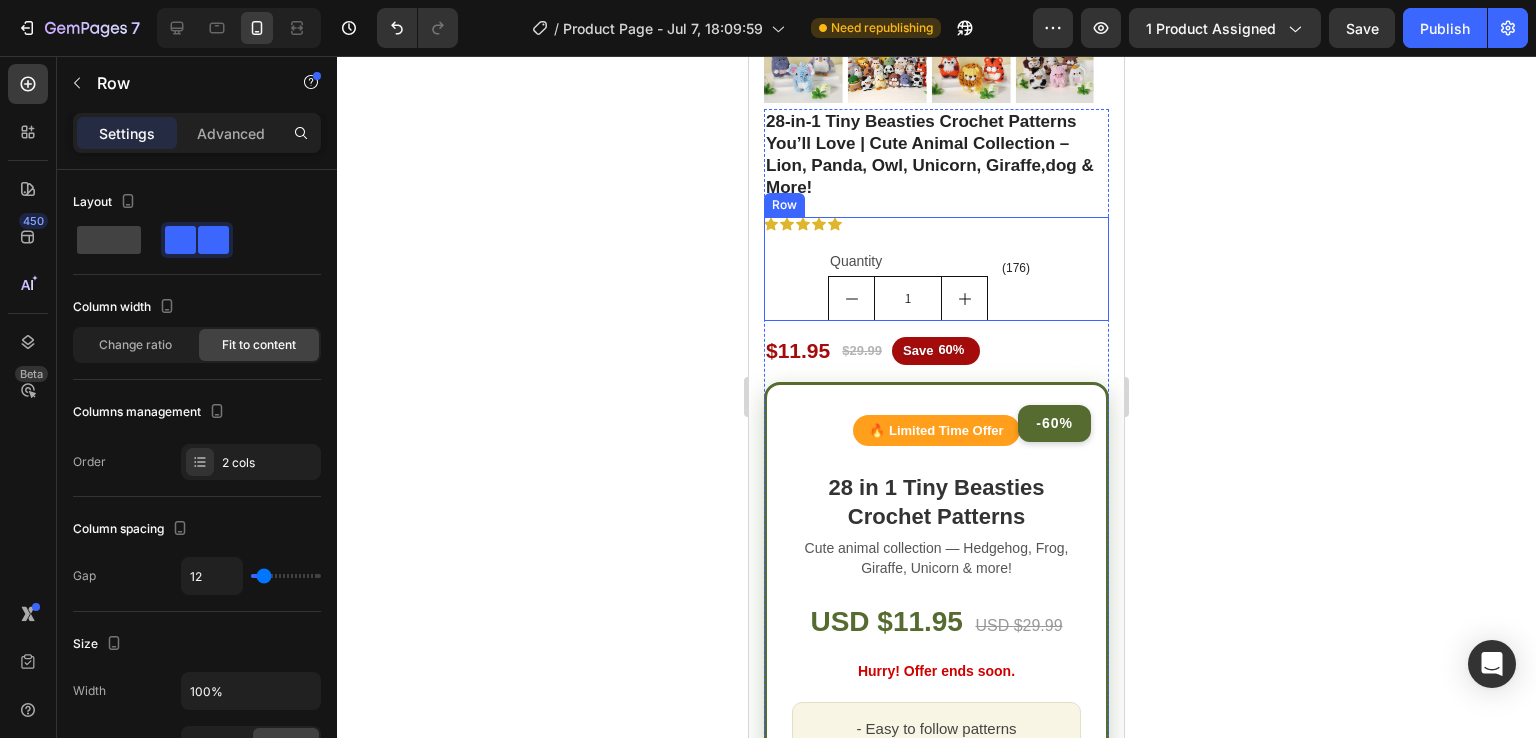 click on "(176) Text Block" at bounding box center (1016, 269) 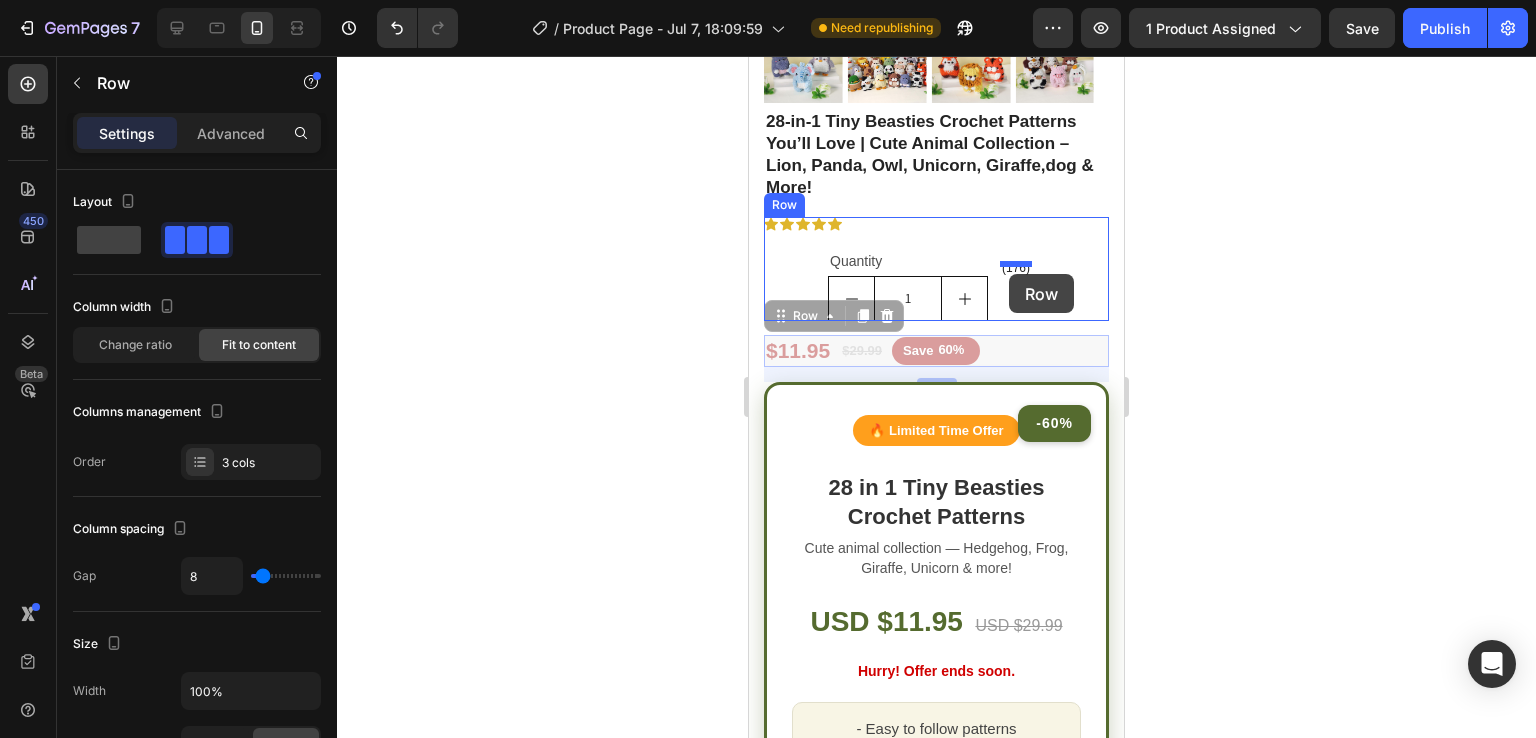 drag, startPoint x: 1016, startPoint y: 329, endPoint x: 1009, endPoint y: 274, distance: 55.443665 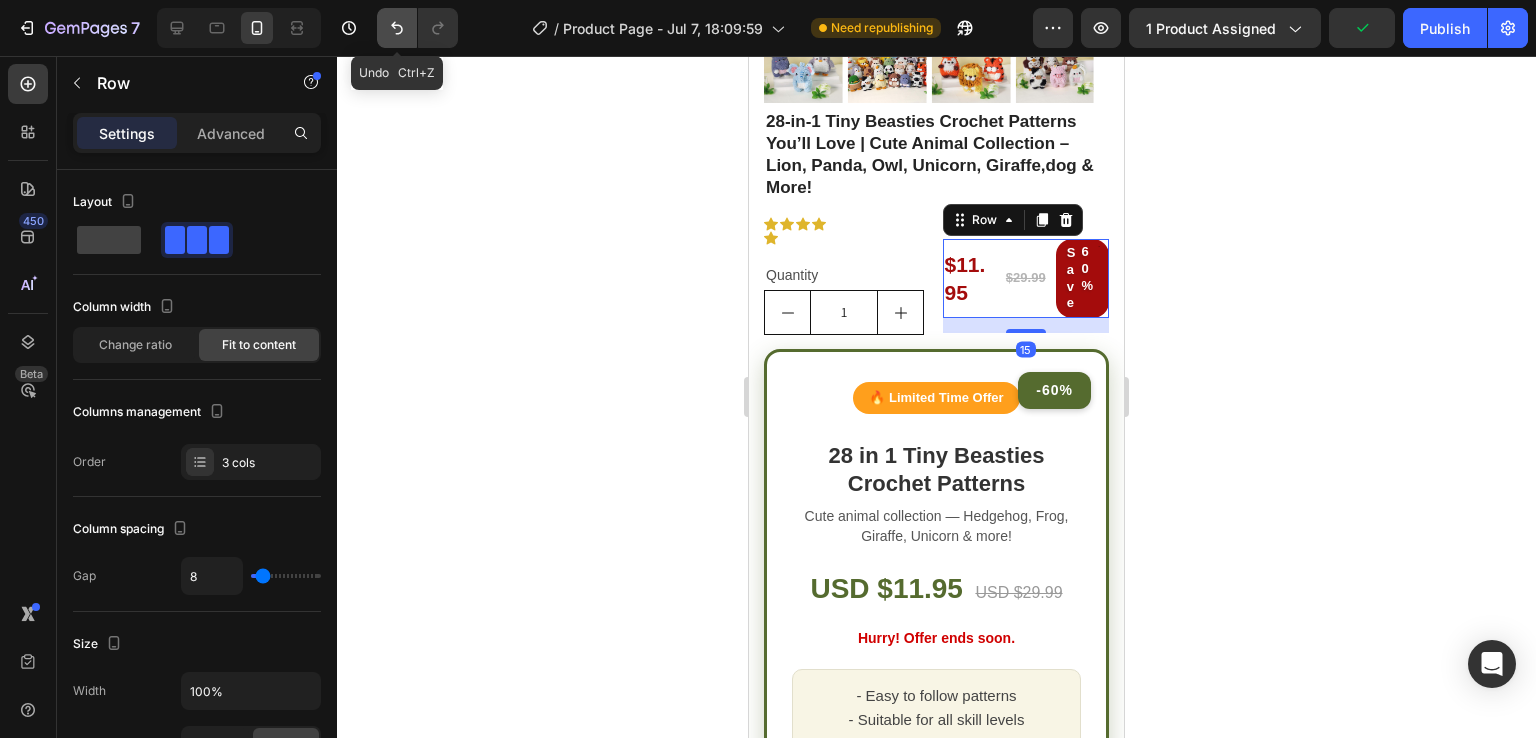 click 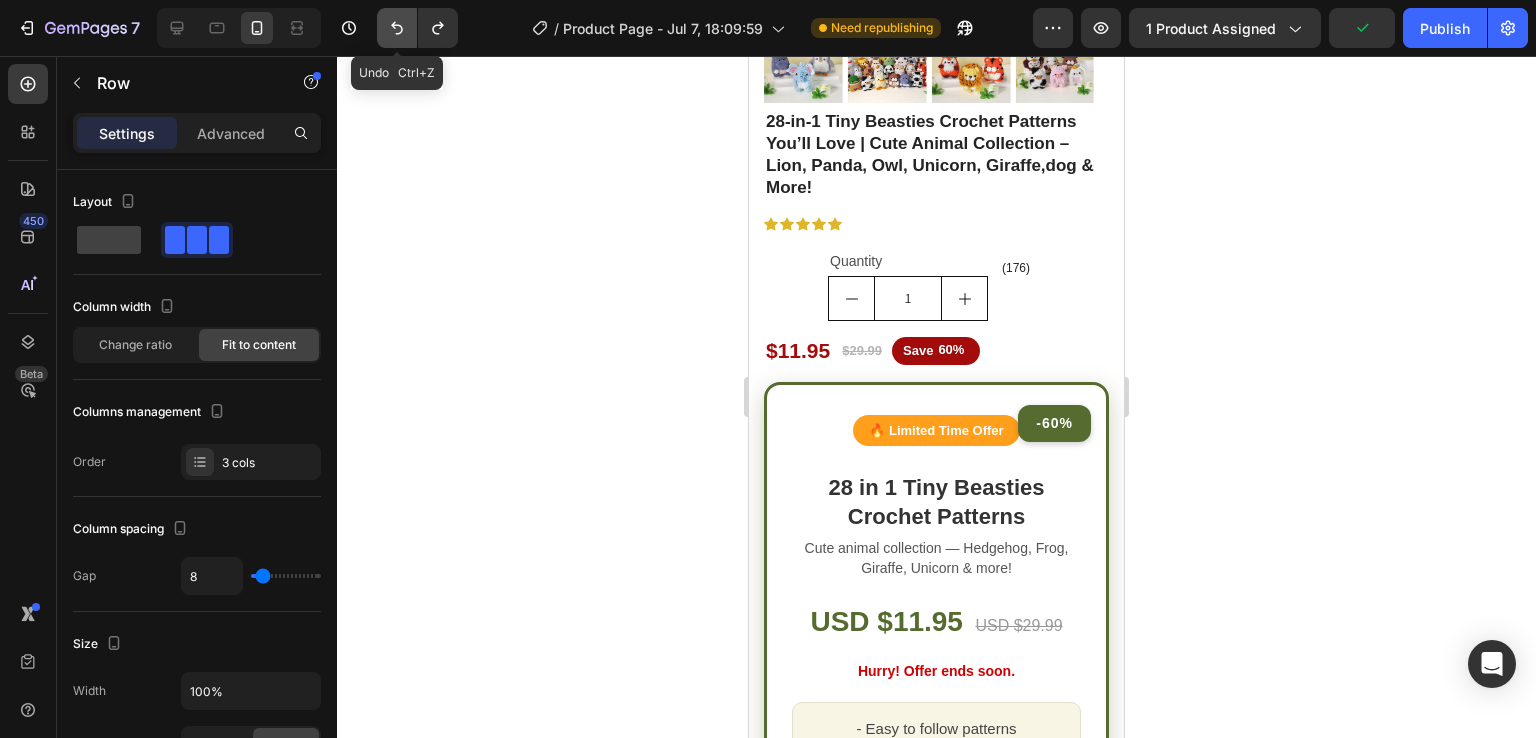 click 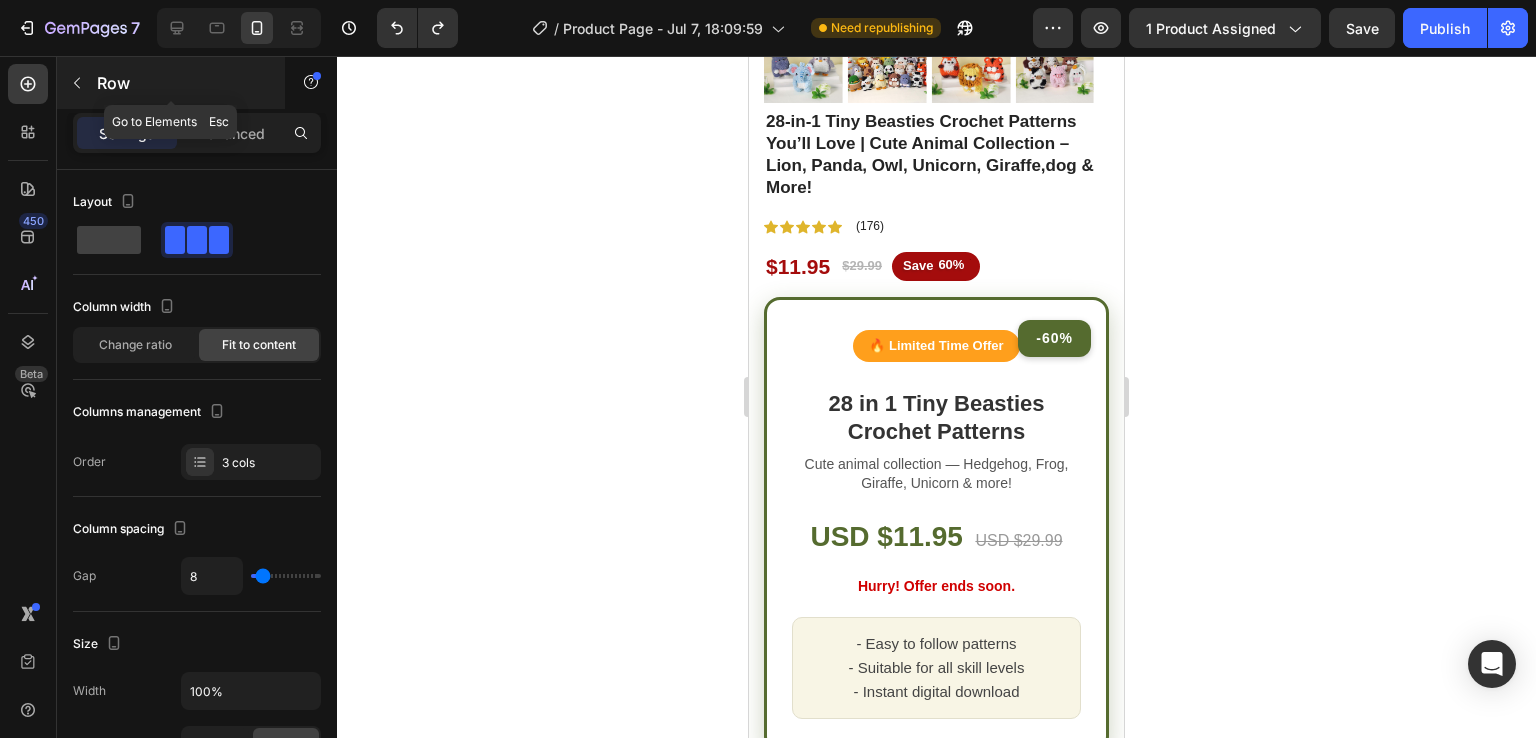 click 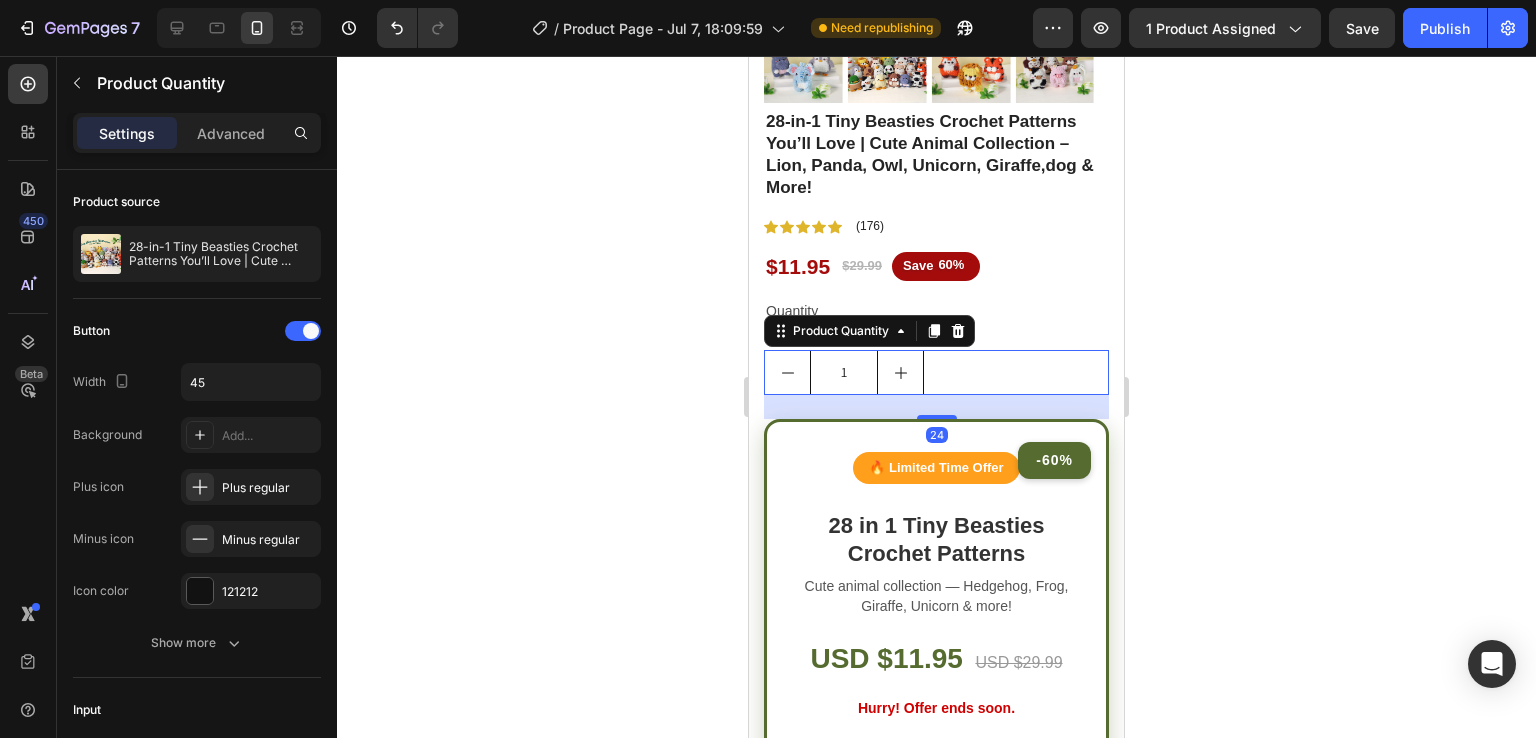click 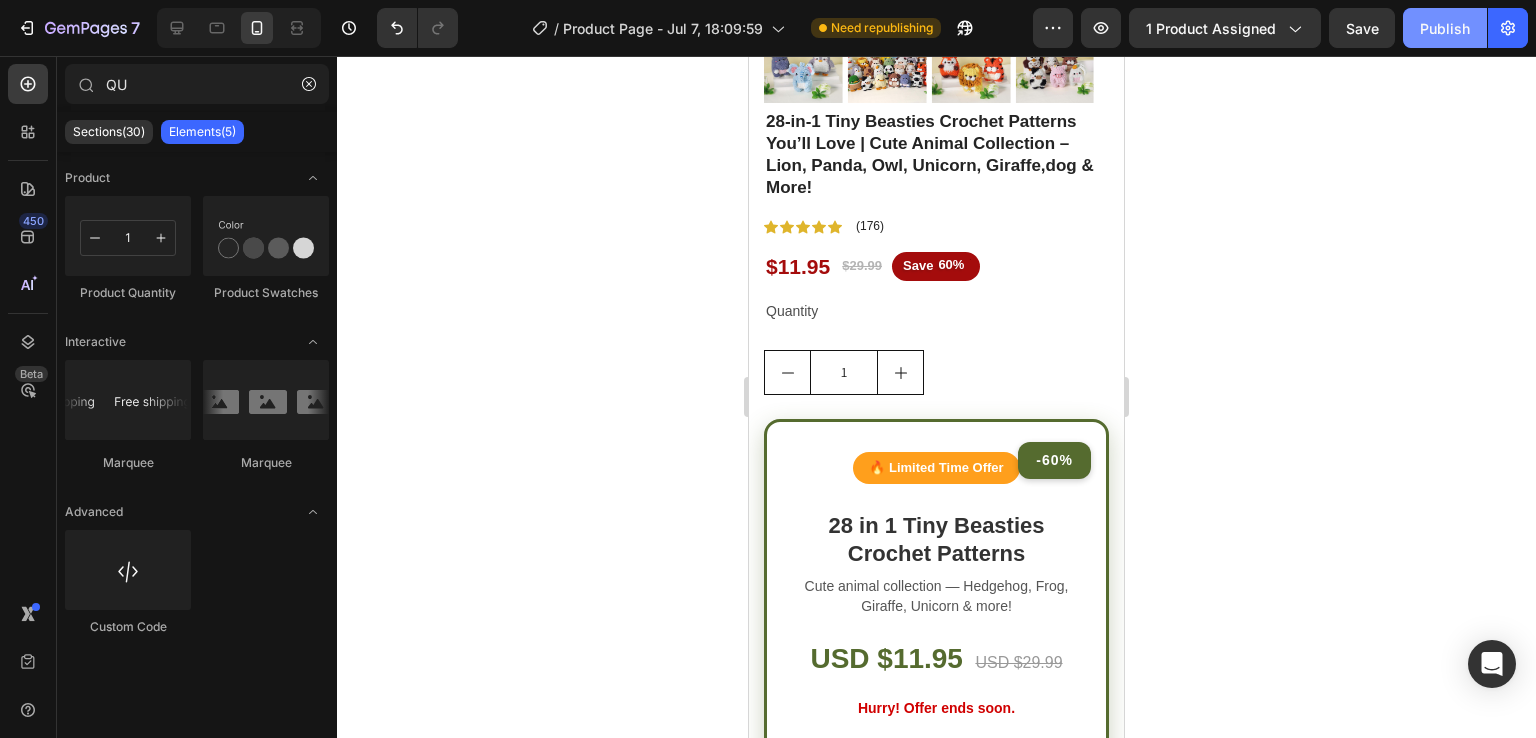 click on "Publish" 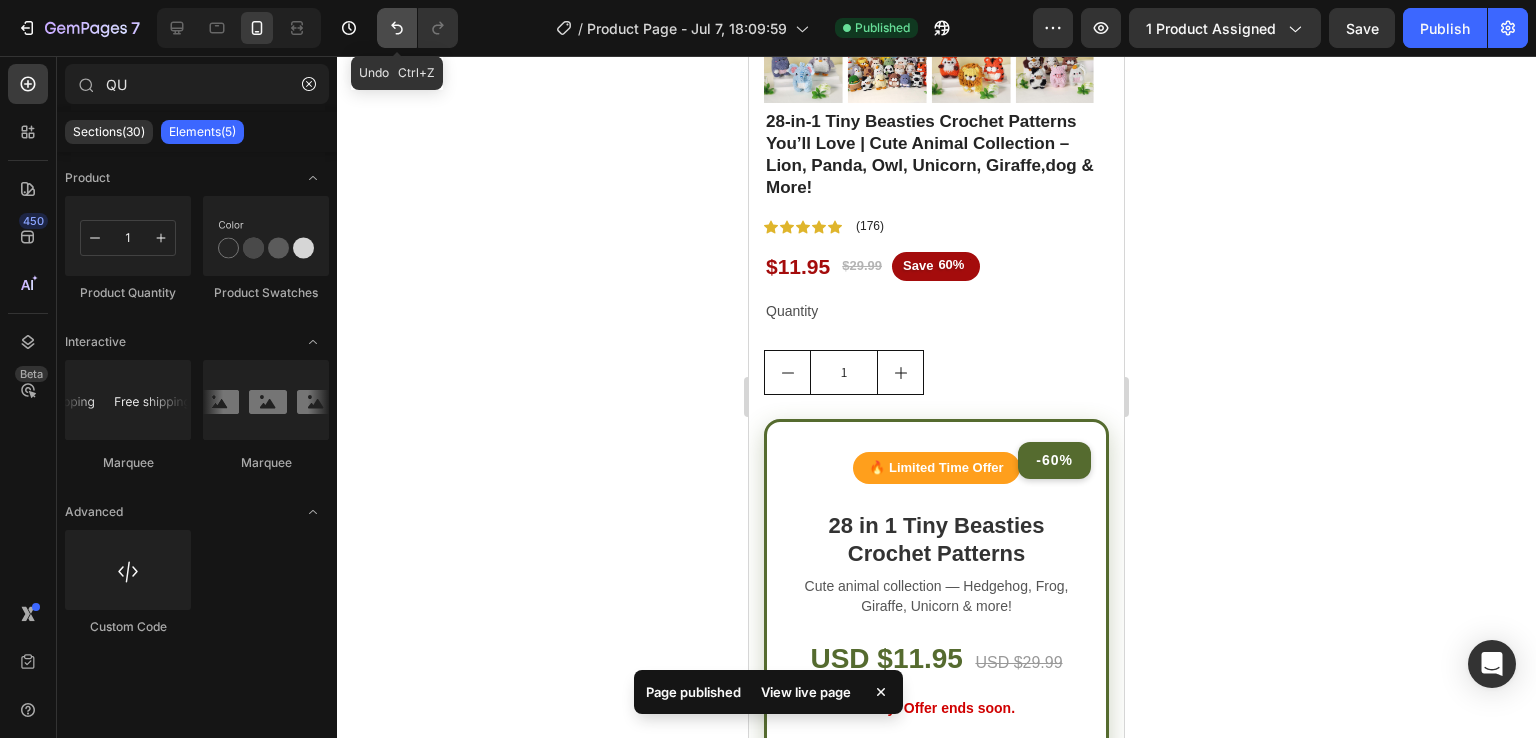 click 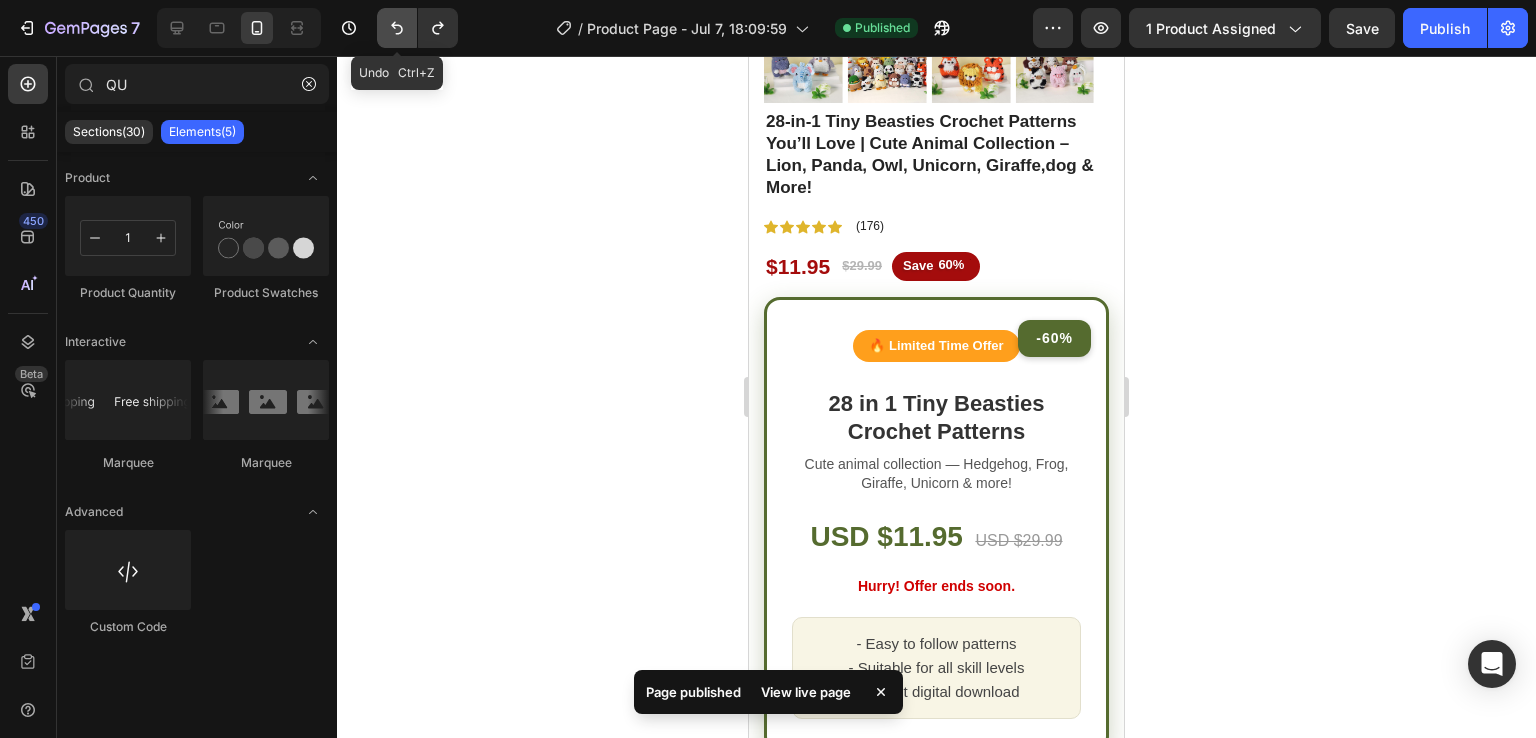click 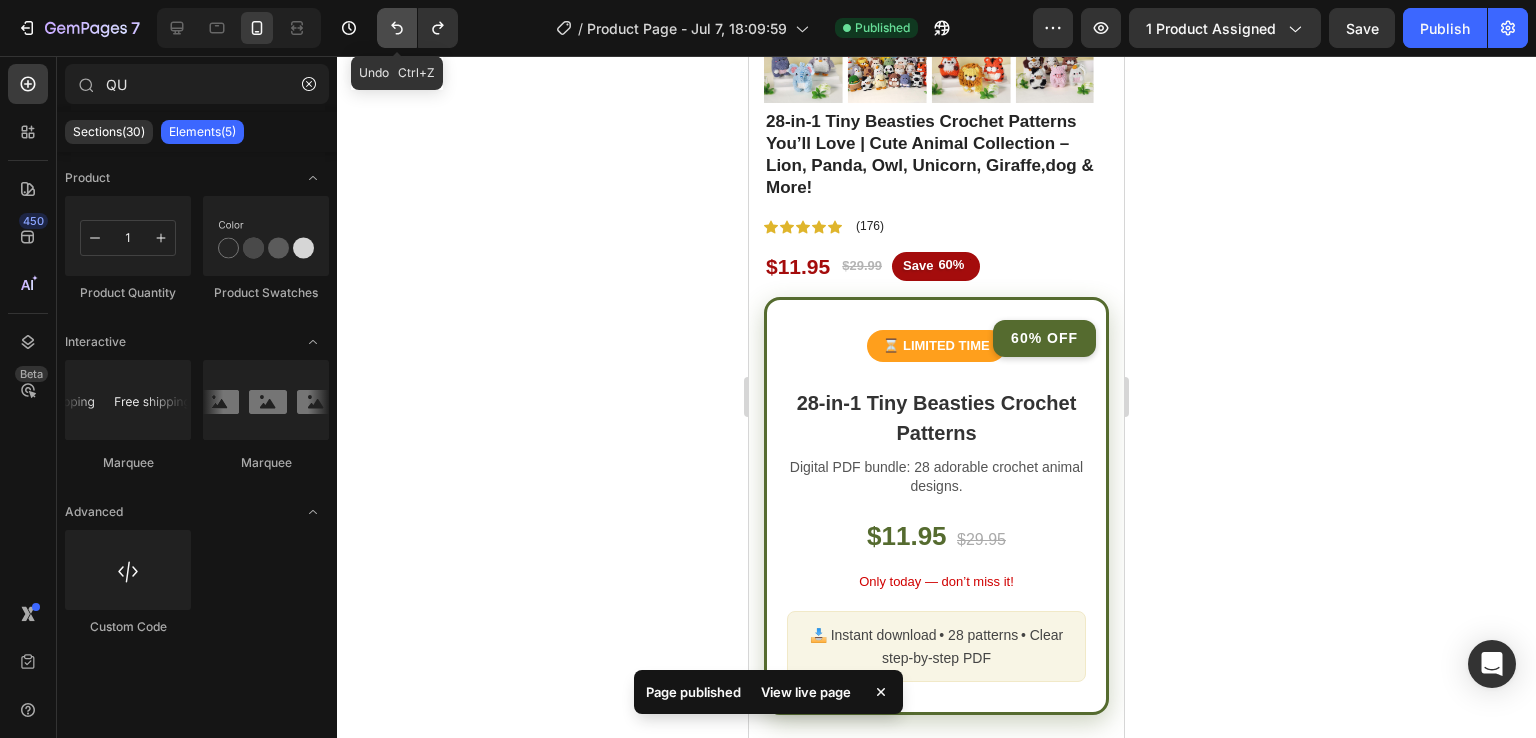 click 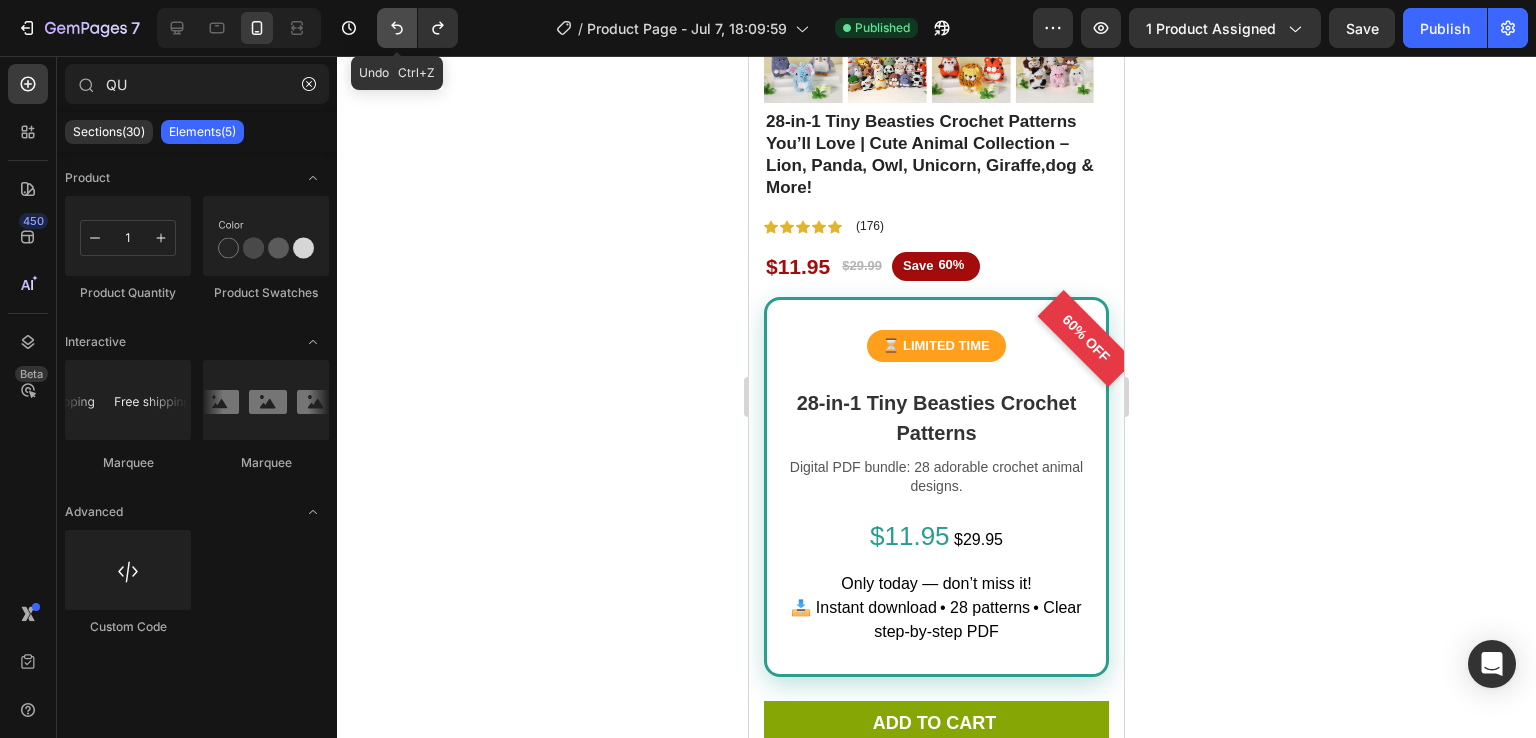 click 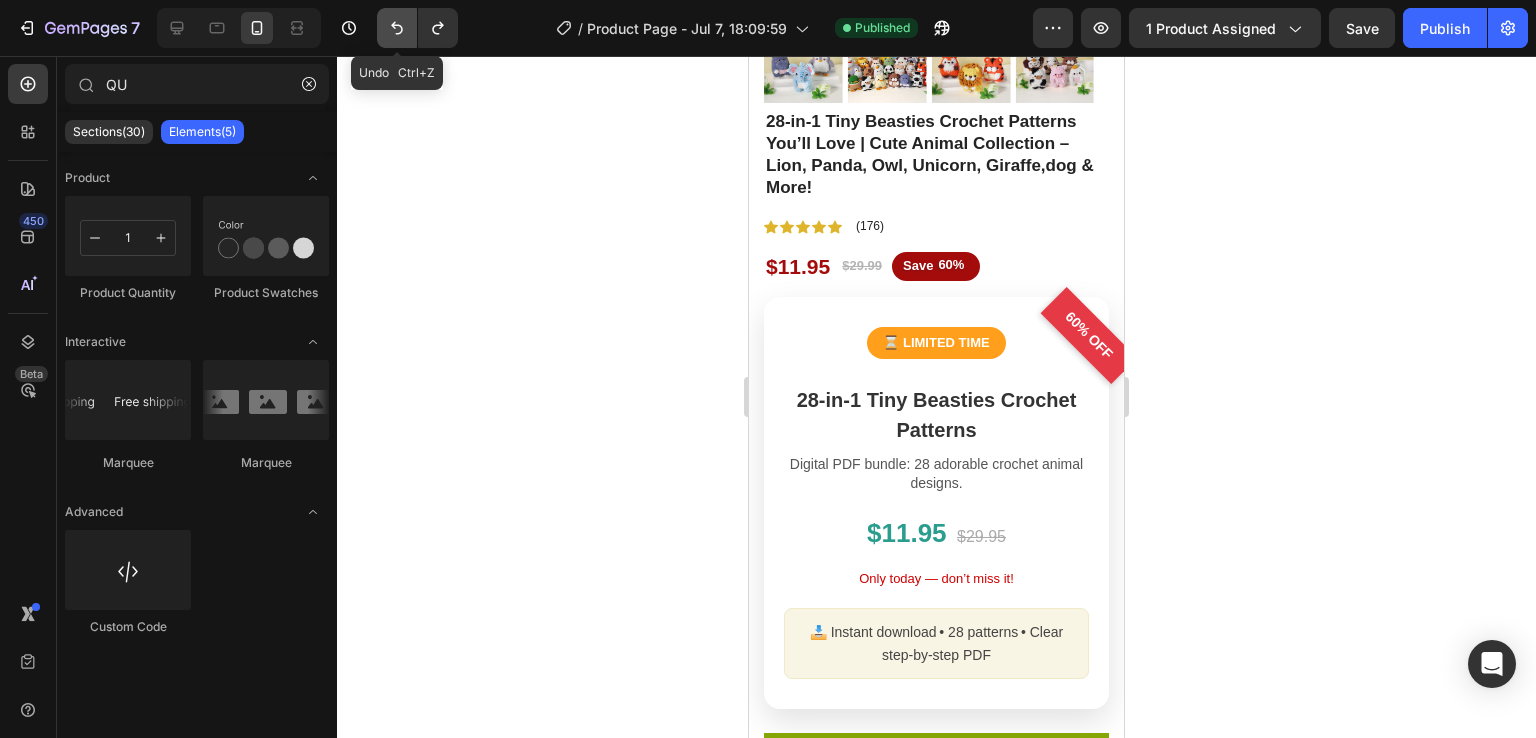 click 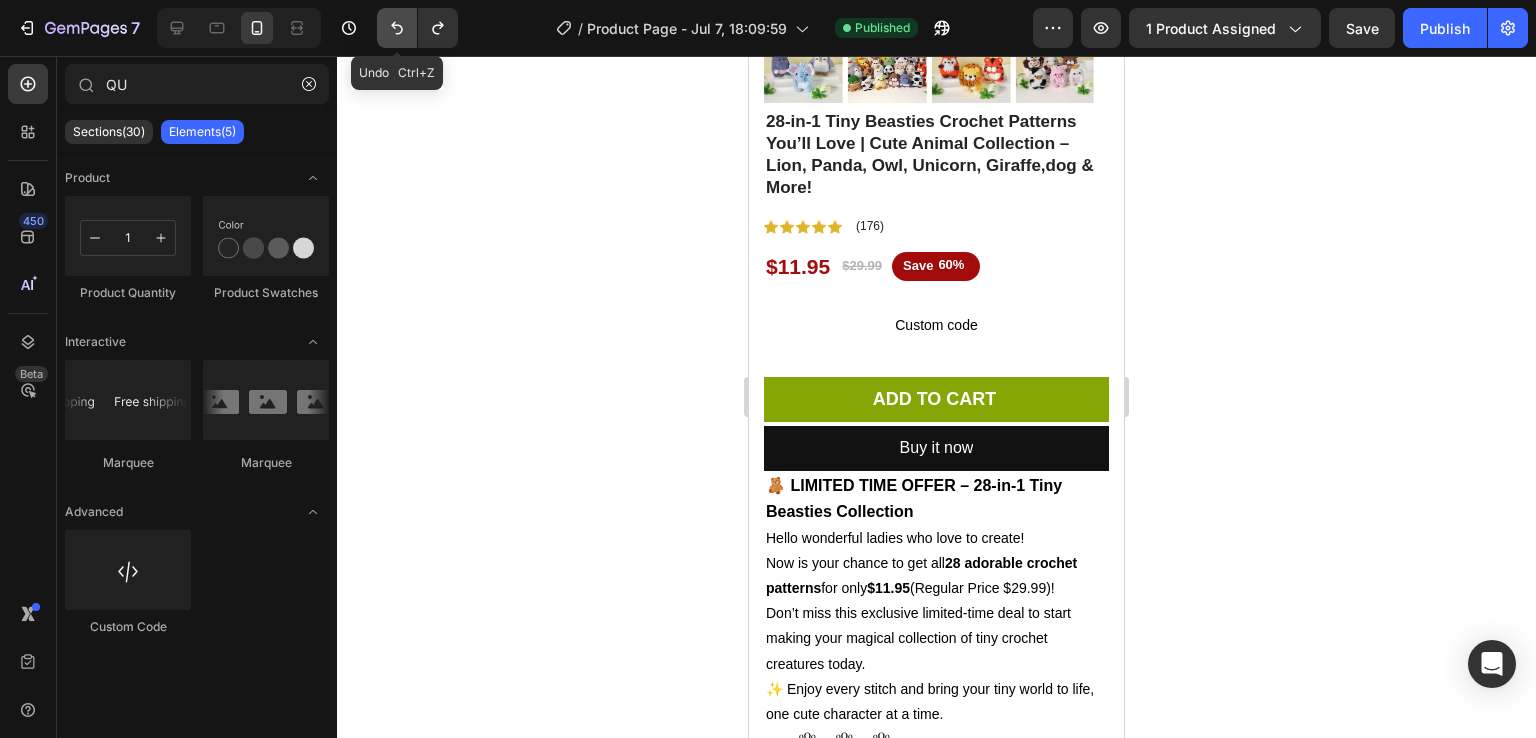 click 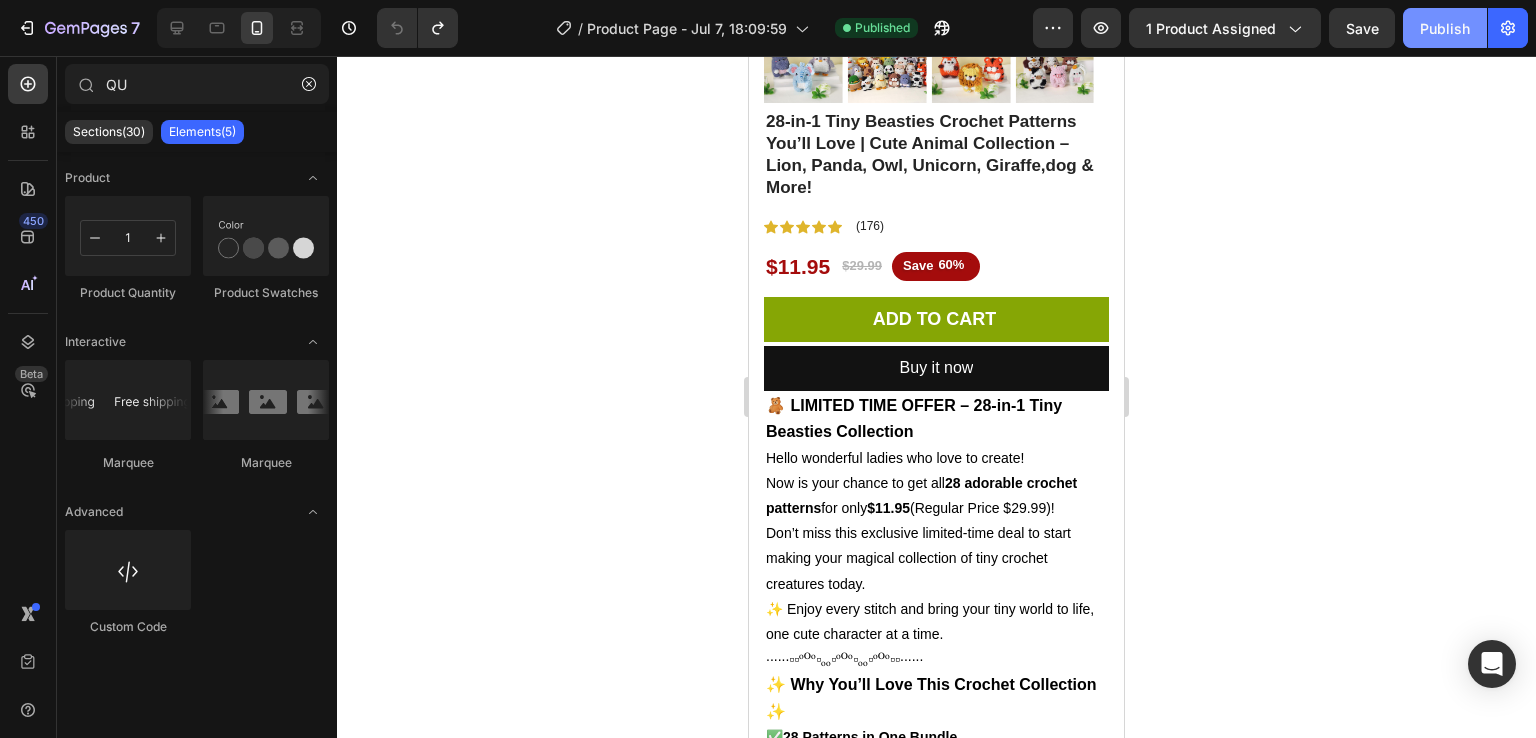 click on "Publish" at bounding box center [1445, 28] 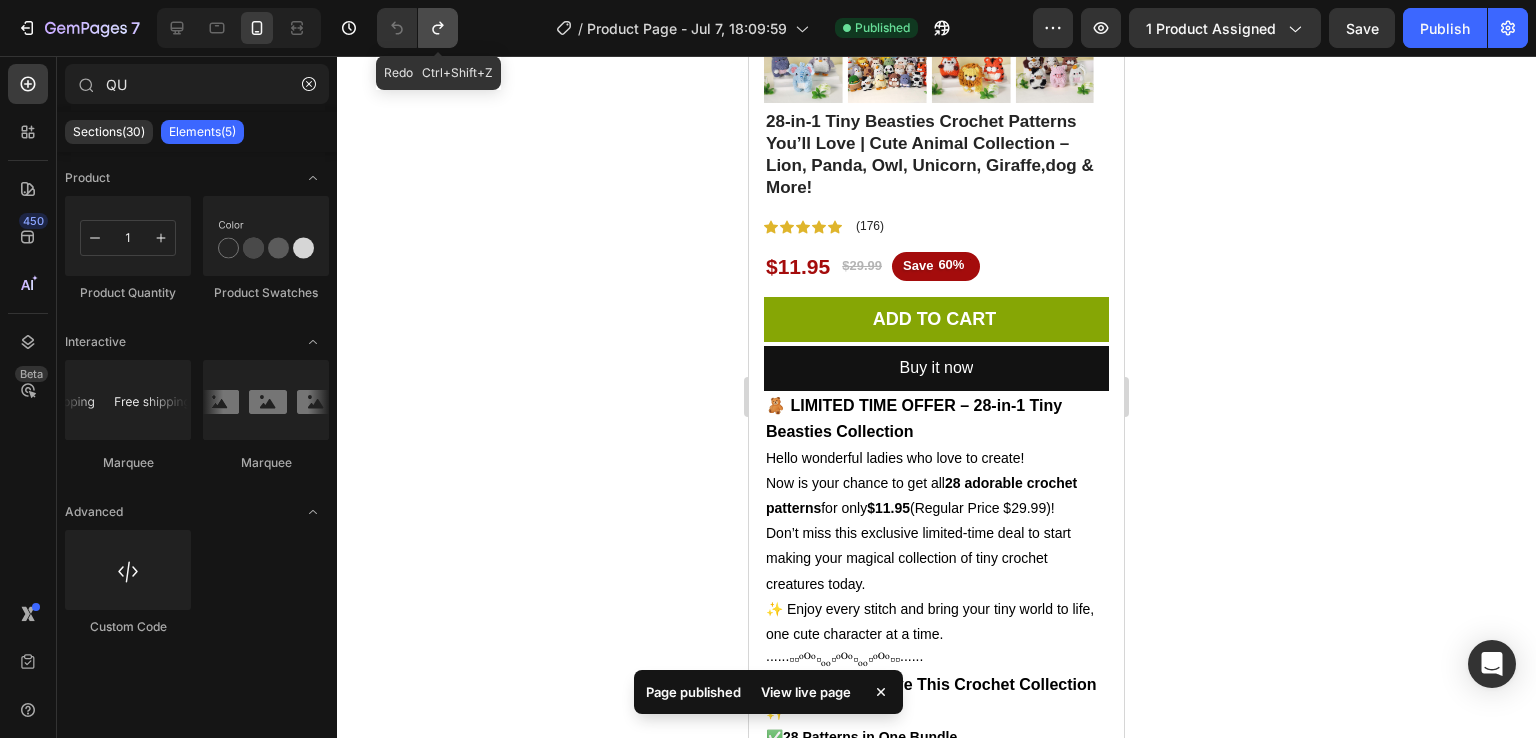 click 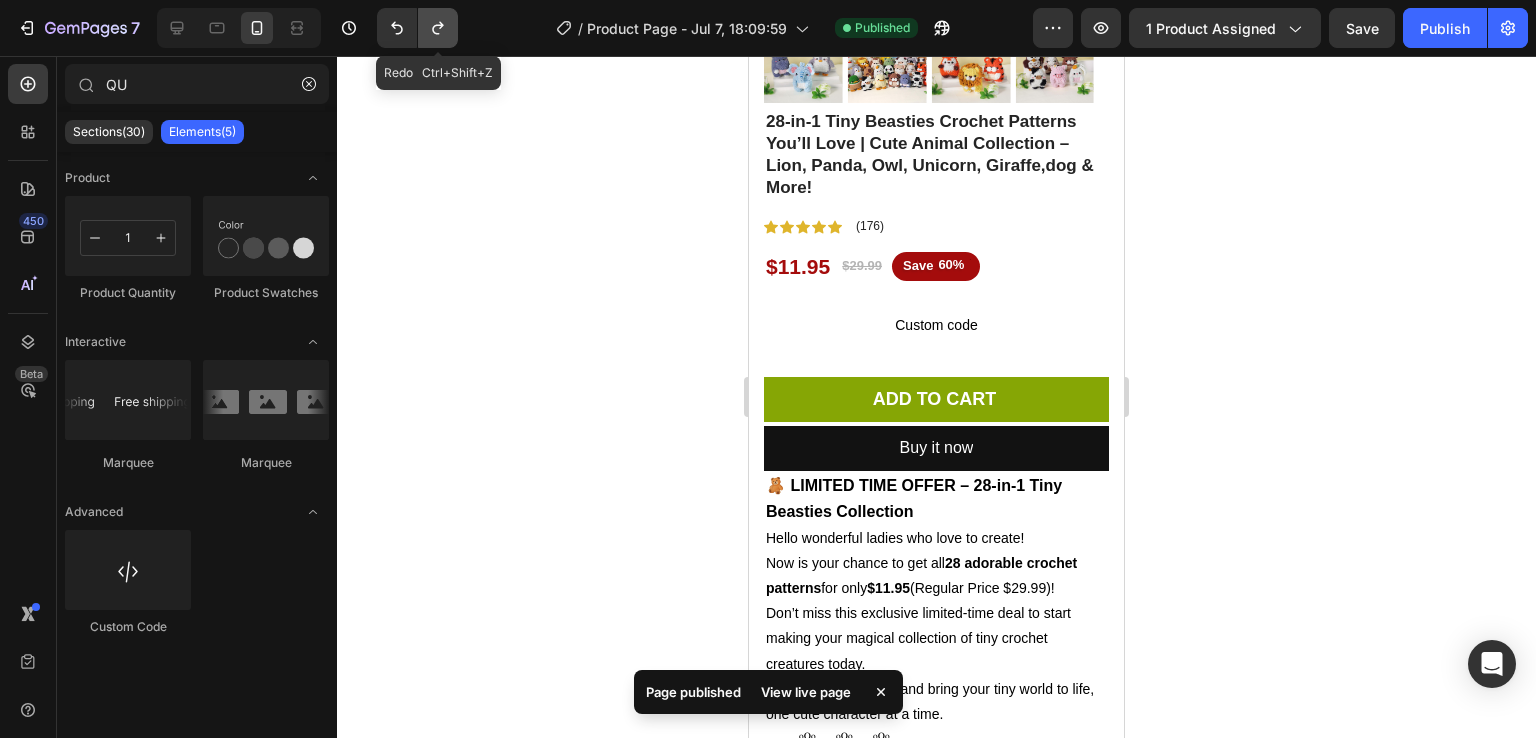 click 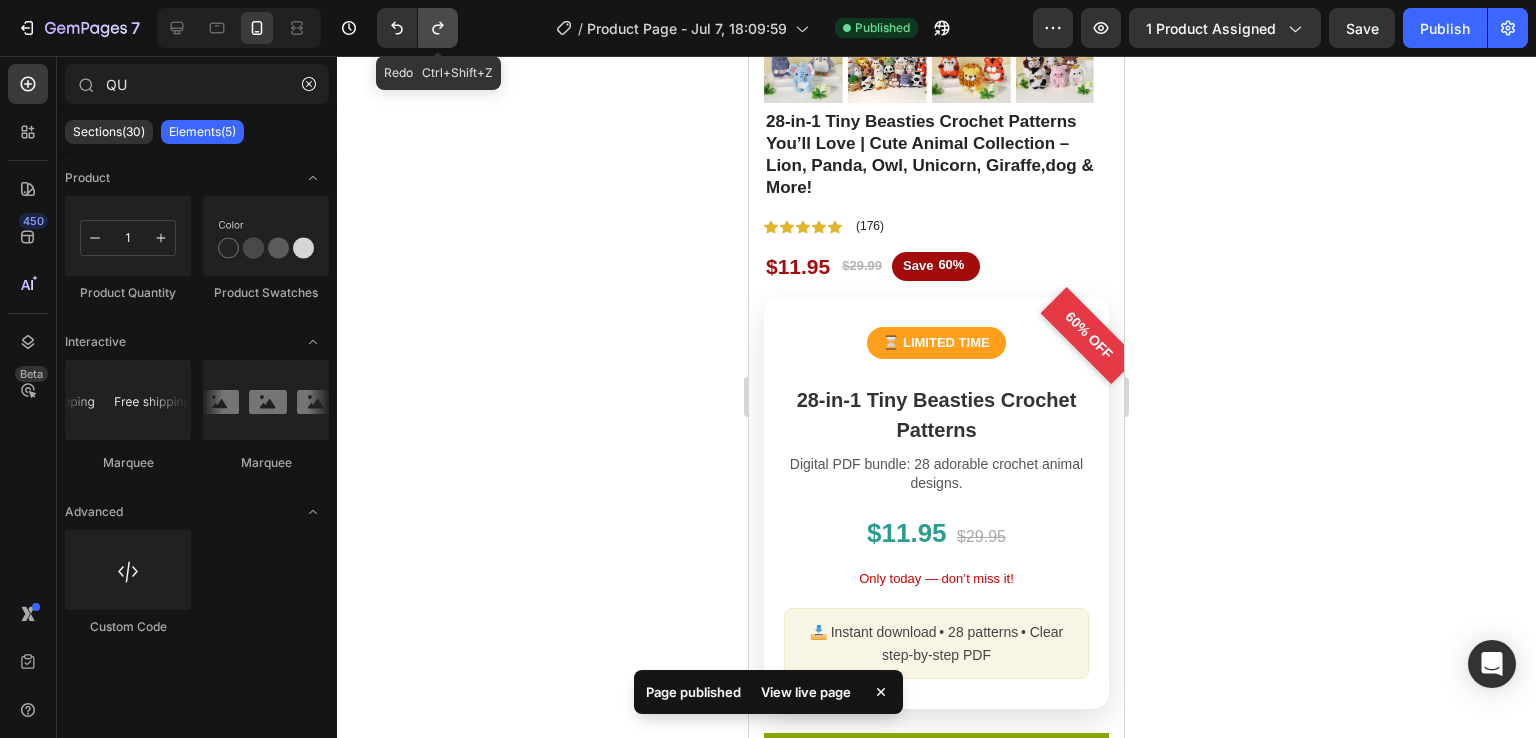 click 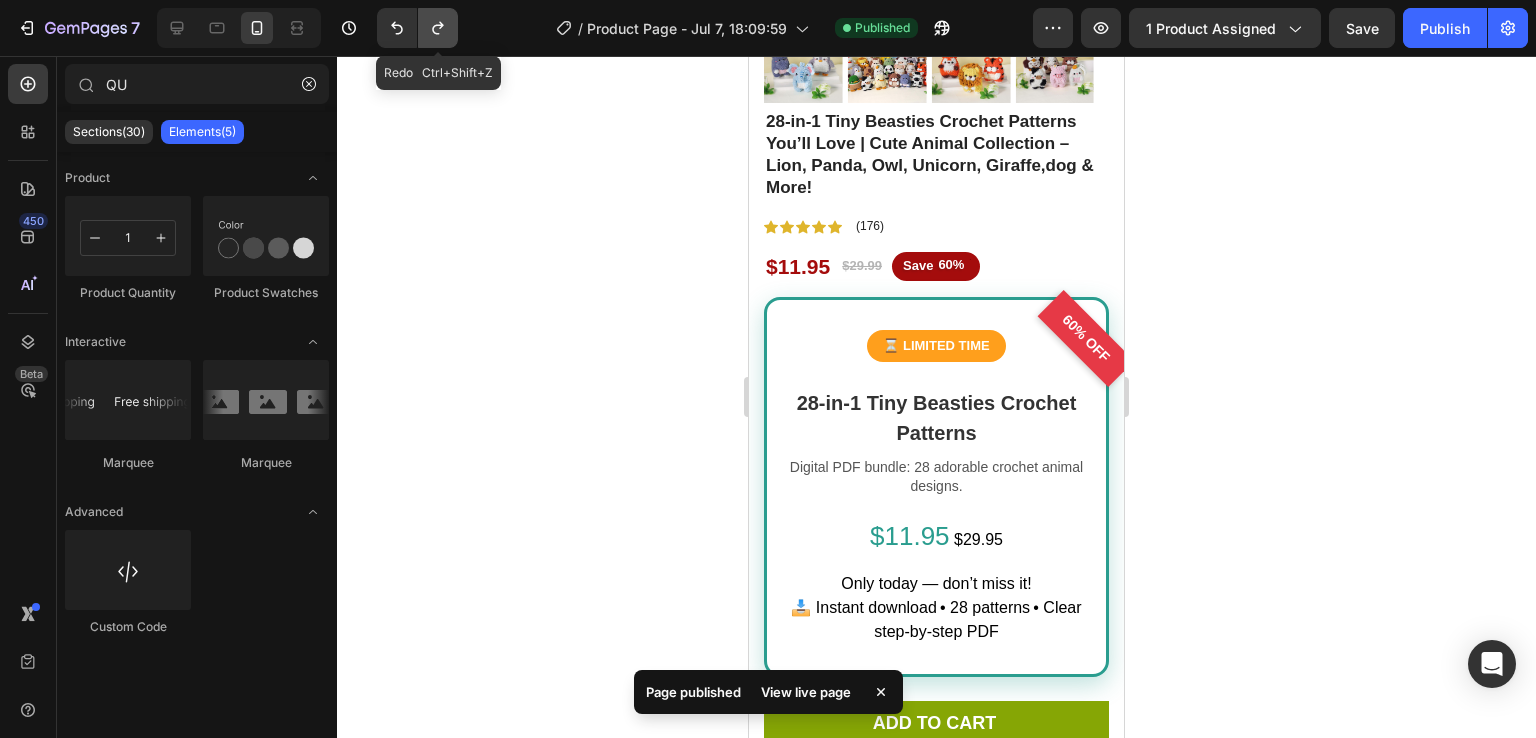 click 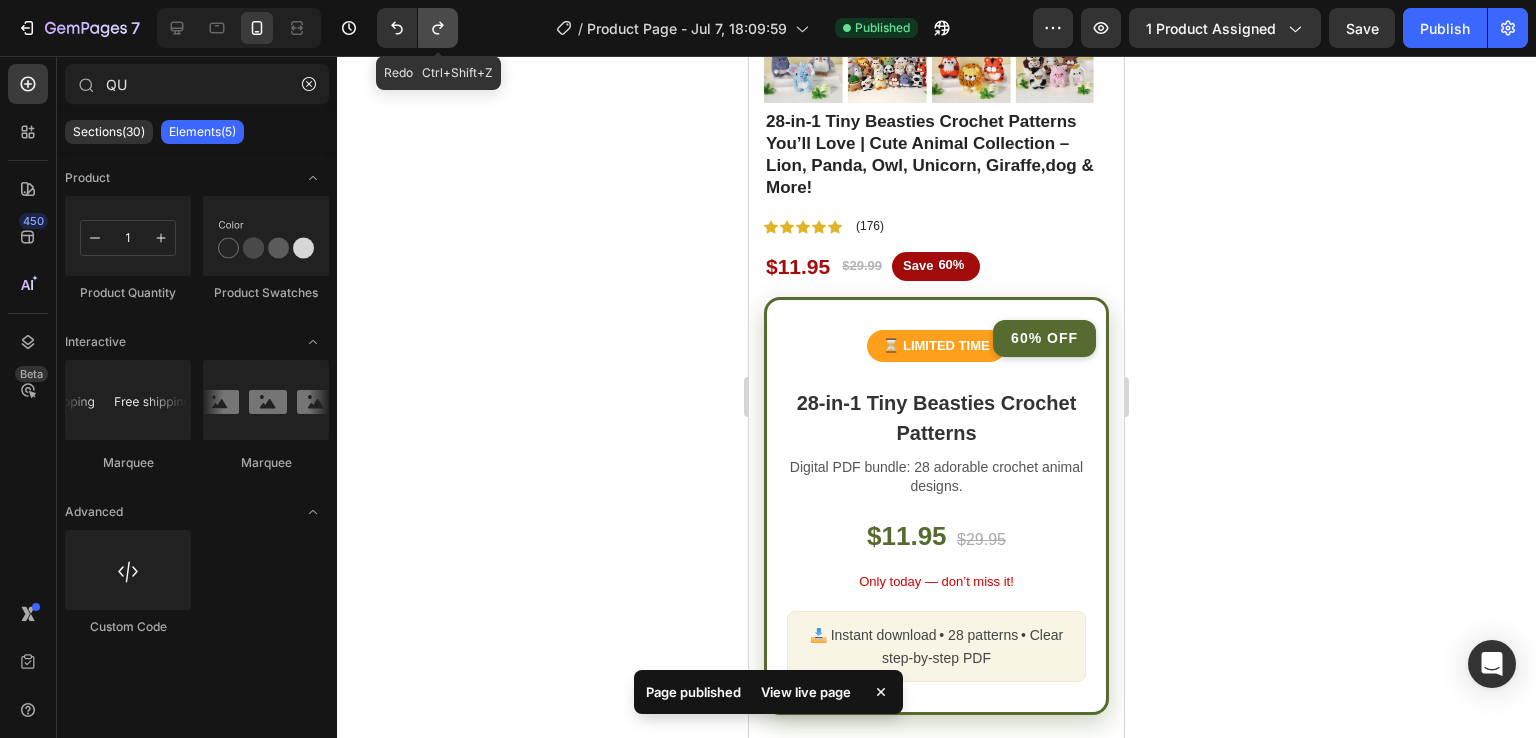 click 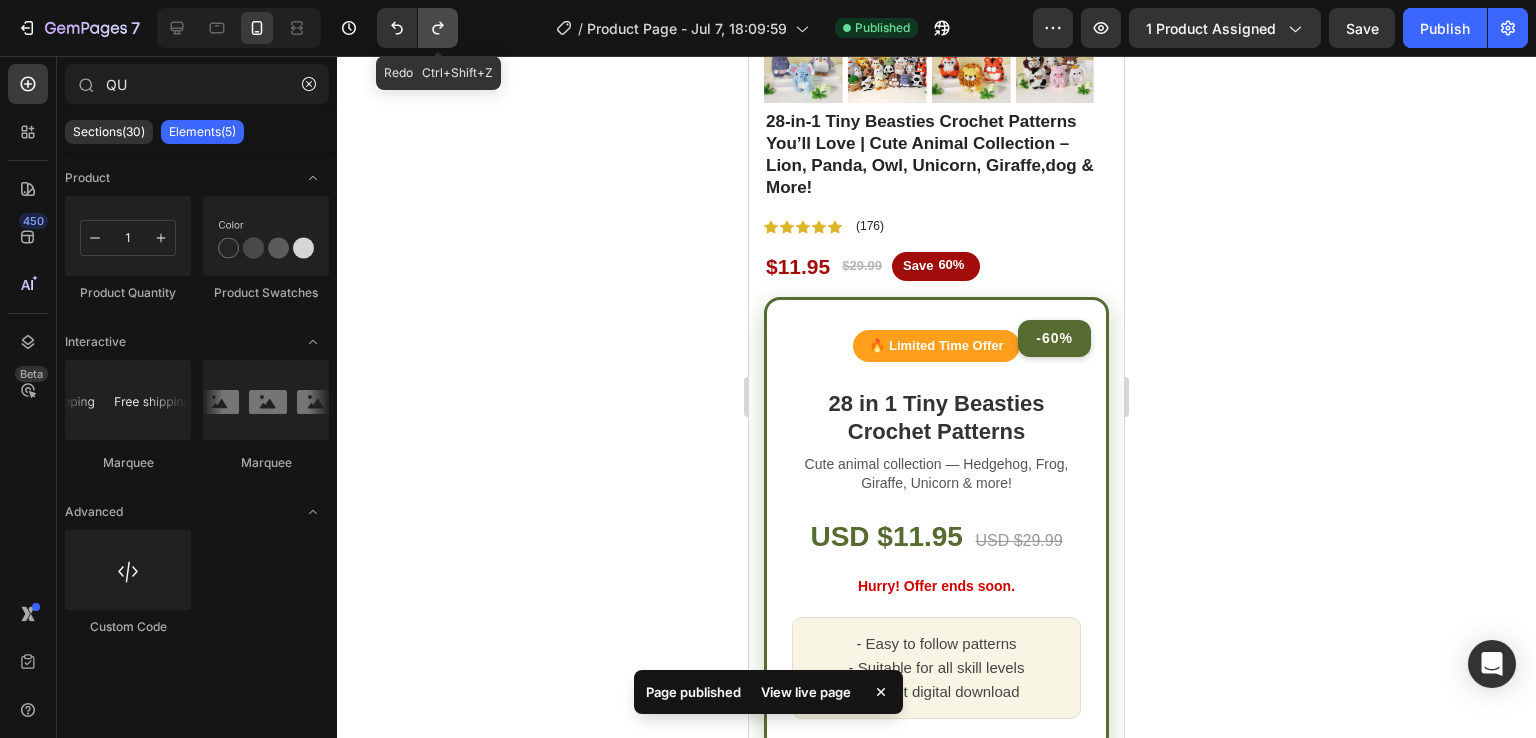click 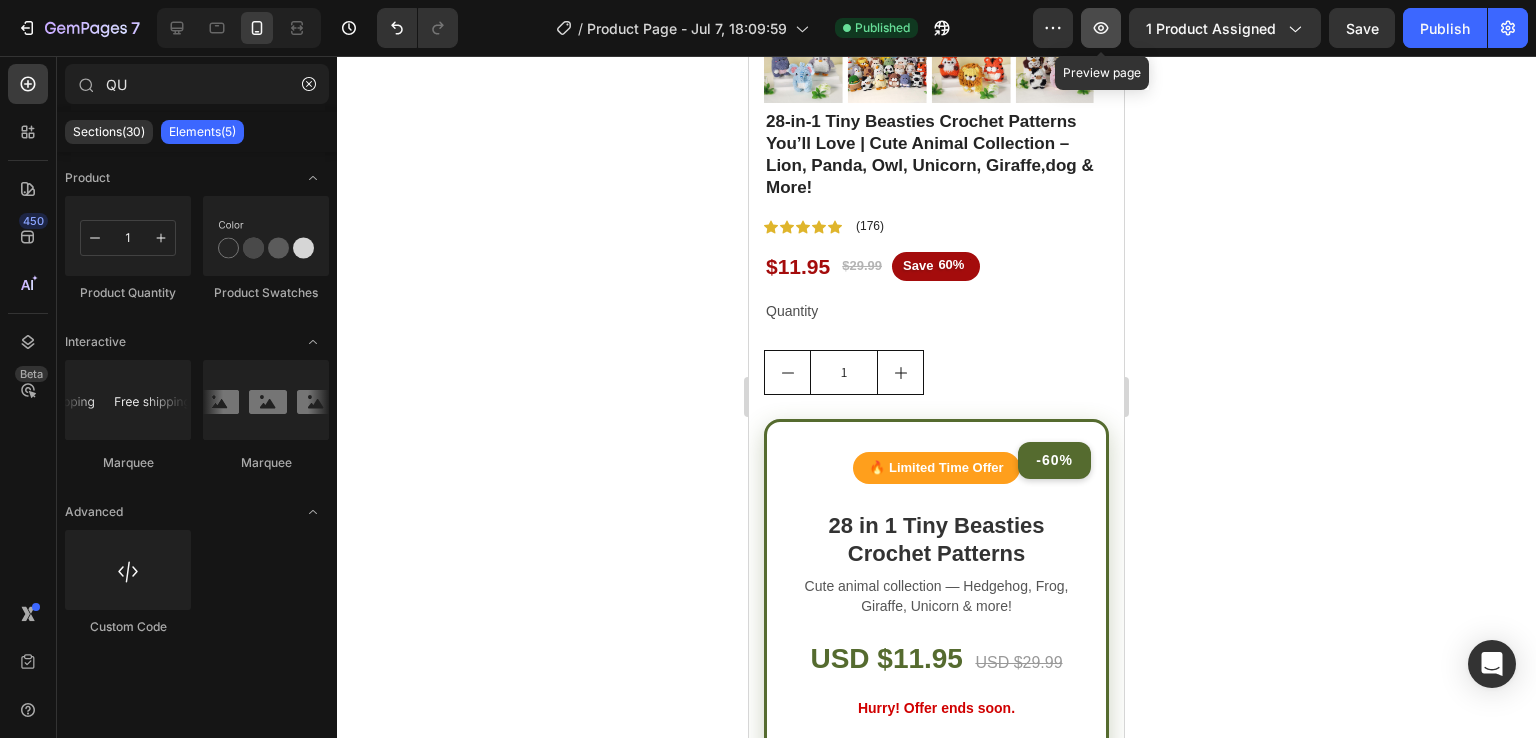 click 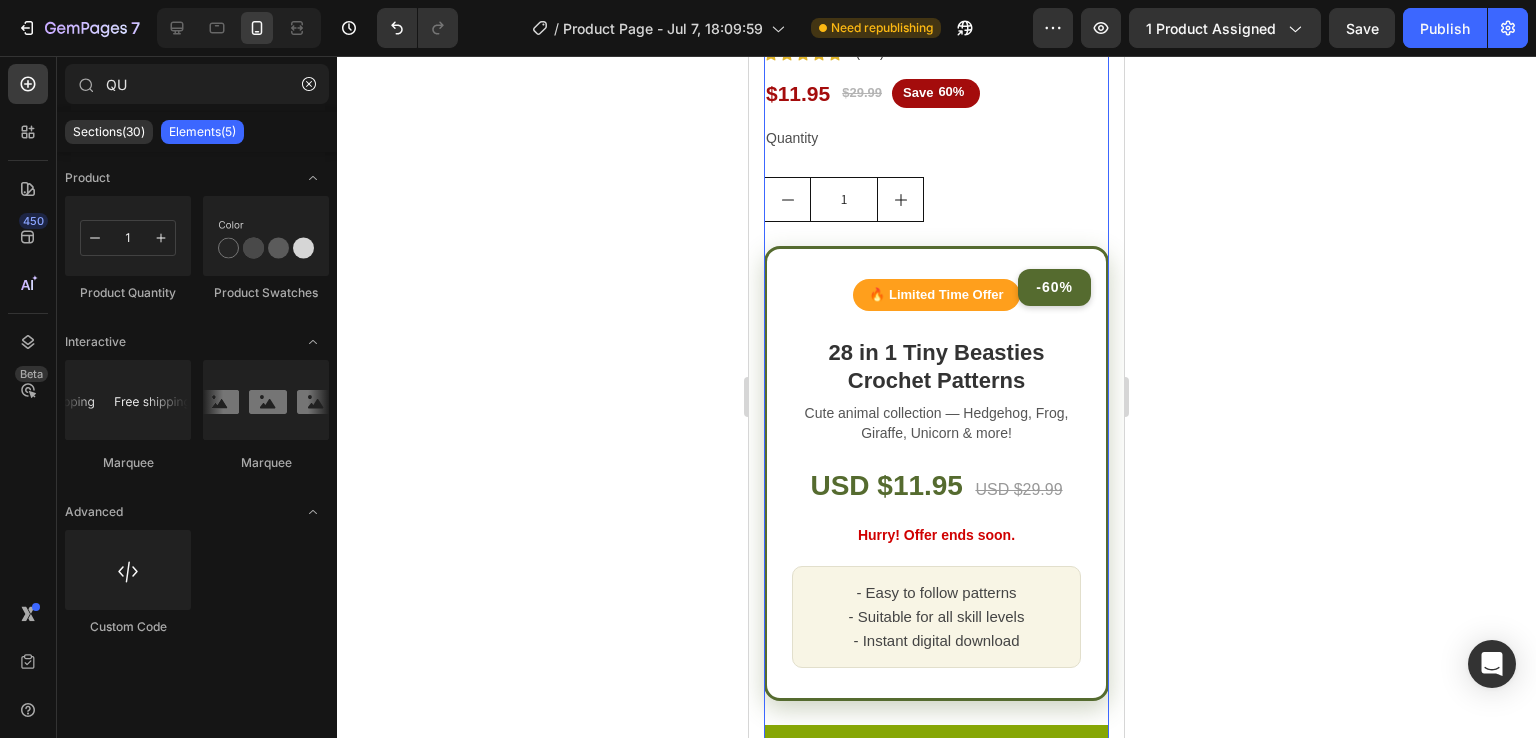 scroll, scrollTop: 600, scrollLeft: 0, axis: vertical 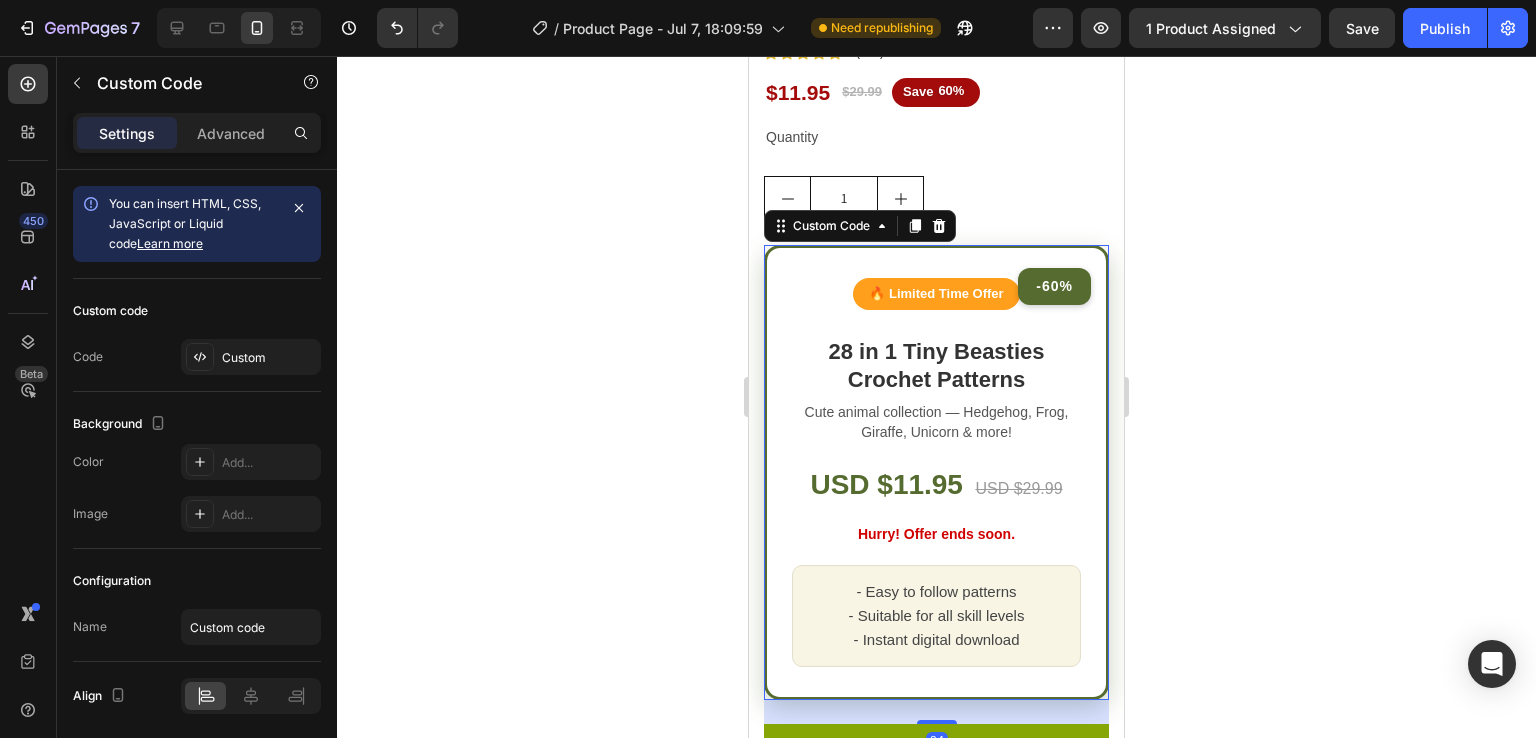 click on "-60%
🔥 Limited Time Offer
28 in 1 Tiny Beasties Crochet Patterns
Cute animal collection — Hedgehog, Frog, Giraffe, Unicorn & more!
USD $11.95
USD $29.99
Hurry! Offer ends soon.
- Easy to follow patterns
- Suitable for all skill levels
- Instant digital download" at bounding box center [936, 472] 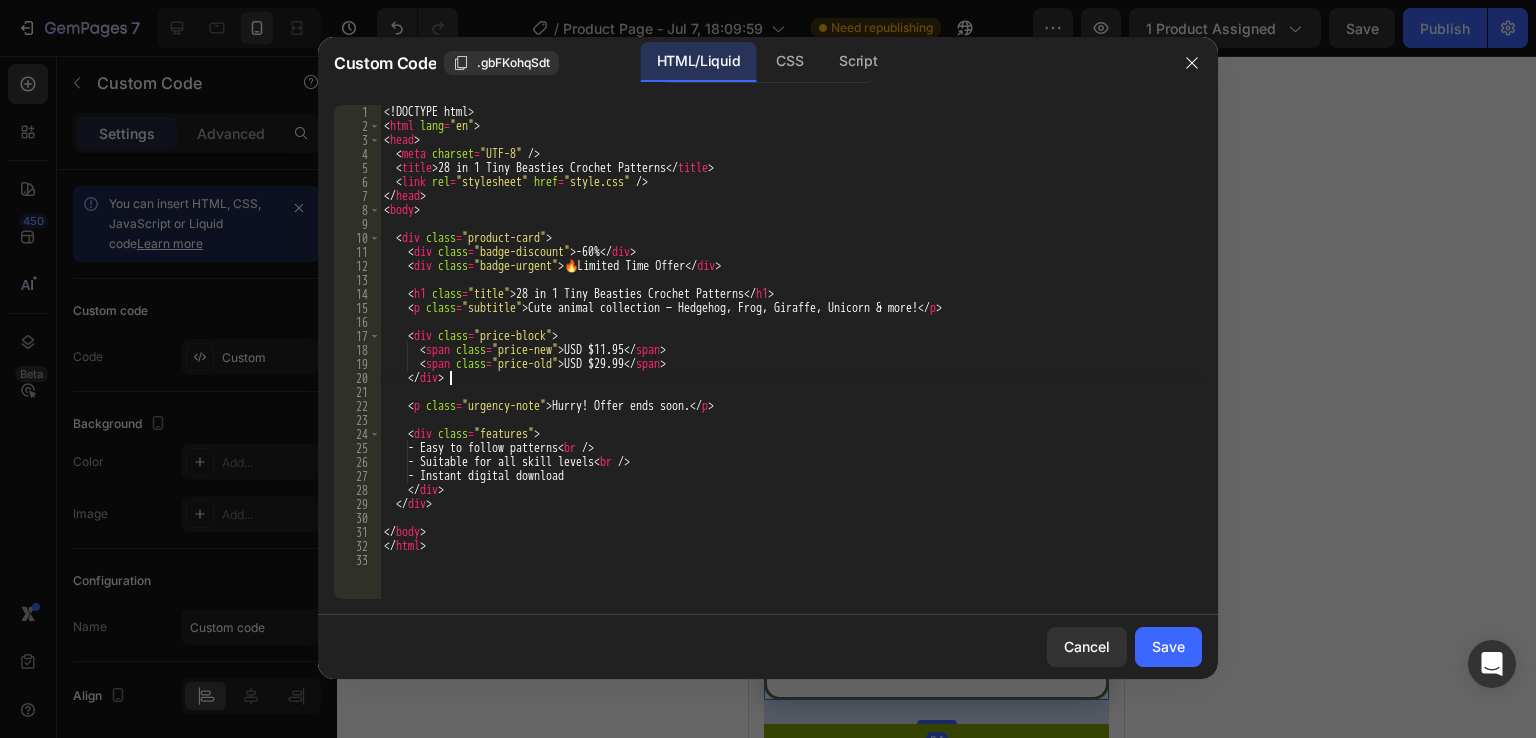 click on "<! DOCTYPE   html > < html   lang = "en" > < head >    < meta   charset = "UTF-8"   />    < title > 28 in 1 Tiny Beasties Crochet Patterns </ title >    < link   rel = "stylesheet"   href = "style.css"   /> </ head > < body >    < div   class = "product-card" >      < div   class = "badge-discount" > -60% </ div >      < div   class = "badge-urgent" > 🔥  Limited Time Offer </ div >      < h1   class = "title" > 28 in 1 Tiny Beasties Crochet Patterns </ h1 >      < p   class = "subtitle" > Cute animal collection — Hedgehog, Frog, Giraffe, Unicorn & more! </ p >      < div   class = "price-block" >         < span   class = "price-new" > USD $11.95 </ span >         < span   class = "price-old" > USD $29.99 </ span >      </ div >      < p   class = "urgency-note" > Hurry! Offer ends soon. </ p >      < div   class = "features" >        - Easy to follow patterns < br   />        - Suitable for all skill levels < br   />        - Instant digital download      </ div >    </ div > </ body > </ html >" at bounding box center [791, 366] 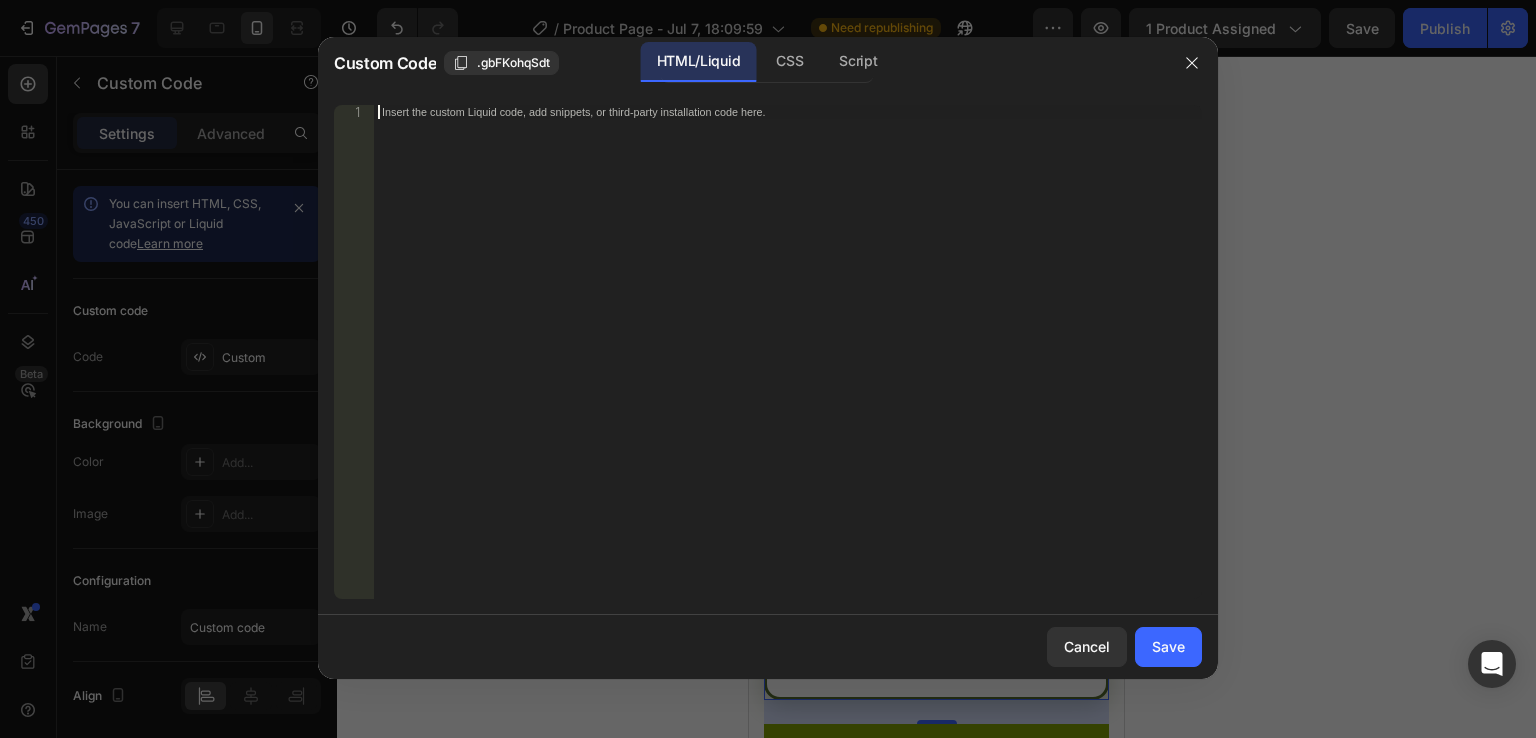 scroll, scrollTop: 808, scrollLeft: 0, axis: vertical 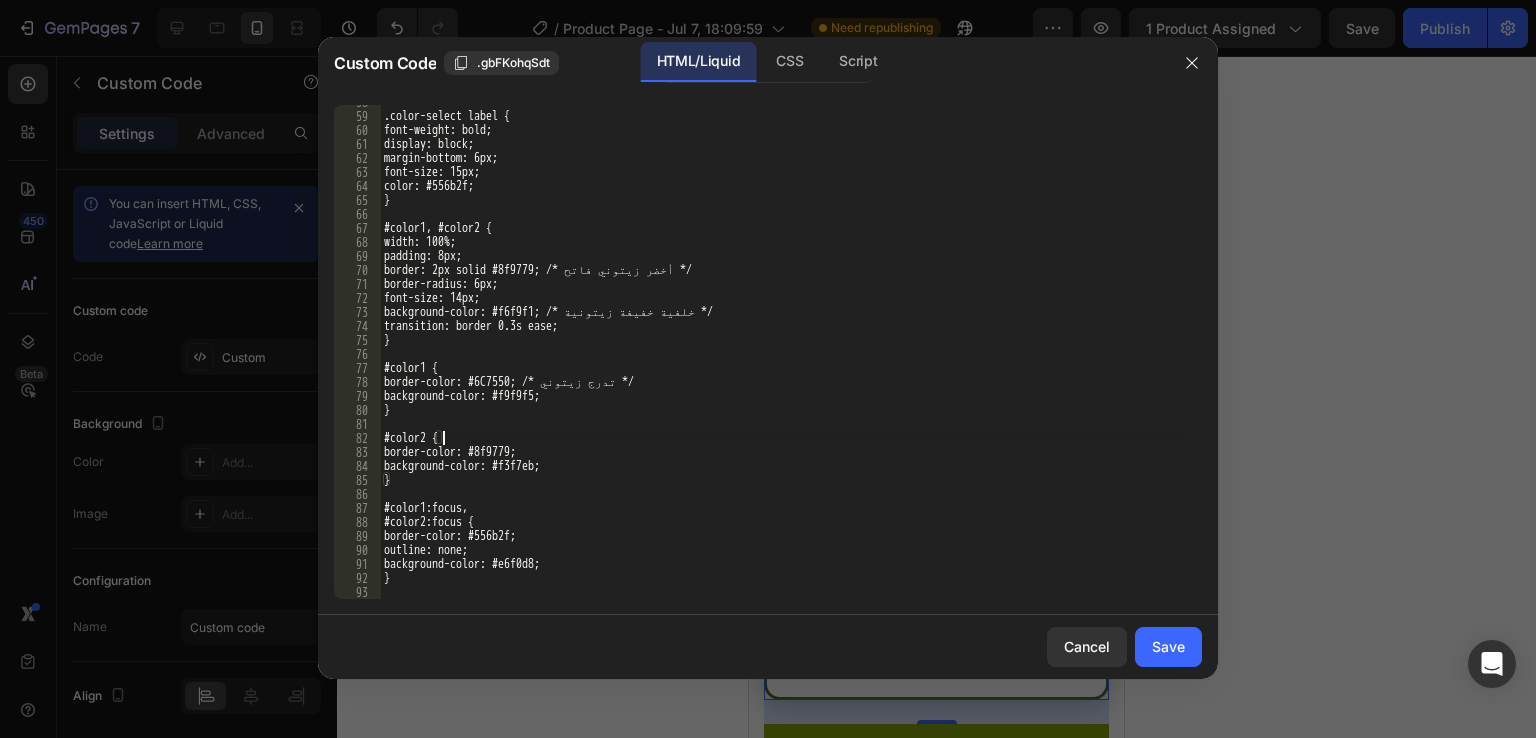 click on ".color-select label {   font-weight: bold;   display: block;   margin-bottom: 6px;   font-size: 15px;   color: #556b2f; } #color1, #color2 {   width: 100%;   padding: 8px;   border: 2px solid #8f9779; /* أخضر زيتوني فاتح */   border-radius: 6px;   font-size: 14px;   background-color: #f6f9f1; /* خلفية خفيفة زيتونية */   transition: border 0.3s ease; } #color1 {   border-color: #6C7550; /* تدرج زيتوني */   background-color: #f9f9f5; } #color2 {   border-color: #8f9779;   background-color: #f3f7eb; } #color1:focus, #color2:focus {   border-color: #556b2f;   outline: none;   background-color: #e6f0d8; }" at bounding box center [783, 356] 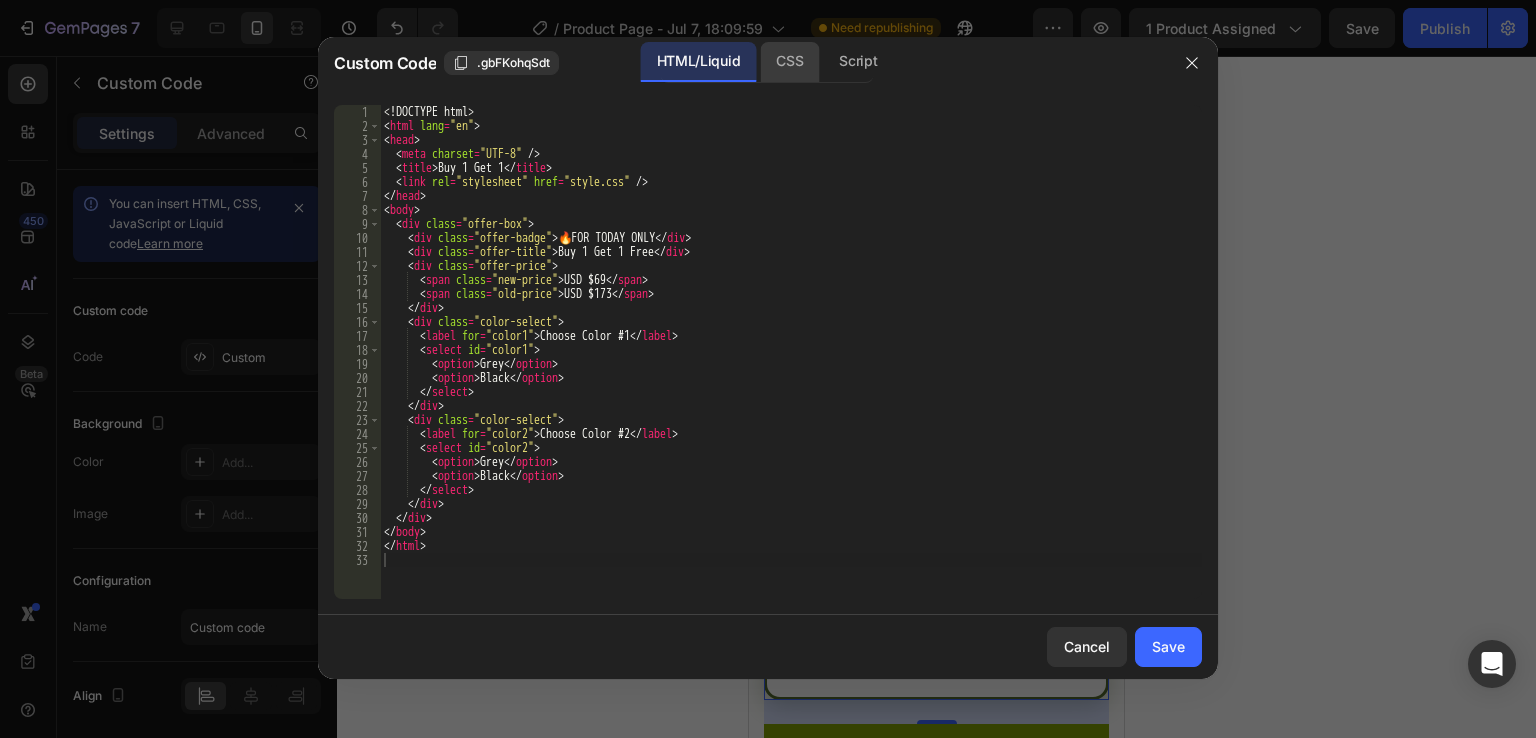 click on "CSS" 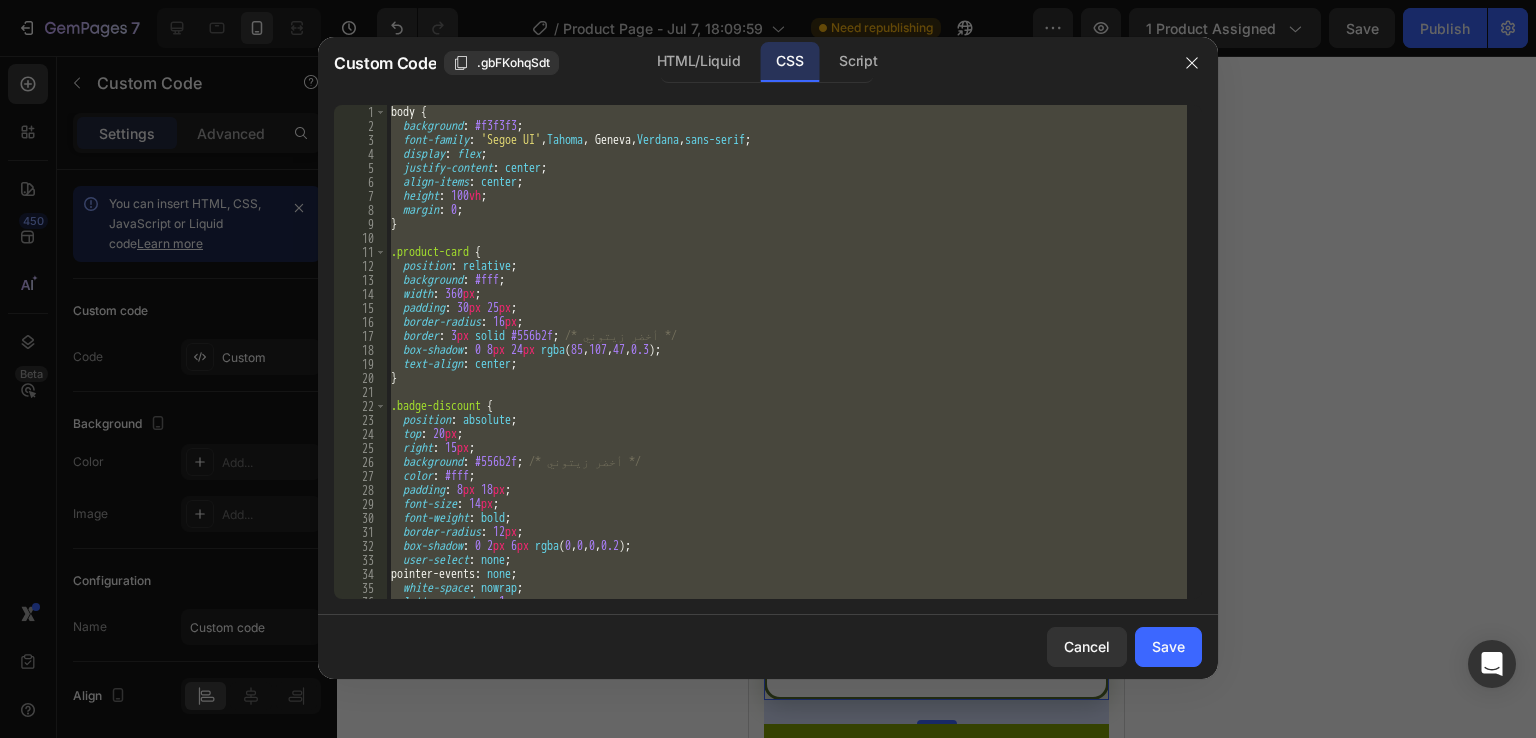 click on "body   {    background :   #f3f3f3 ;    font-family :   ' Segoe UI ' ,  Tahoma , Geneva,  Verdana ,  sans-serif ;    display :   flex ;    justify-content :   center ;    align-items :   center ;    height :   100 vh ;    margin :   0 ; } .product-card   {    position :   relative ;    background :   #fff ;    width :   360 px ;    padding :   30 px   25 px ;    border-radius :   16 px ;    border :   3 px   solid   #556b2f ;   /* أخضر زيتوني */    box-shadow :   0   8 px   24 px   rgba ( 85 ,  107 ,  47 ,  0.3 ) ;    text-align :   center ; } .badge-discount   {    position :   absolute ;    top :   20 px ;    right :   15 px ;    background :   #556b2f ;   /* أخضر زيتوني */    color :   #fff ;    padding :   8 px   18 px ;    font-size :   14 px ;    font-weight :   bold ;    border-radius :   12 px ;    box-shadow :   0   2 px   6 px   rgba ( 0 , 0 , 0 , 0.2 ) ;    user-select :   none ;   pointer-events :   none ;    white-space :   nowrap ;    letter-spacing :   1 px ;" at bounding box center (787, 352) 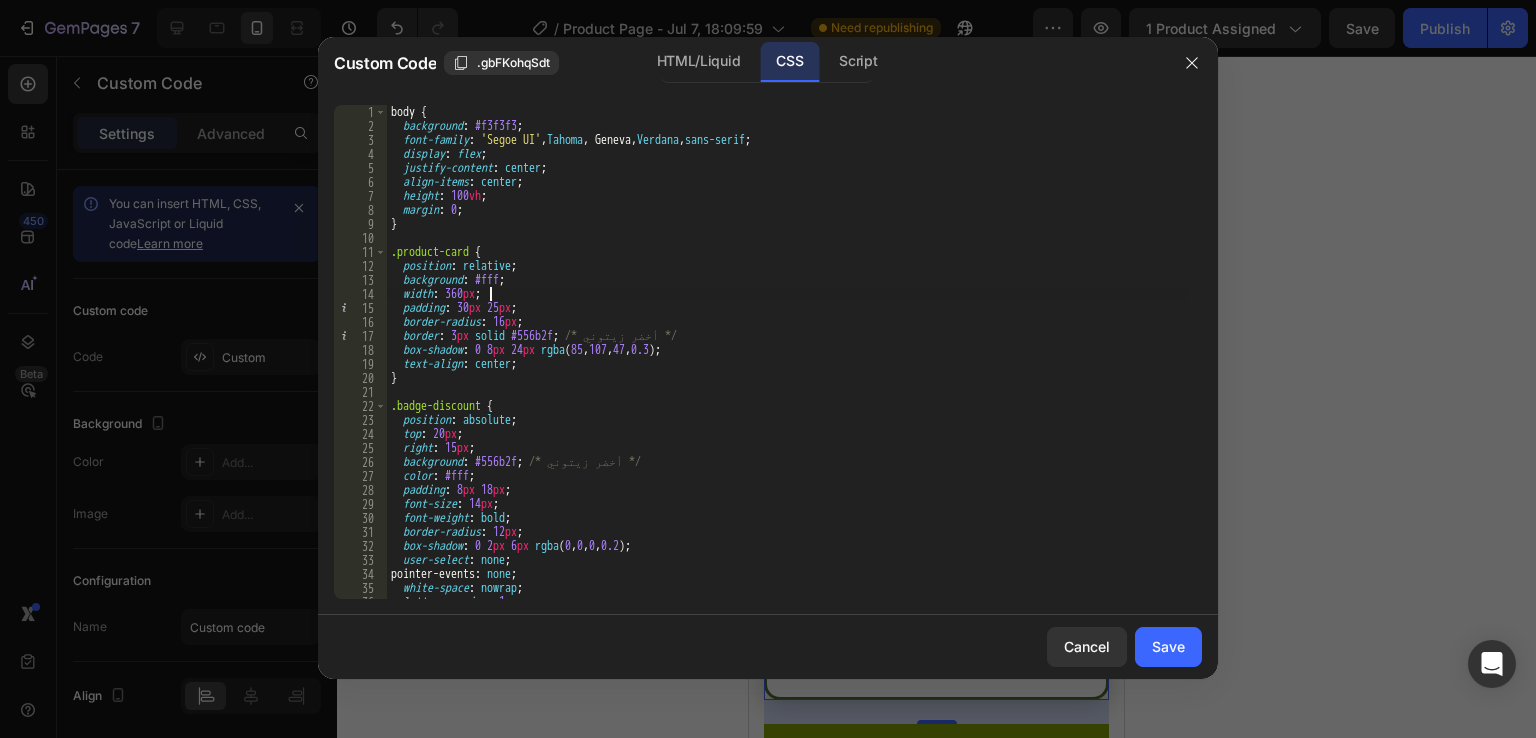type on "}" 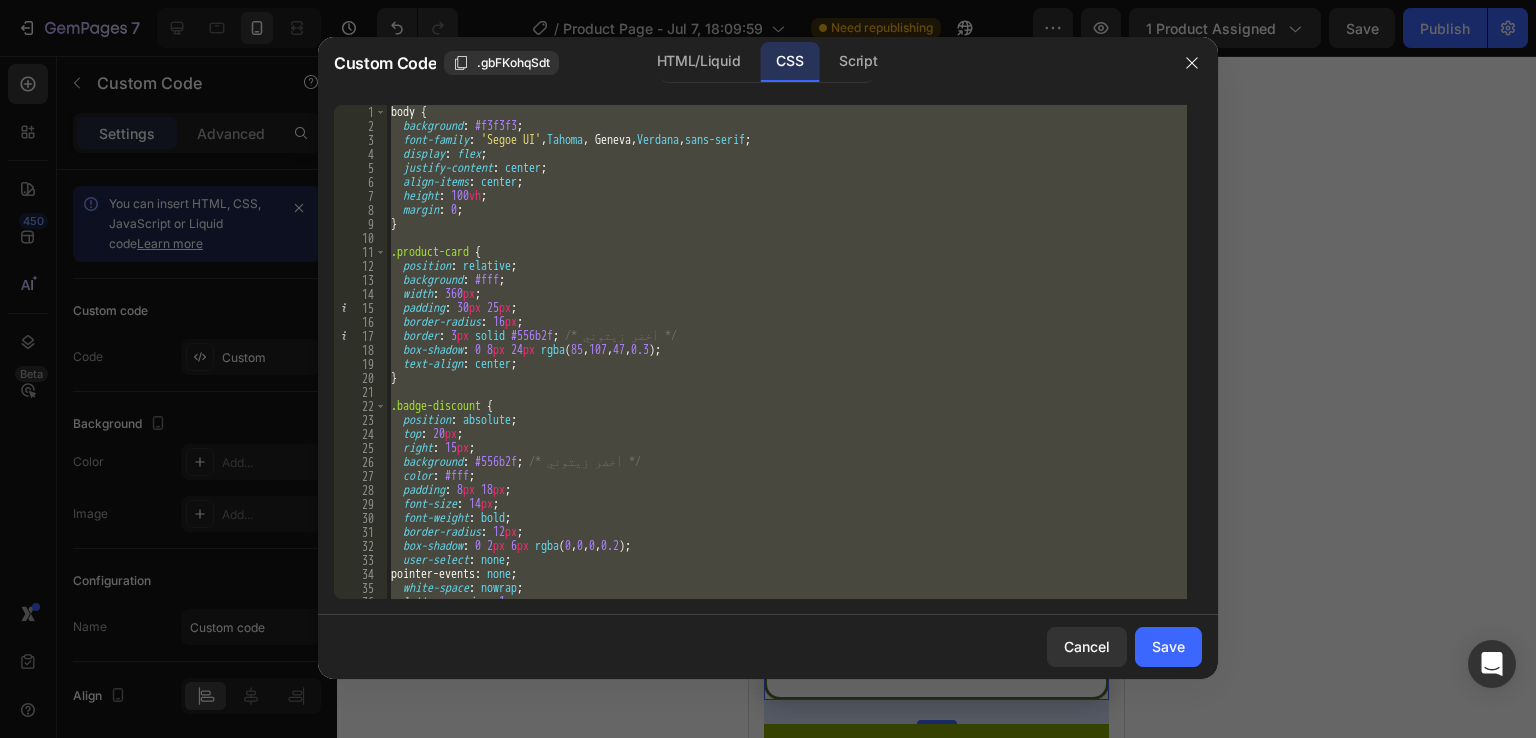 type 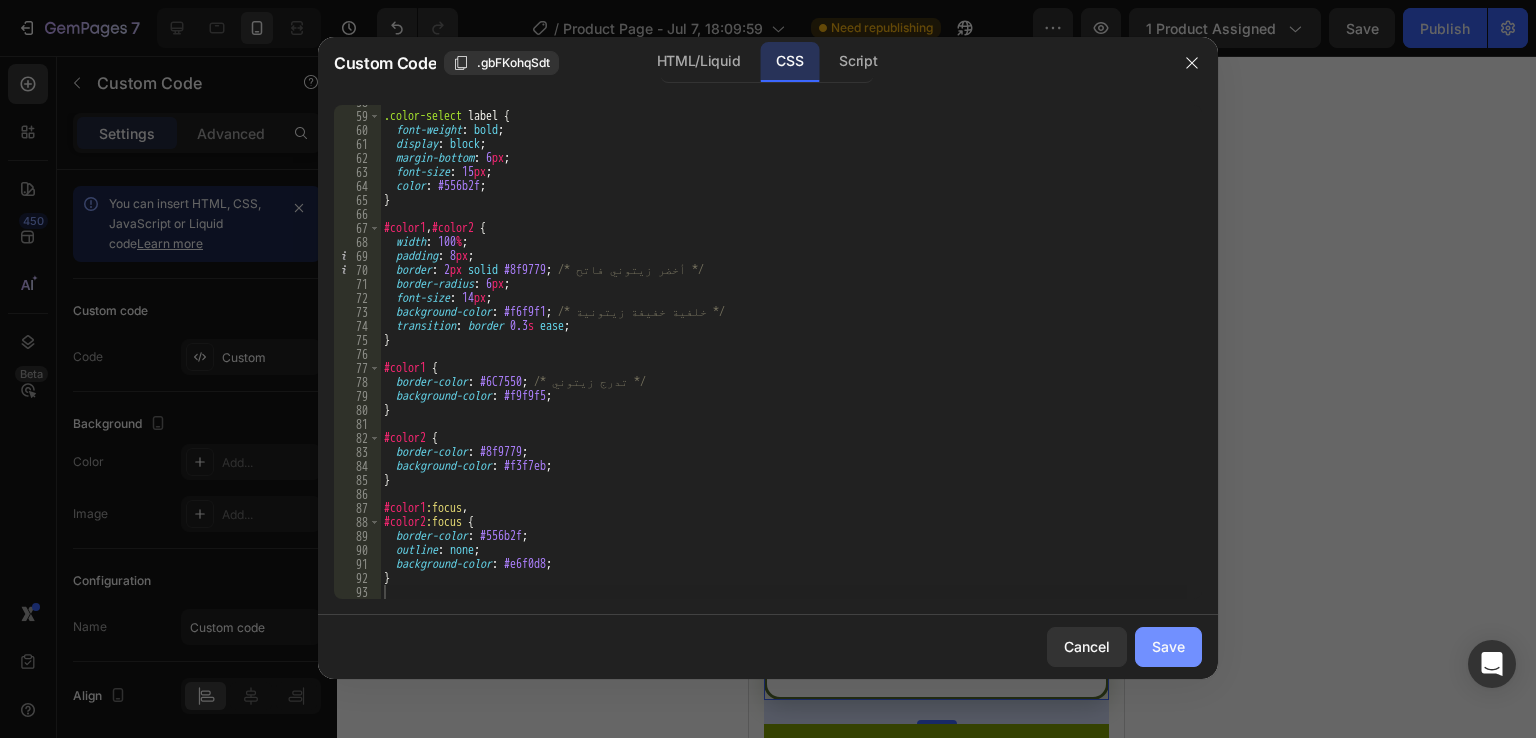 click on "Save" 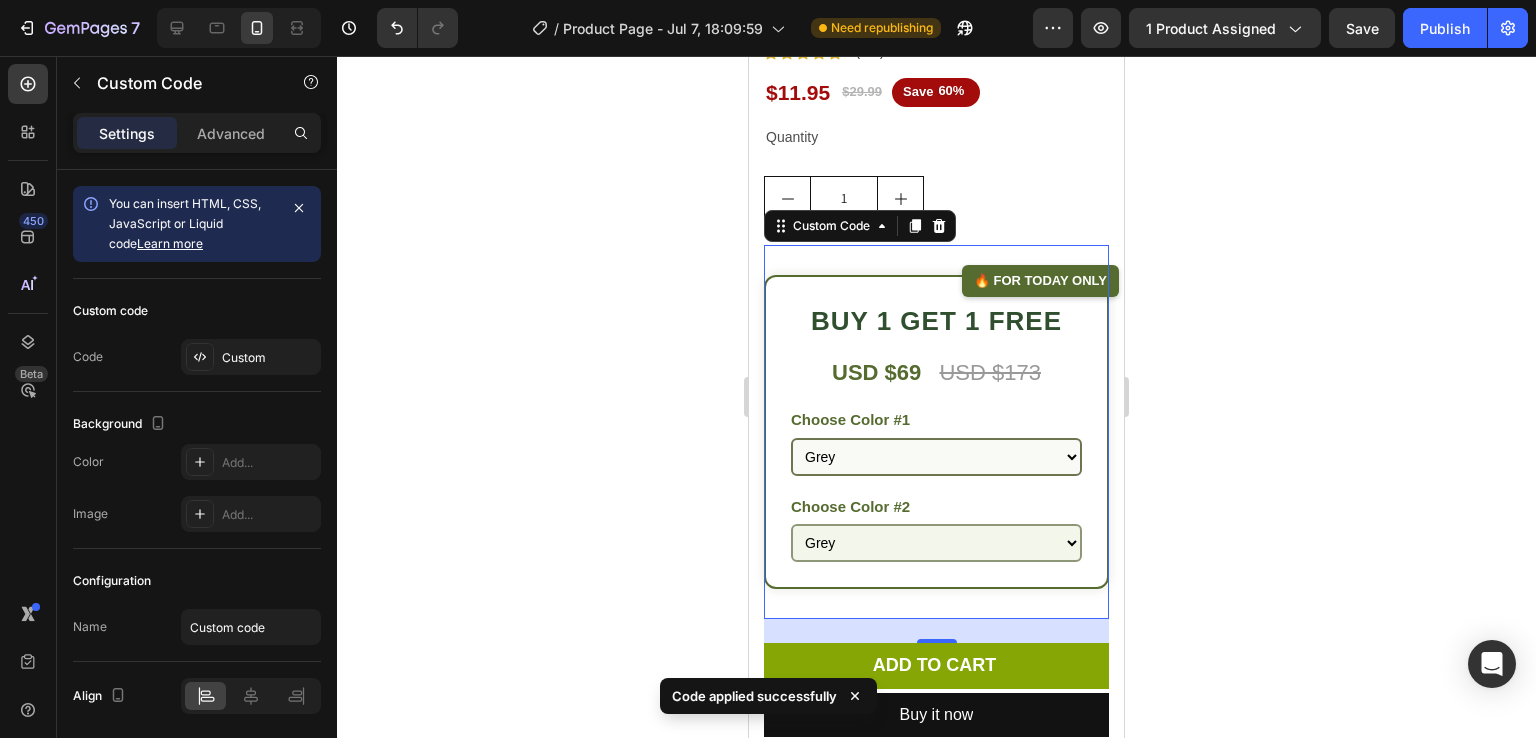 click 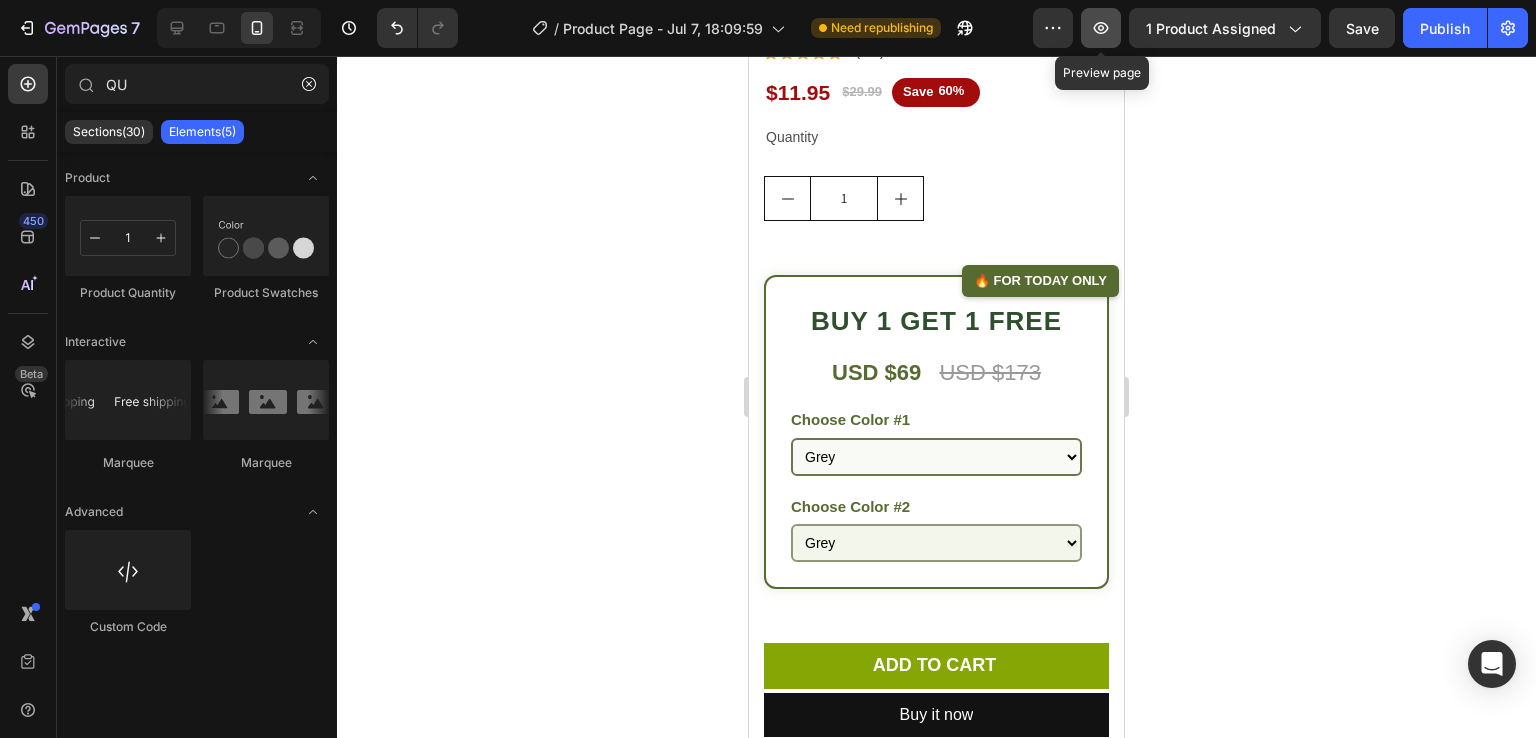 click 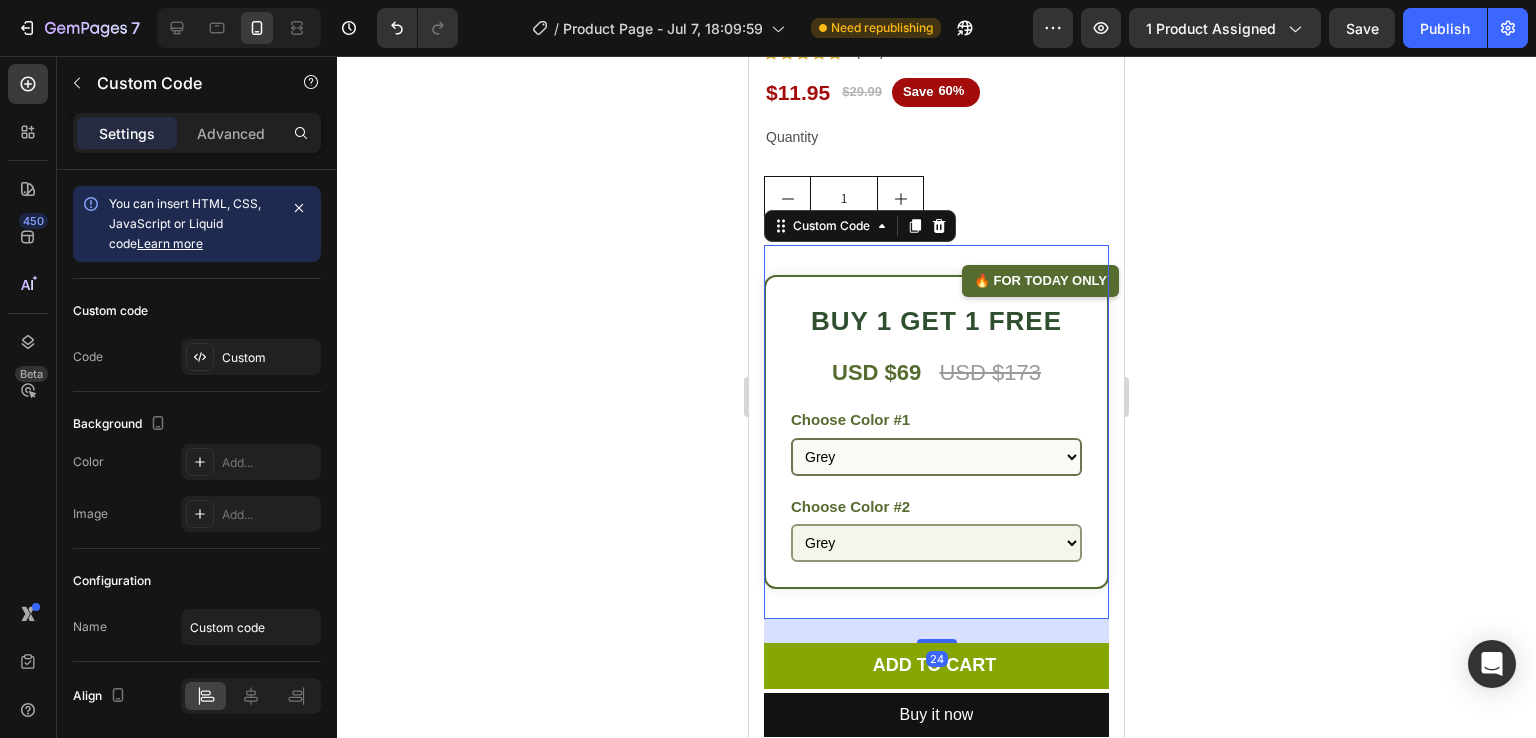 click on "🔥 FOR TODAY ONLY
Buy 1 Get 1 Free
USD $69
USD $173
Choose Color #1
Grey
Black
Choose Color #2
Grey
Black" at bounding box center (936, 432) 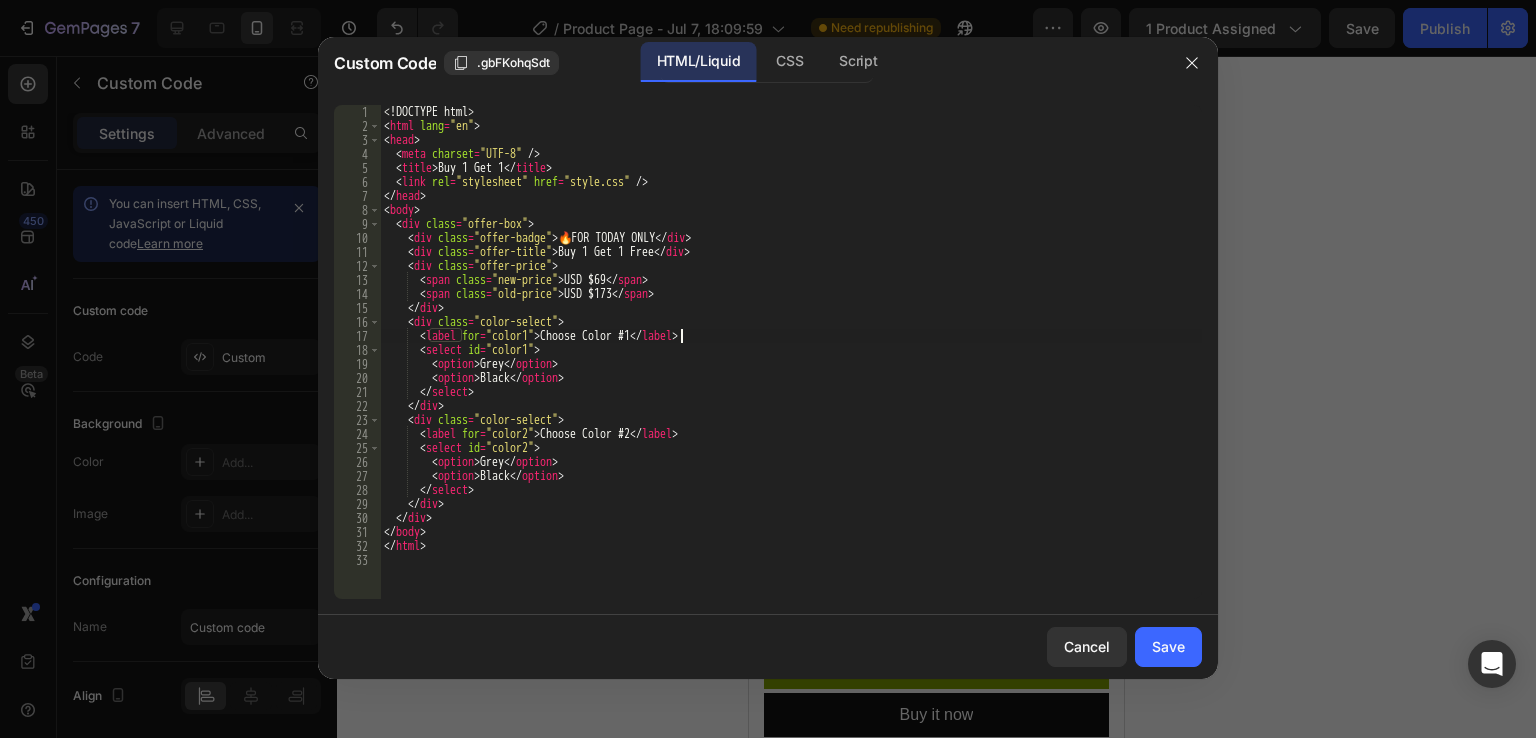 click on "<!DOCTYPE html> <html><head>    <meta charset="UTF-8" />    <title> Buy 1 Get 1 </title>    <link rel="stylesheet" href="style.css" /></head><body>    <div class="offer-box">      <div class="offer-badge"> 🔥  FOR TODAY ONLY </div>      <div class="offer-title"> Buy 1 Get 1 Free </div>      <div class="offer-price">         <span class="new-price">USD $69</span>         <span class="old-price">USD $173</span>      </div>      <div class="color-select">         <label for="color1">Choose Color #1</label>         <select id="color1">           <option> Grey </option>           <option> Black </option>         </select>      </div>      <div class="color-select">         <label for="color2">Choose Color #2</label>         <select id="color2">           <option> Grey </option>           <option> Black </option>         </select>      </div>    </div>" at bounding box center [791, 366] 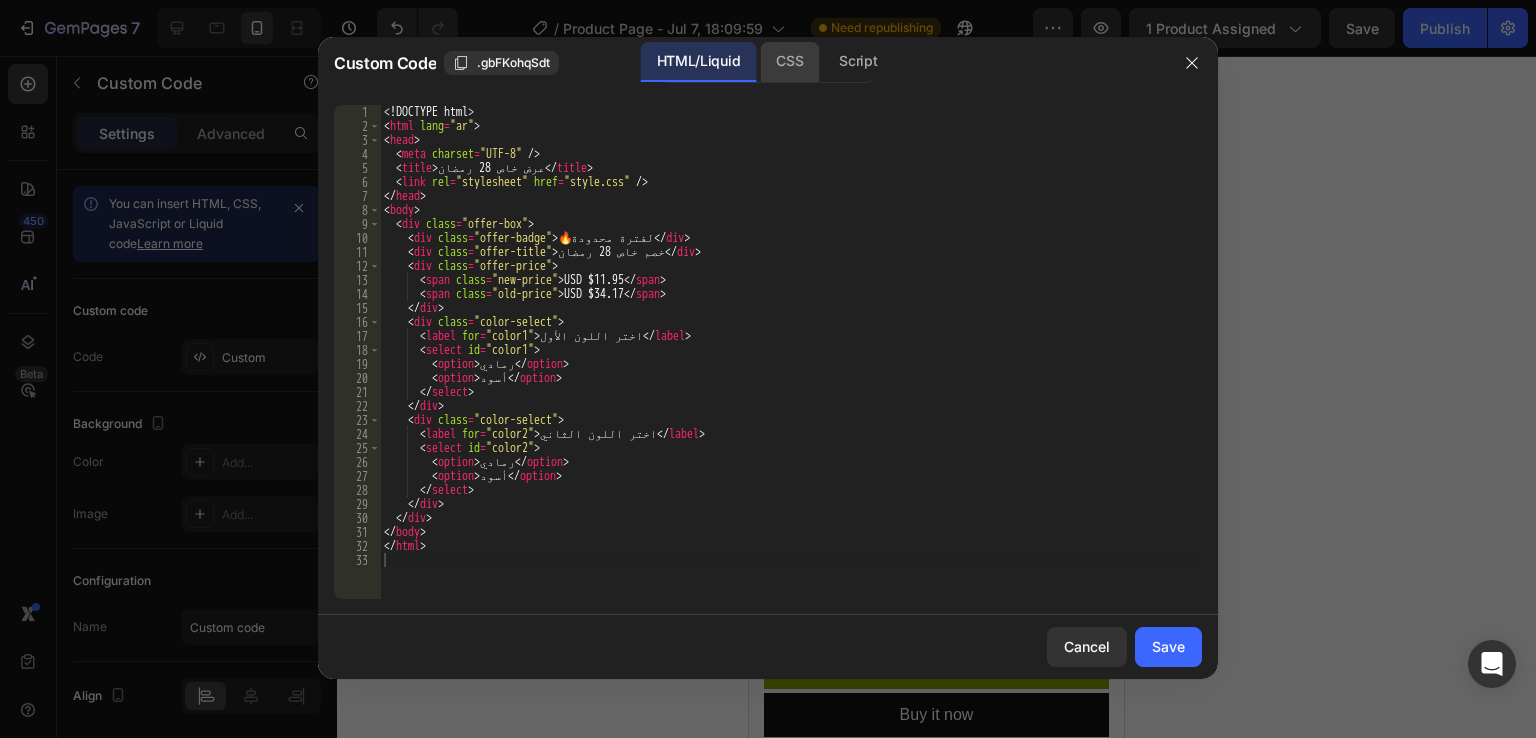 click on "CSS" 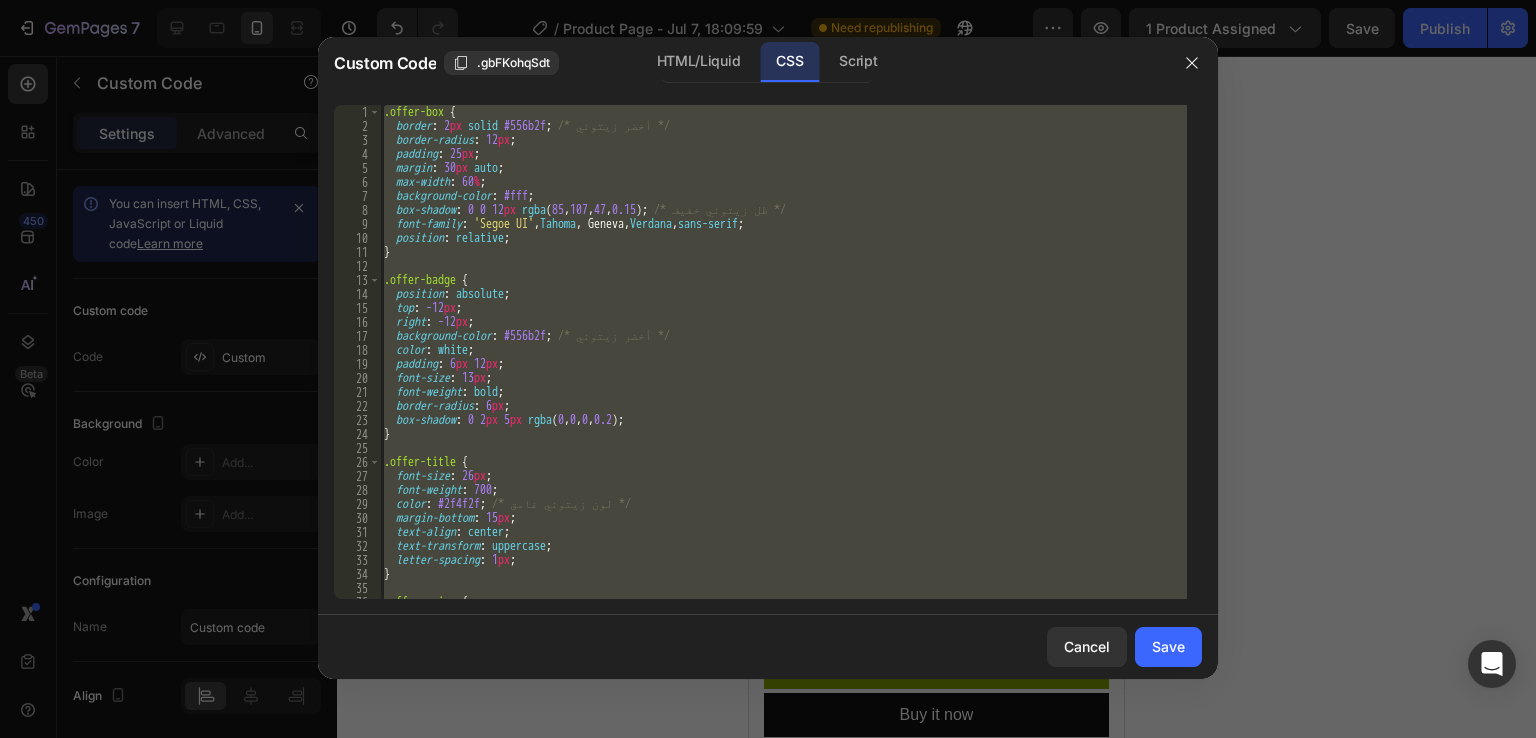 click on ".offer-box   {    border :   2 px   solid   #556b2f ;   /* أخضر زيتوني */    border-radius :   12 px ;    padding :   25 px ;    margin :   30 px   auto ;    max-width :   60 % ;    background-color :   #fff ;    box-shadow :   0   0   12 px   rgba ( 85 ,  107 ,  47 ,  0.15 ) ;   /* ظل زيتوني خفيف */    font-family :   ' Segoe UI ' ,  Tahoma , Geneva,  Verdana ,  sans-serif ;    position :   relative ; } .offer-badge   {    position :   absolute ;    top :   -12 px ;    right :   -12 px ;    background-color :   #556b2f ;   /* أخضر زيتوني */    color :   white ;    padding :   6 px   12 px ;    font-size :   13 px ;    font-weight :   bold ;    border-radius :   6 px ;    box-shadow :   0   2 px   5 px   rgba ( 0 ,  0 ,  0 ,  0.2 ) ; } .offer-title   {    font-size :   26 px ;    font-weight :   700 ;    color :   #2f4f2f ;   /* لون زيتوني غامق */    margin-bottom :   15 px ;    text-align :   center ;    text-transform :   uppercase ;    letter-spacing :   1 px ;" at bounding box center [783, 352] 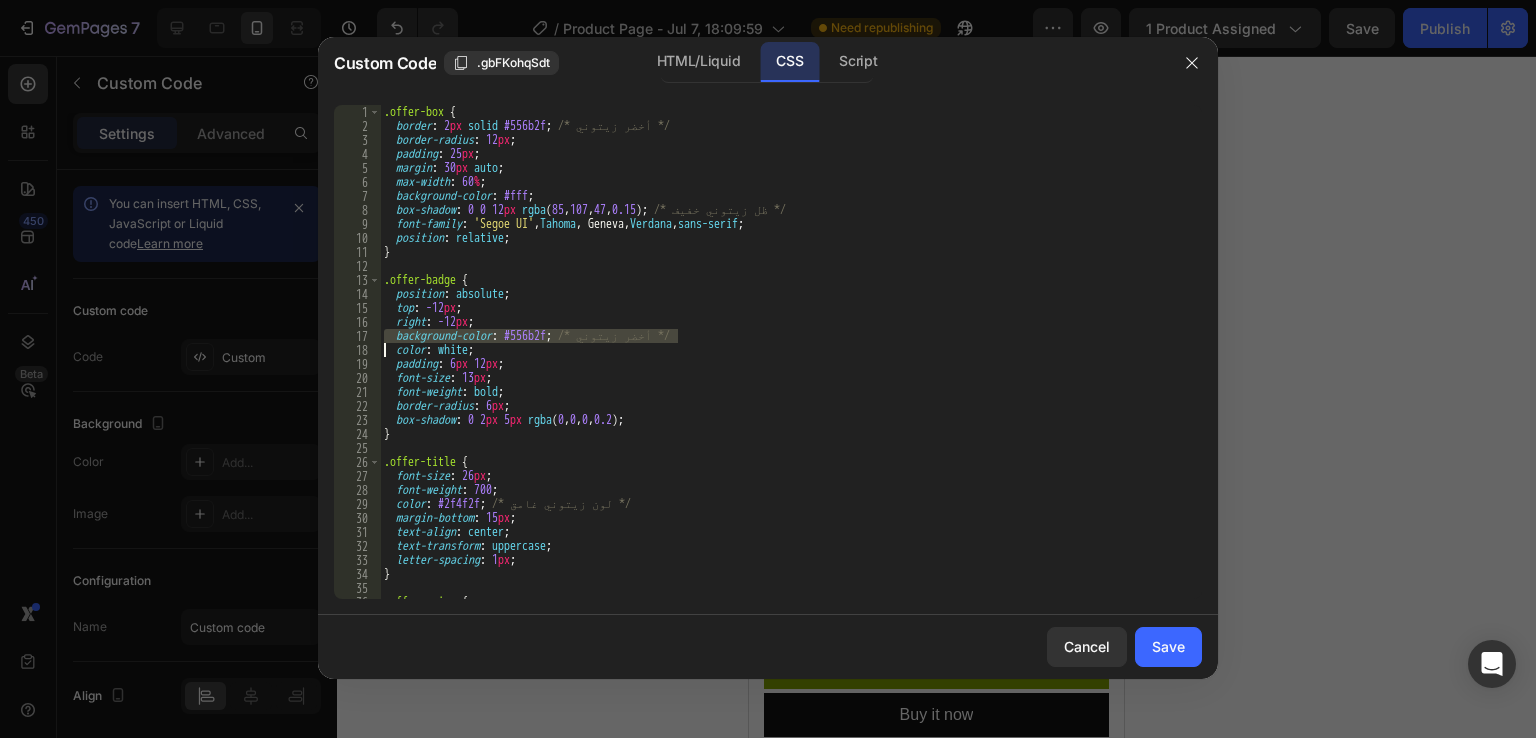 click on ".offer-box   {    border :   2 px   solid   #556b2f ;   /* أخضر زيتوني */    border-radius :   12 px ;    padding :   25 px ;    margin :   30 px   auto ;    max-width :   60 % ;    background-color :   #fff ;    box-shadow :   0   0   12 px   rgba ( 85 ,  107 ,  47 ,  0.15 ) ;   /* ظل زيتوني خفيف */    font-family :   ' Segoe UI ' ,  Tahoma , Geneva,  Verdana ,  sans-serif ;    position :   relative ; } .offer-badge   {    position :   absolute ;    top :   -12 px ;    right :   -12 px ;    background-color :   #556b2f ;   /* أخضر زيتوني */    color :   white ;    padding :   6 px   12 px ;    font-size :   13 px ;    font-weight :   bold ;    border-radius :   6 px ;    box-shadow :   0   2 px   5 px   rgba ( 0 ,  0 ,  0 ,  0.2 ) ; } .offer-title   {    font-size :   26 px ;    font-weight :   700 ;    color :   #2f4f2f ;   /* لون زيتوني غامق */    margin-bottom :   15 px ;    text-align :   center ;    text-transform :   uppercase ;    letter-spacing :   1 px ;" at bounding box center [783, 366] 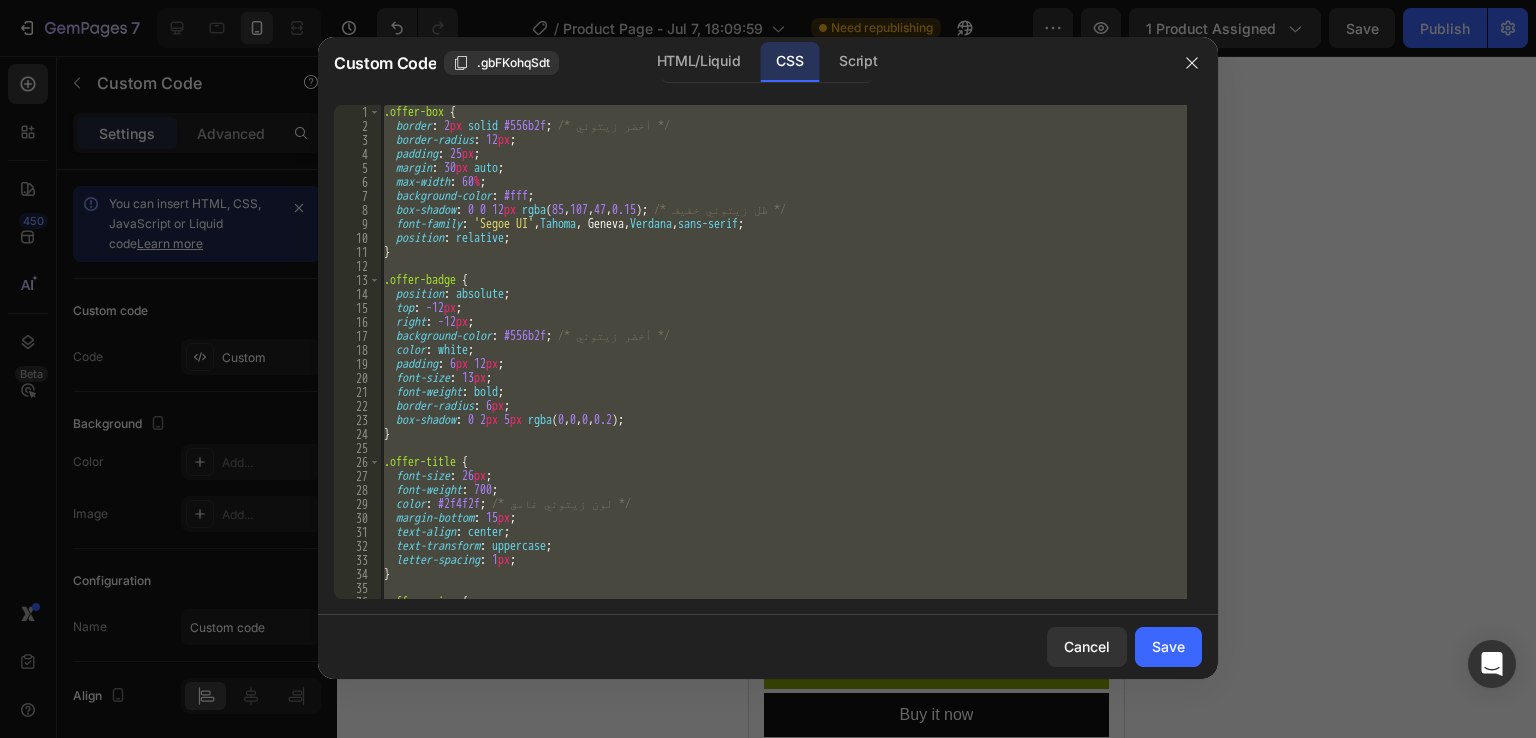 type 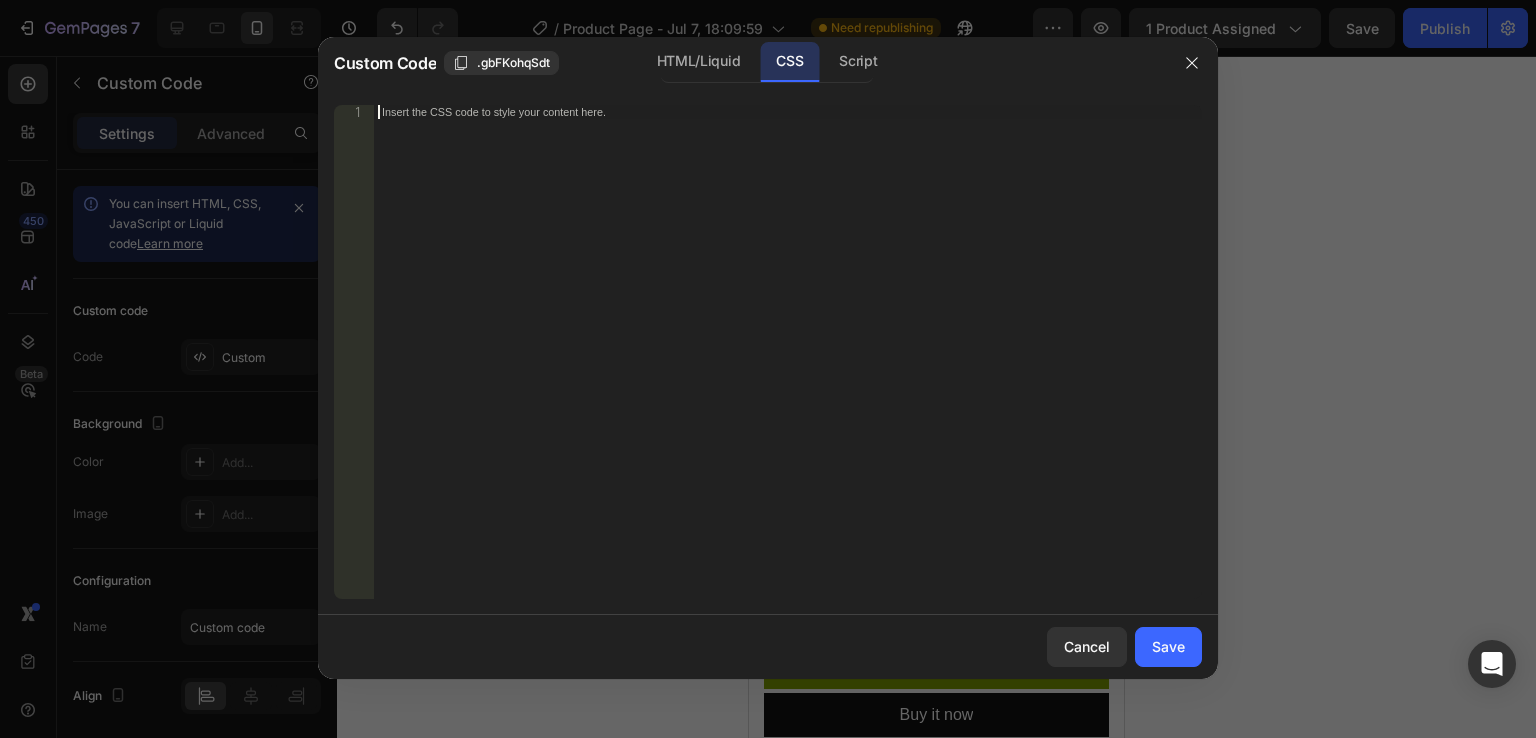 scroll, scrollTop: 878, scrollLeft: 0, axis: vertical 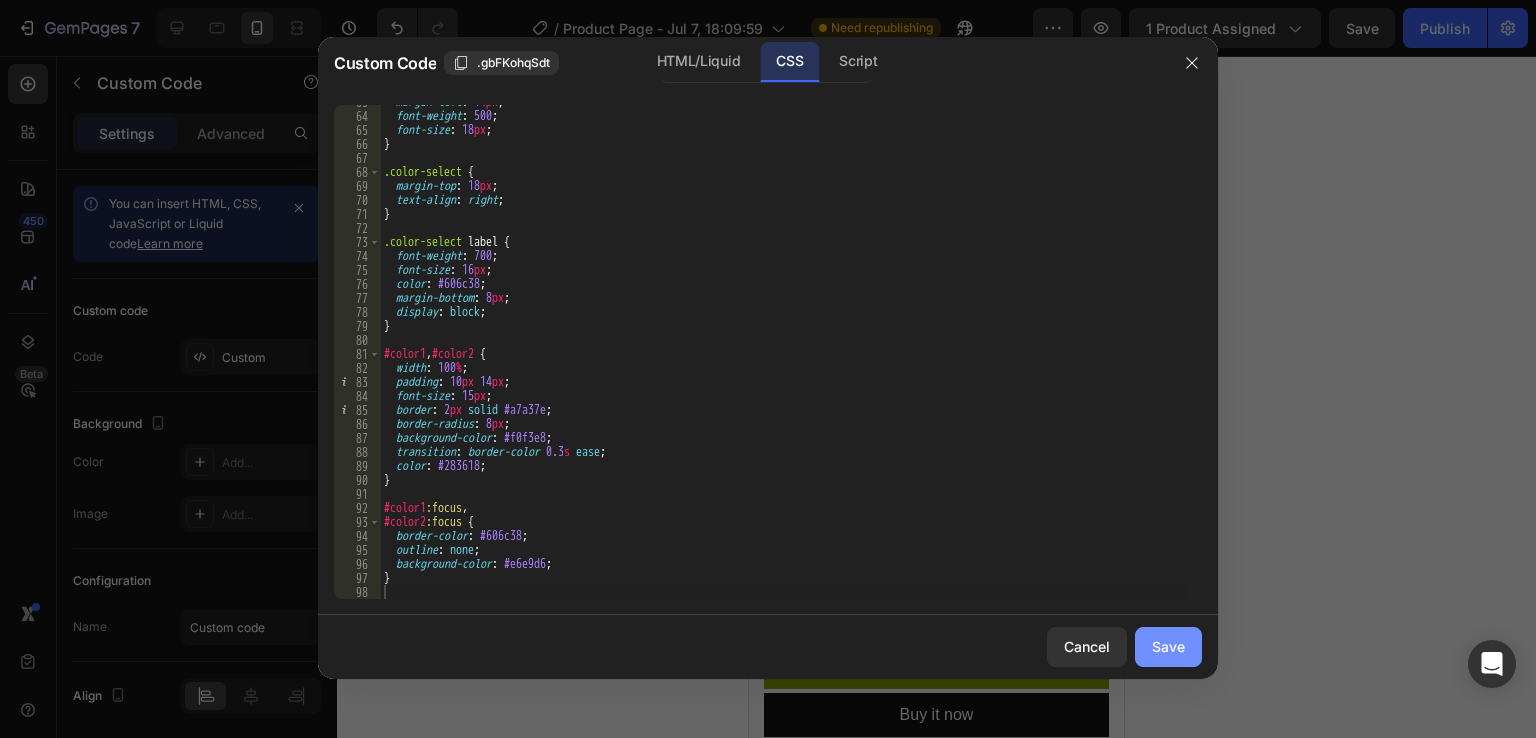 click on "Save" 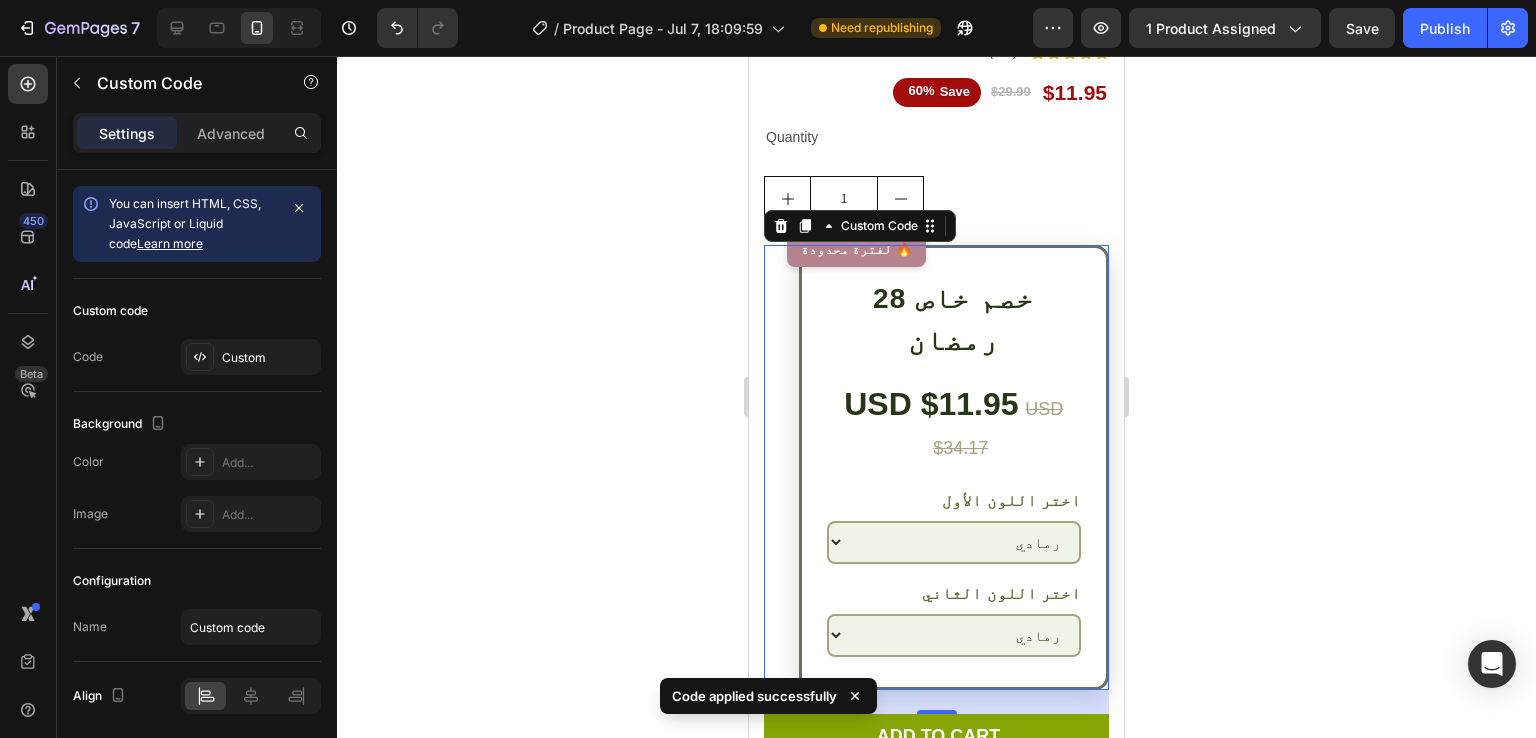 click 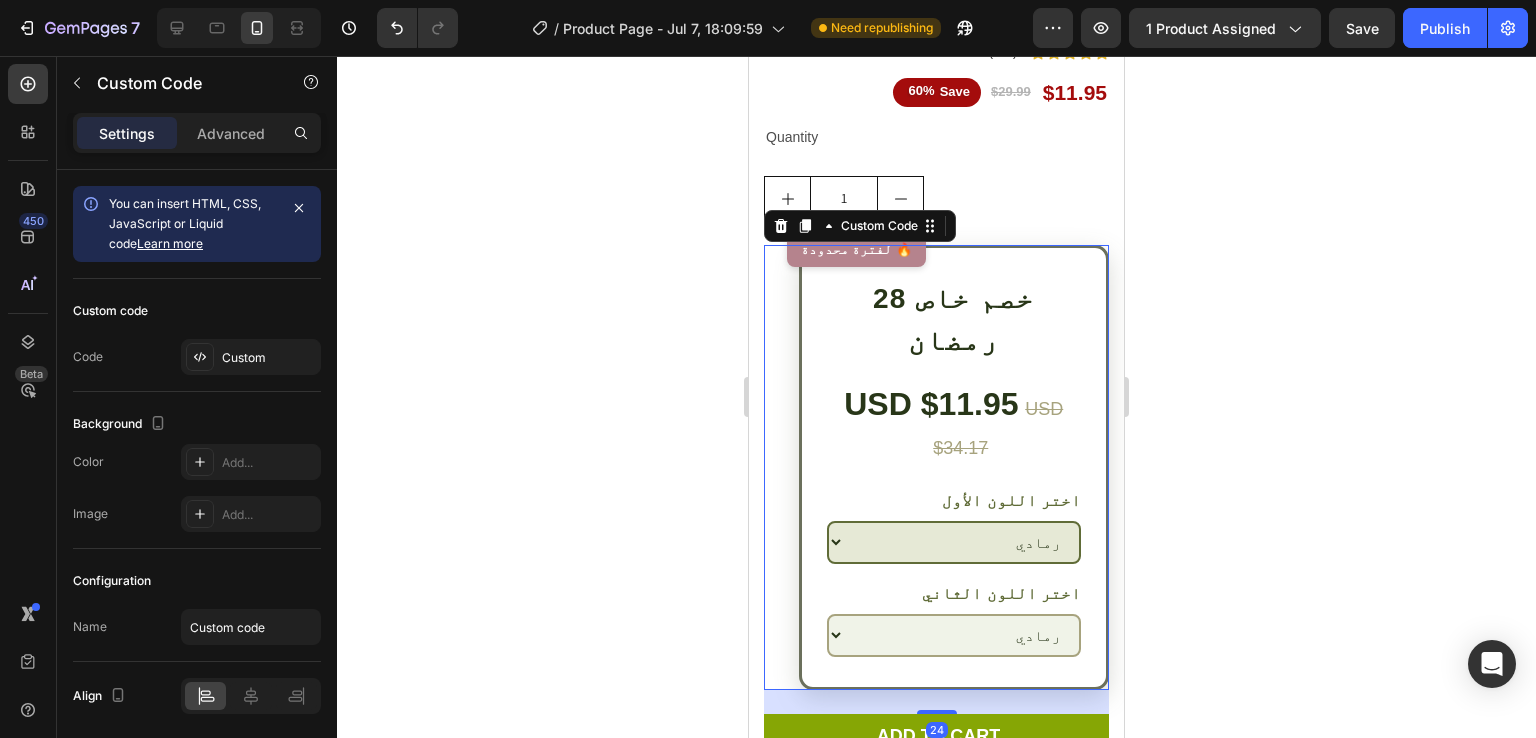 click on "رمادي
أسود" at bounding box center (954, 542) 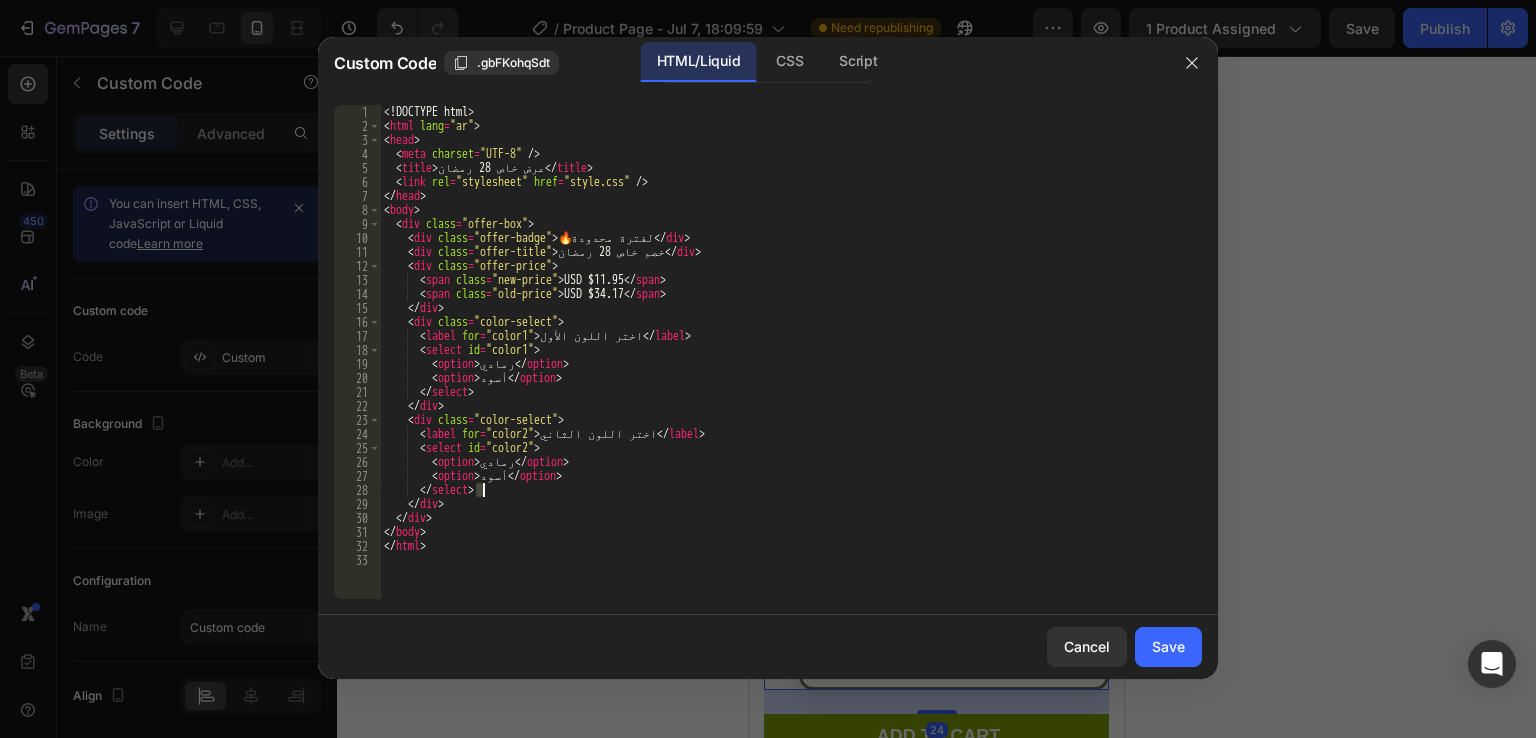 click on "<!DOCTYPE   html > < html   lang = "ar" > < head >    < meta   charset = "UTF-8"   />    < title > عرض خاص 28 رمضان </ title >    < link   rel = "stylesheet"   href = "style.css"   /> </ head > < body >    < div   class = "offer-box" >      < div   class = "offer-badge" > 🔥  لفترة محدودة </ div >      < div   class = "offer-title" > خصم خاص 28 رمضان </ div >      < div   class = "offer-price" >         < span   class = "new-price" > USD $11.95 </ span >         < span   class = "old-price" > USD $34.17 </ span >      </ div >      < div   class = "color-select" >         < label   for = "color1" > اختر اللون الأول </ label >         < select   id = "color1" >           < option > رمادي </ option >           < option > أسود </ option >         </ select >      </ div >      < div   class = "color-select" >         < label   for = "color2" > اختر اللون الثاني </ label >         < select   id = "color2" >           < option > رمادي </ option >" at bounding box center (791, 366) 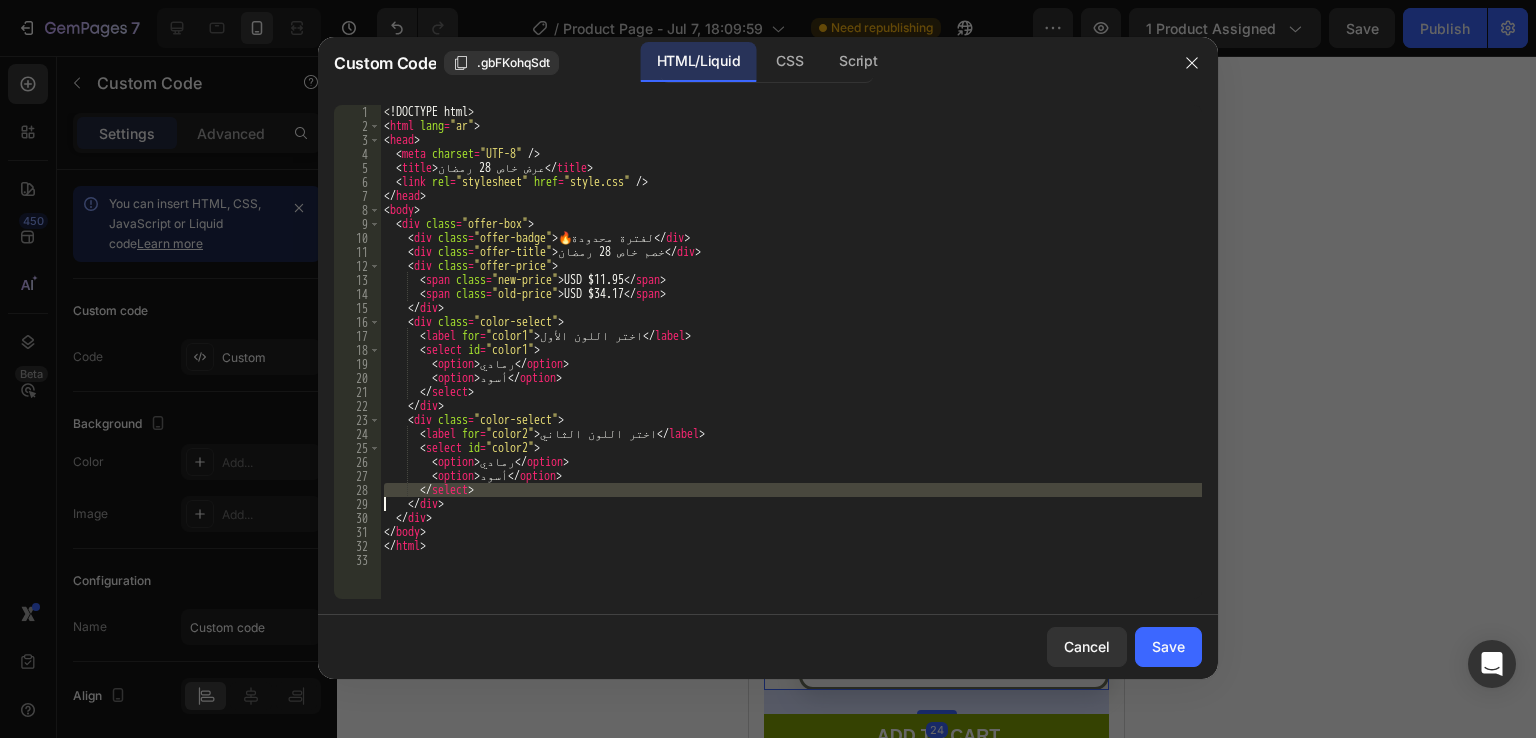 drag, startPoint x: 284, startPoint y: 430, endPoint x: 1033, endPoint y: 486, distance: 751.0905 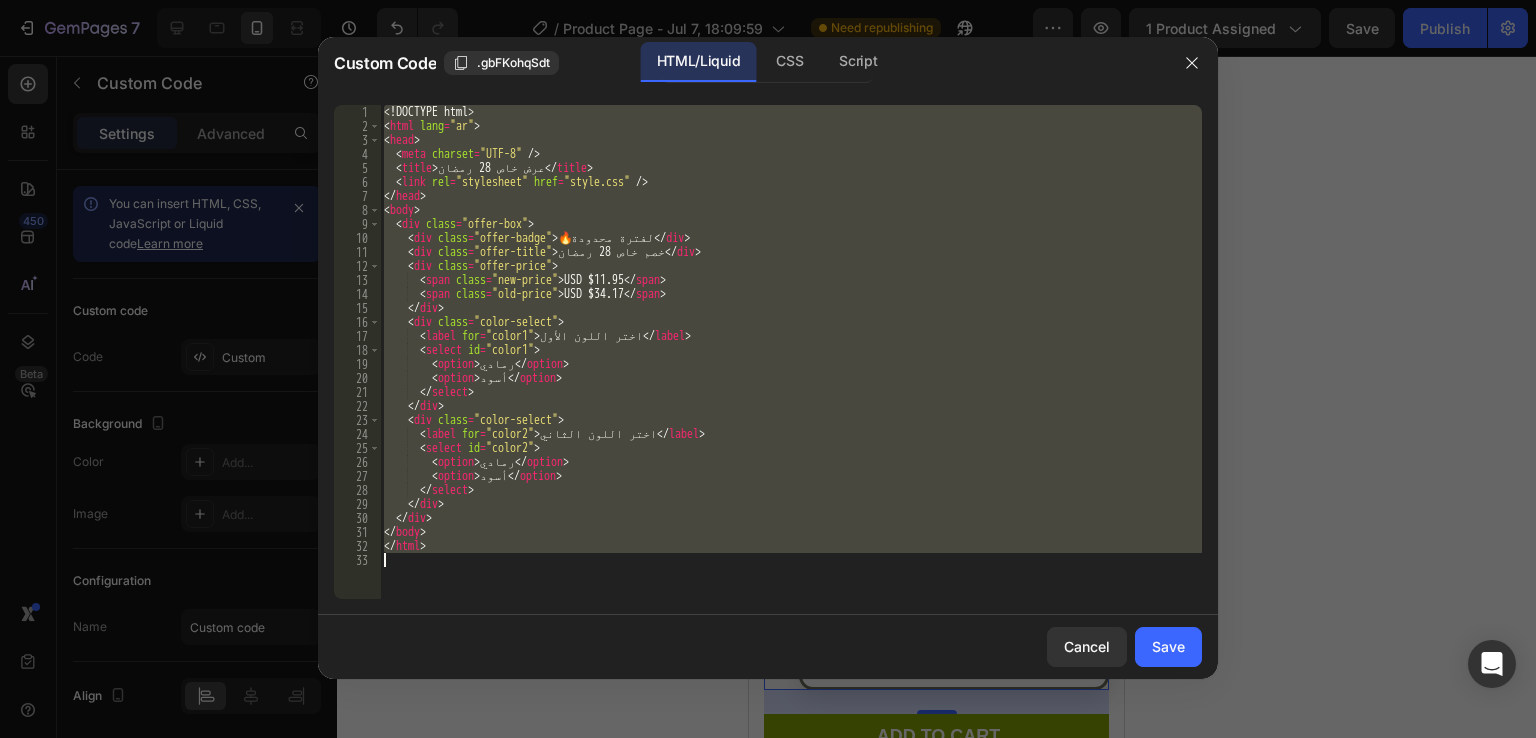 click on "<!DOCTYPE   html > < html   lang = "ar" > < head >    < meta   charset = "UTF-8"   />    < title > عرض خاص 28 رمضان </ title >    < link   rel = "stylesheet"   href = "style.css"   /> </ head > < body >    < div   class = "offer-box" >      < div   class = "offer-badge" > 🔥  لفترة محدودة </ div >      < div   class = "offer-title" > خصم خاص 28 رمضان </ div >      < div   class = "offer-price" >         < span   class = "new-price" > USD $11.95 </ span >         < span   class = "old-price" > USD $34.17 </ span >      </ div >      < div   class = "color-select" >         < label   for = "color1" > اختر اللون الأول </ label >         < select   id = "color1" >           < option > رمادي </ option >           < option > أسود </ option >         </ select >      </ div >      < div   class = "color-select" >         < label   for = "color2" > اختر اللون الثاني </ label >         < select   id = "color2" >           < option > رمادي </ option >" at bounding box center [791, 366] 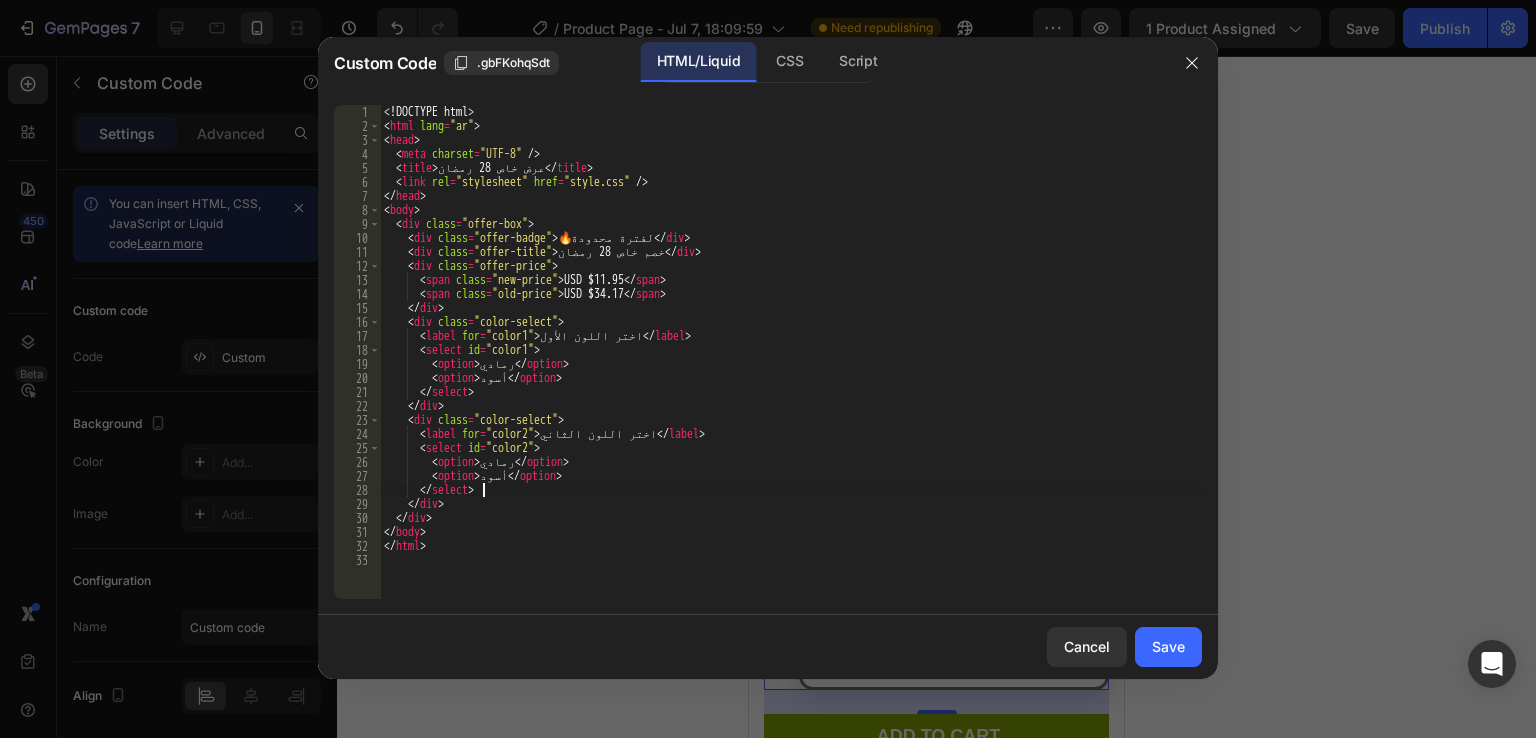 drag, startPoint x: 1033, startPoint y: 486, endPoint x: 1185, endPoint y: 105, distance: 410.20117 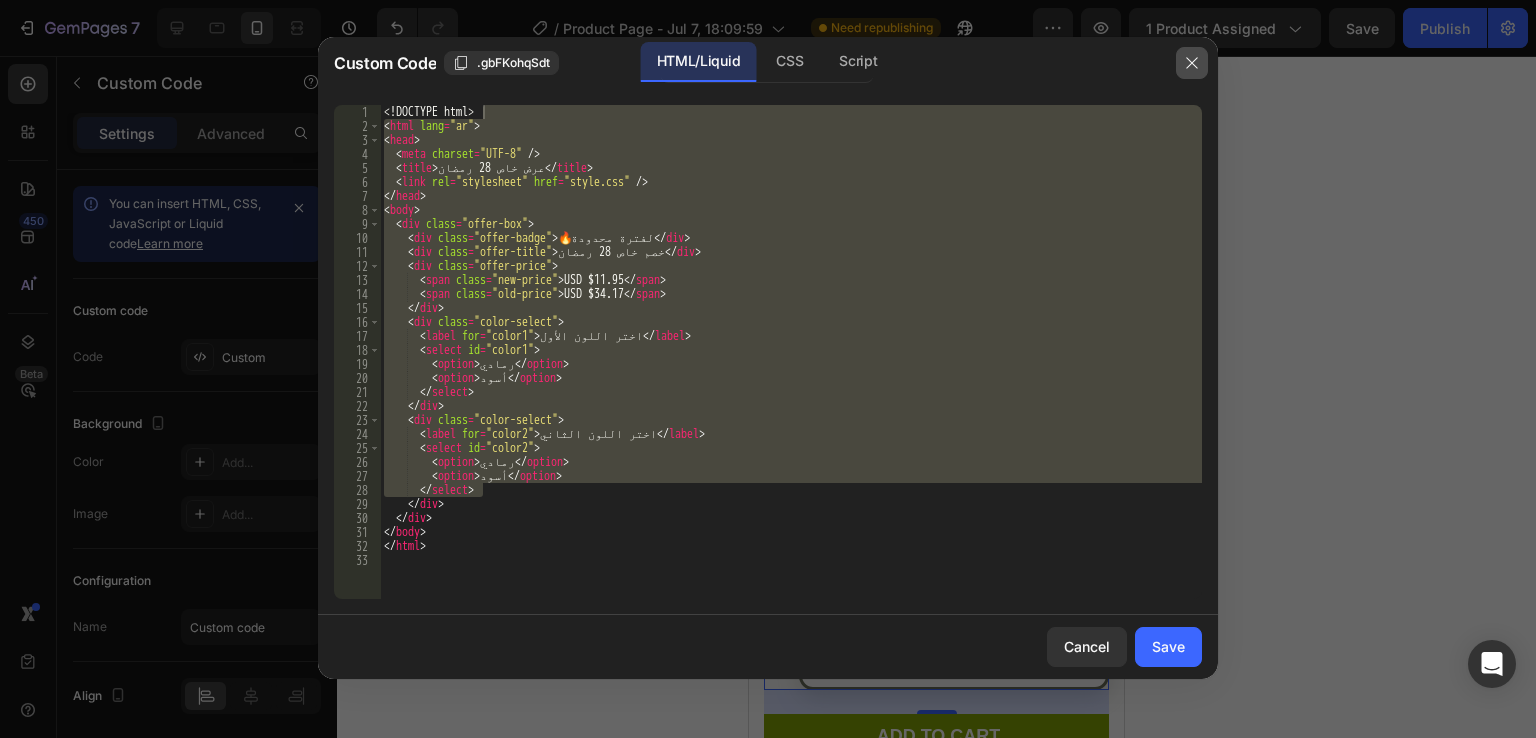 click 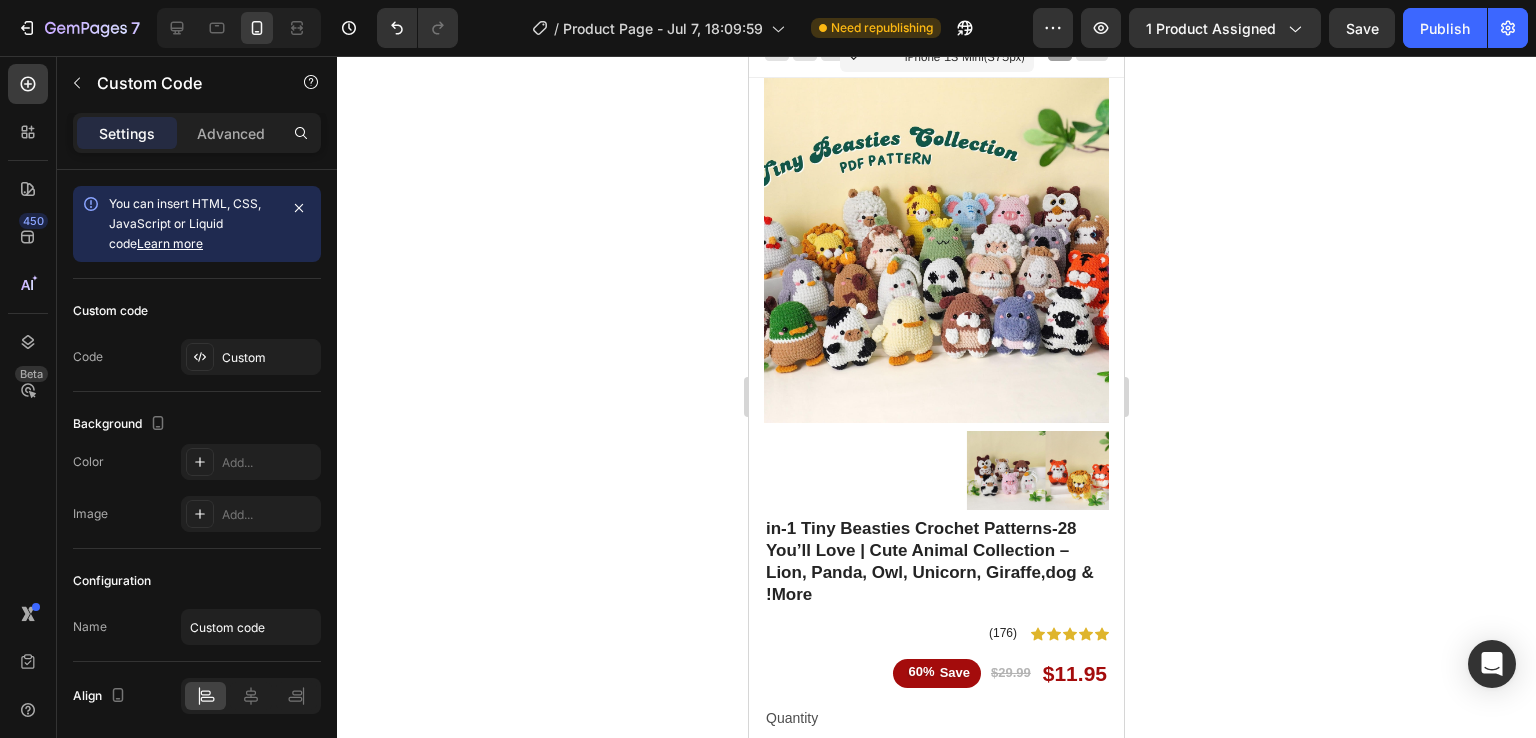 scroll, scrollTop: 0, scrollLeft: 0, axis: both 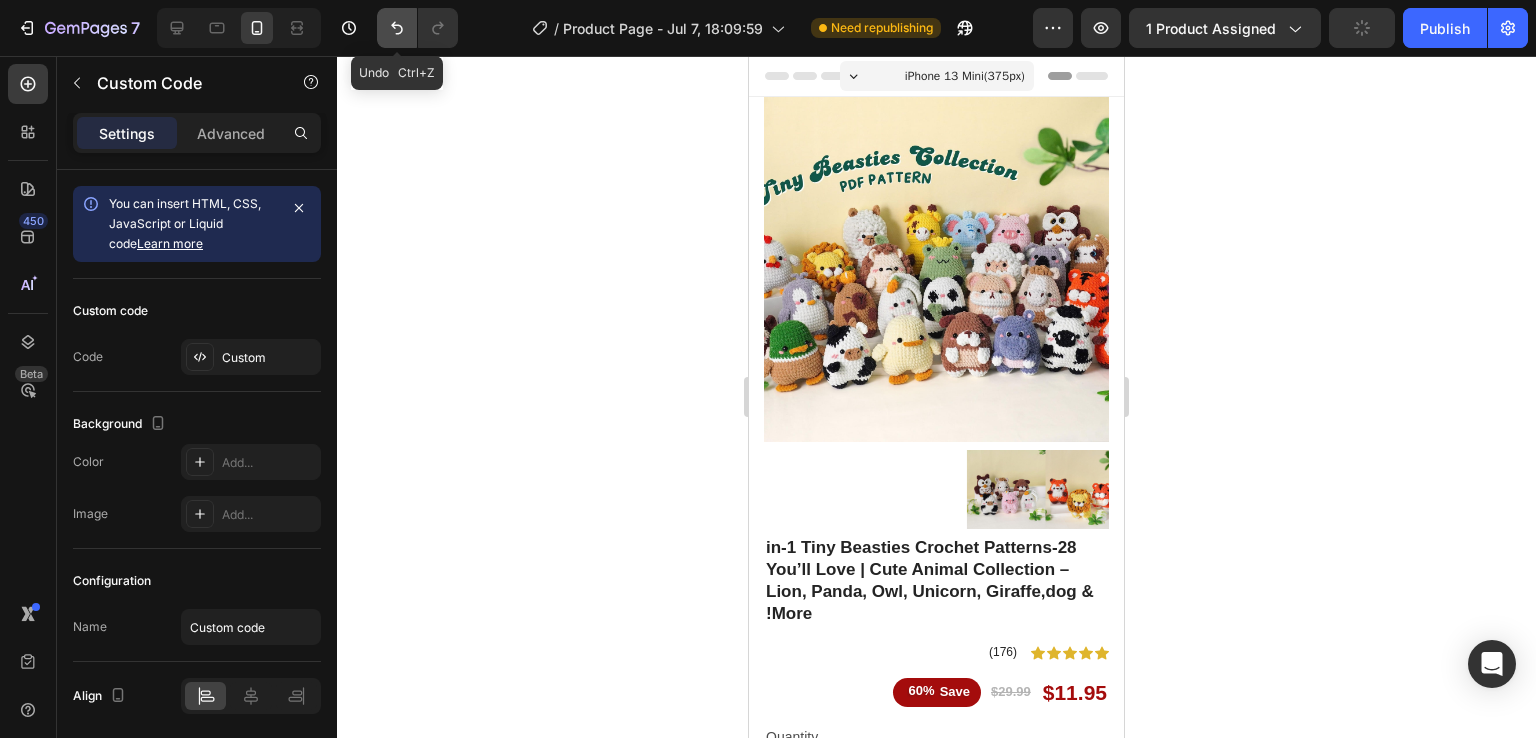 click 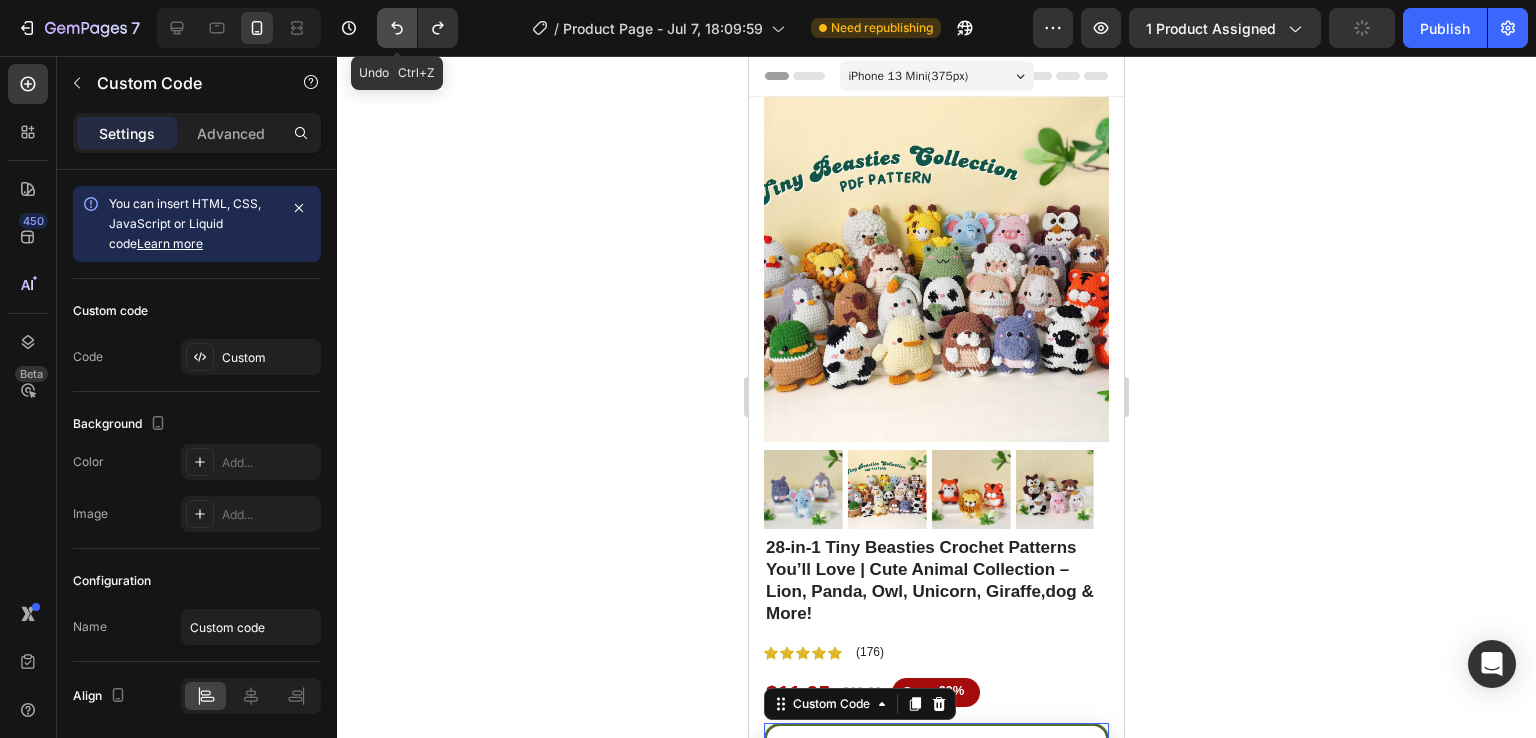 click 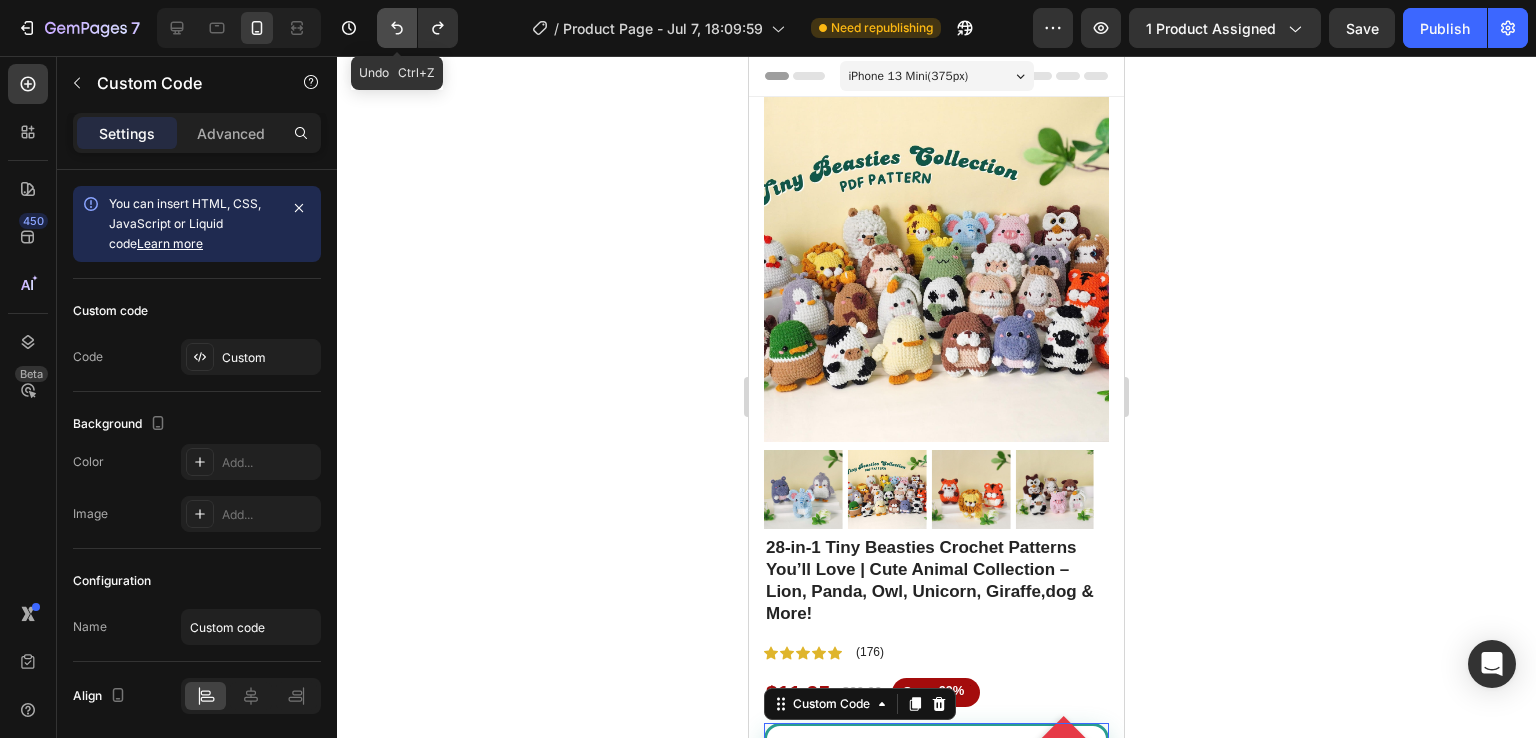 click 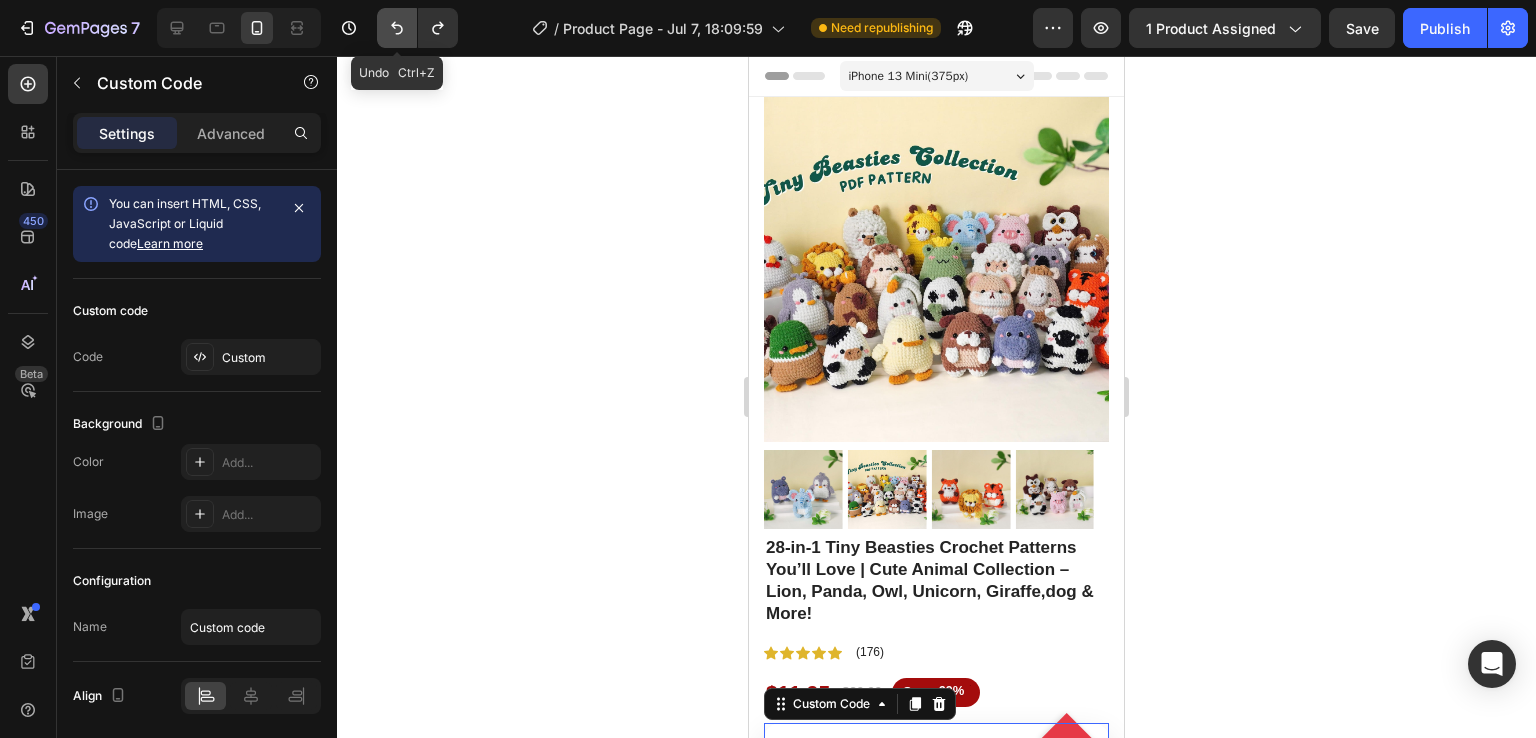 click 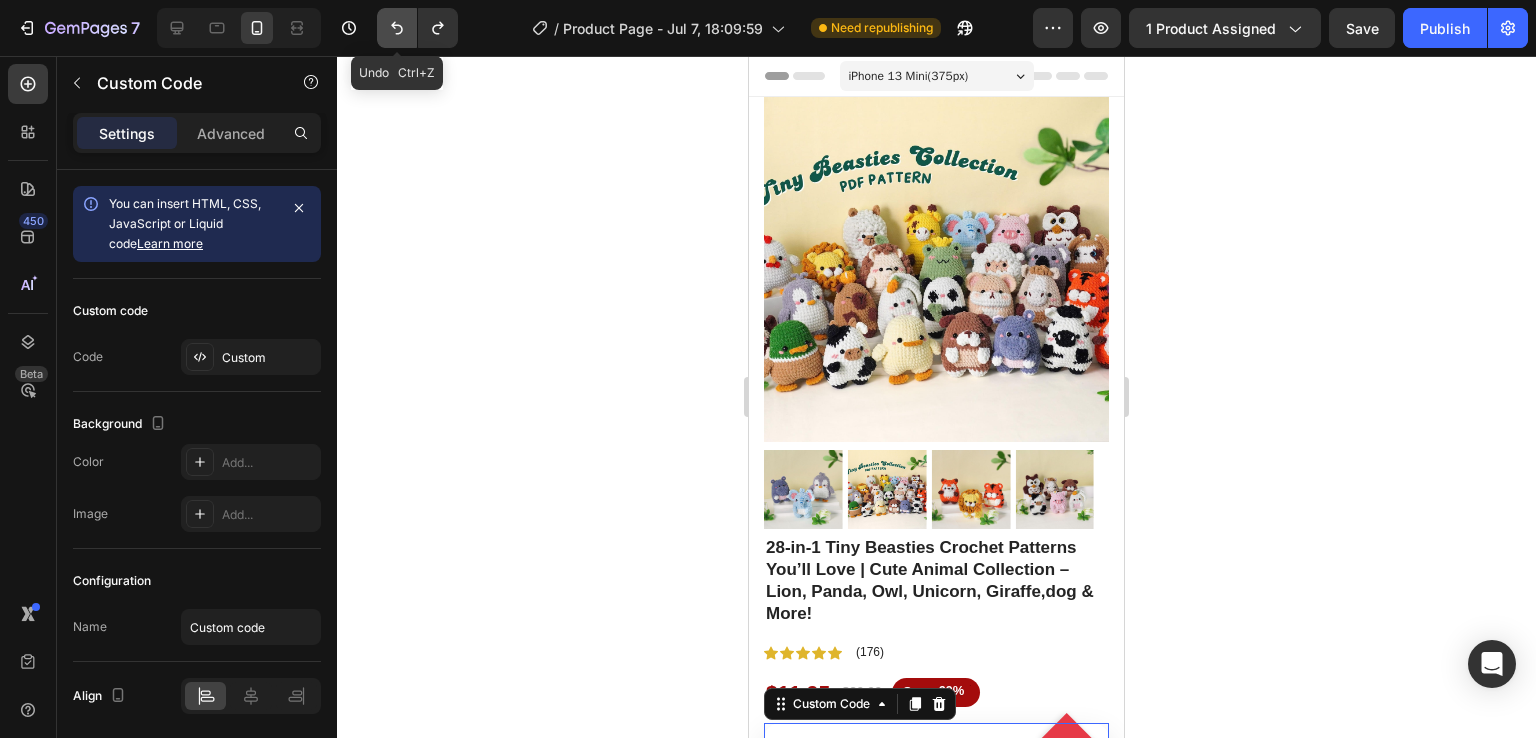 click 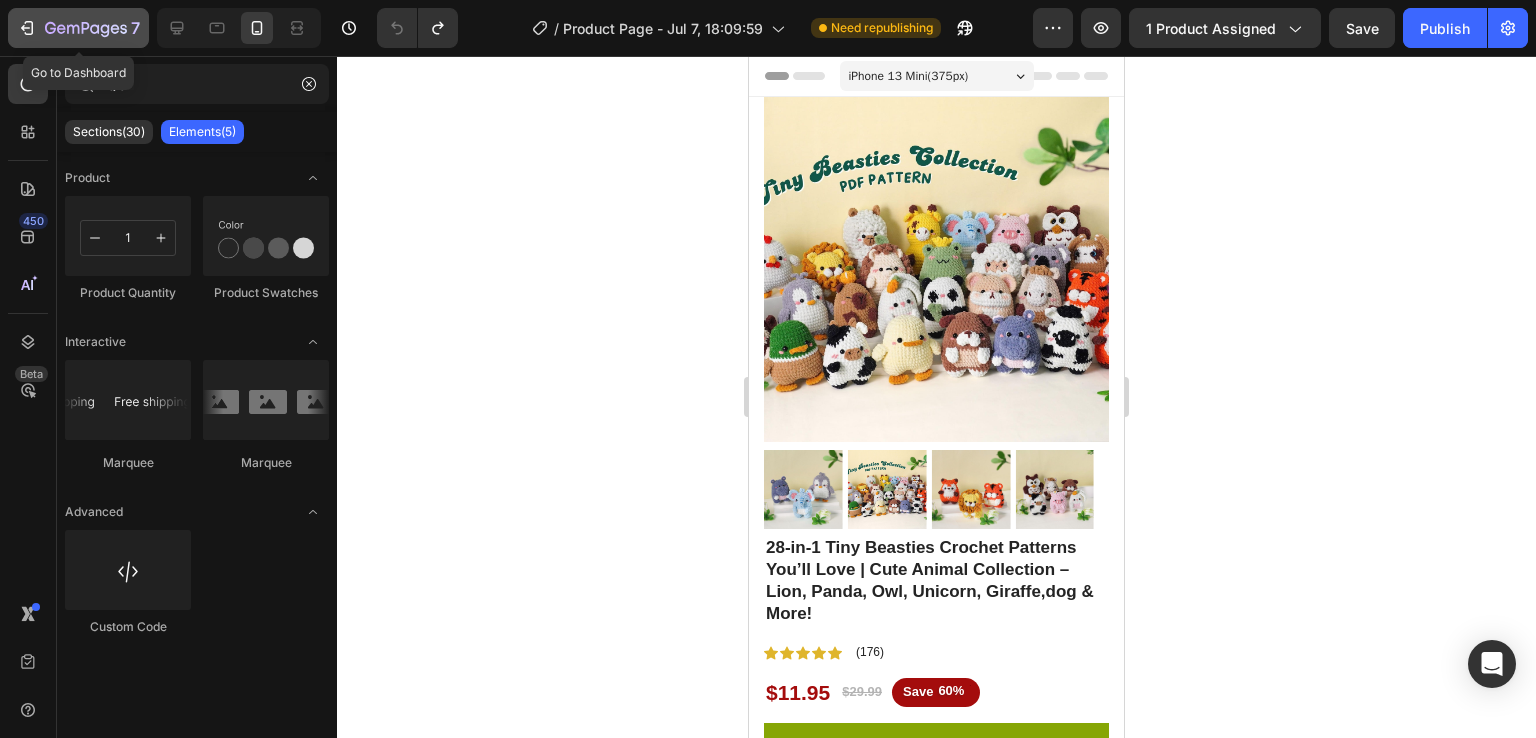 click on "7" 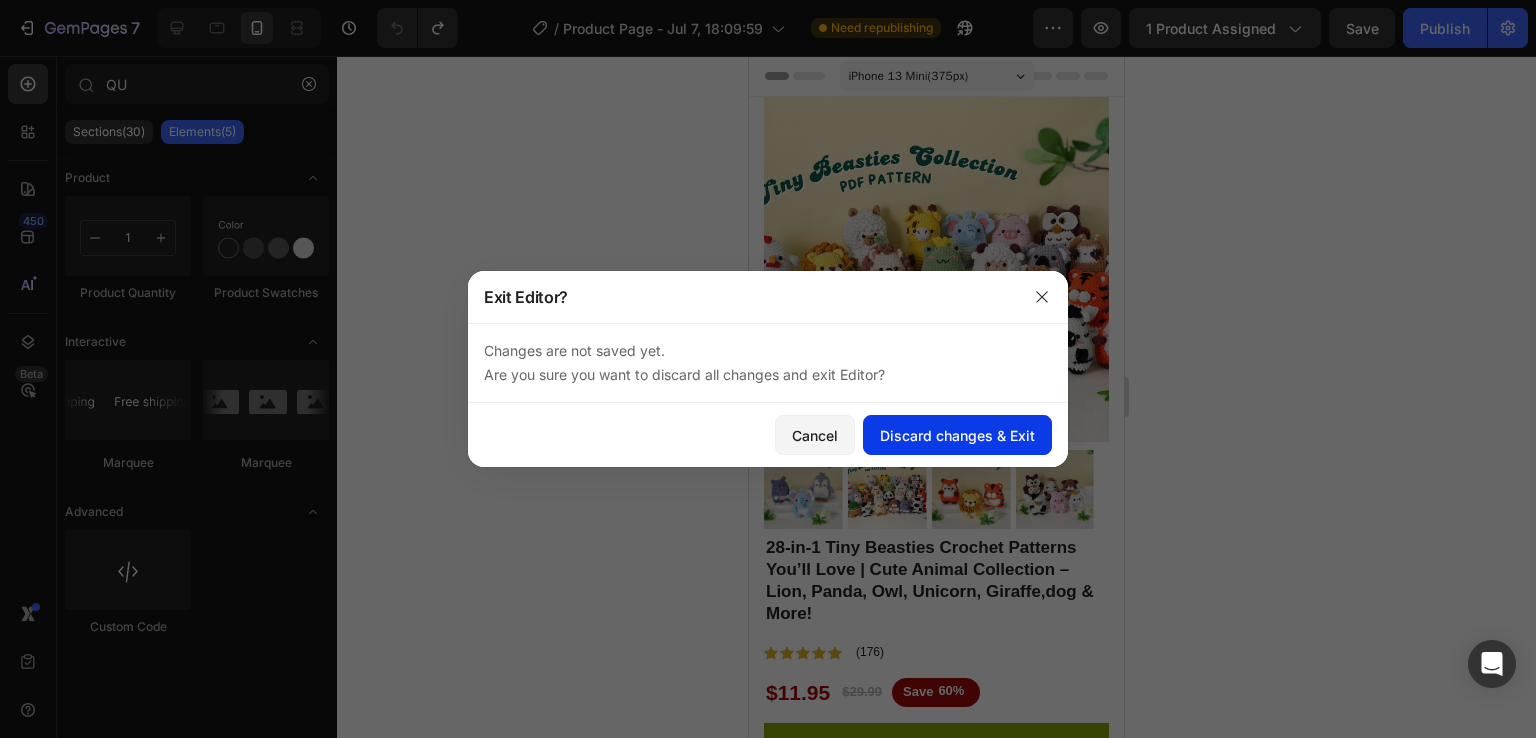 click on "Discard changes & Exit" 